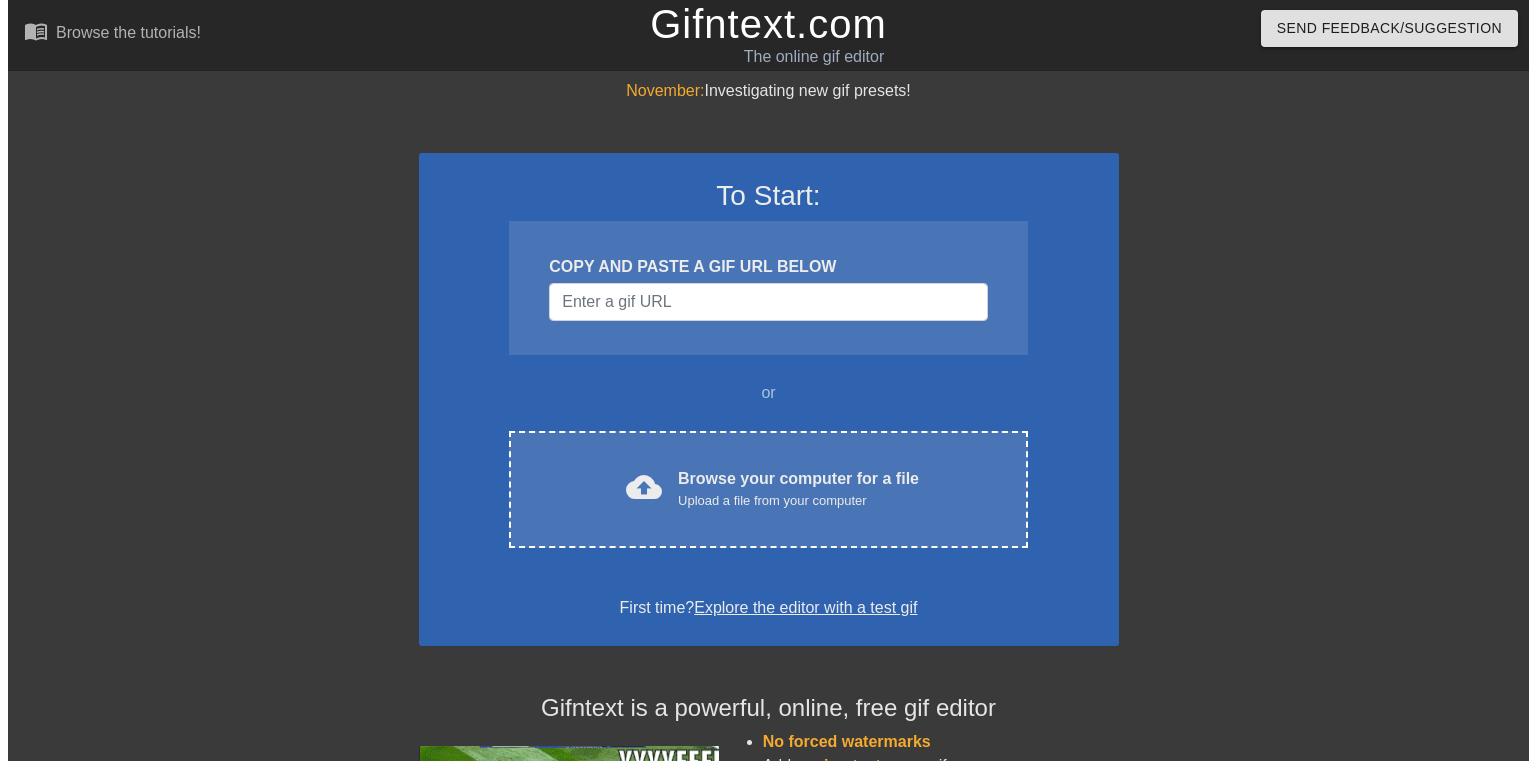 scroll, scrollTop: 0, scrollLeft: 0, axis: both 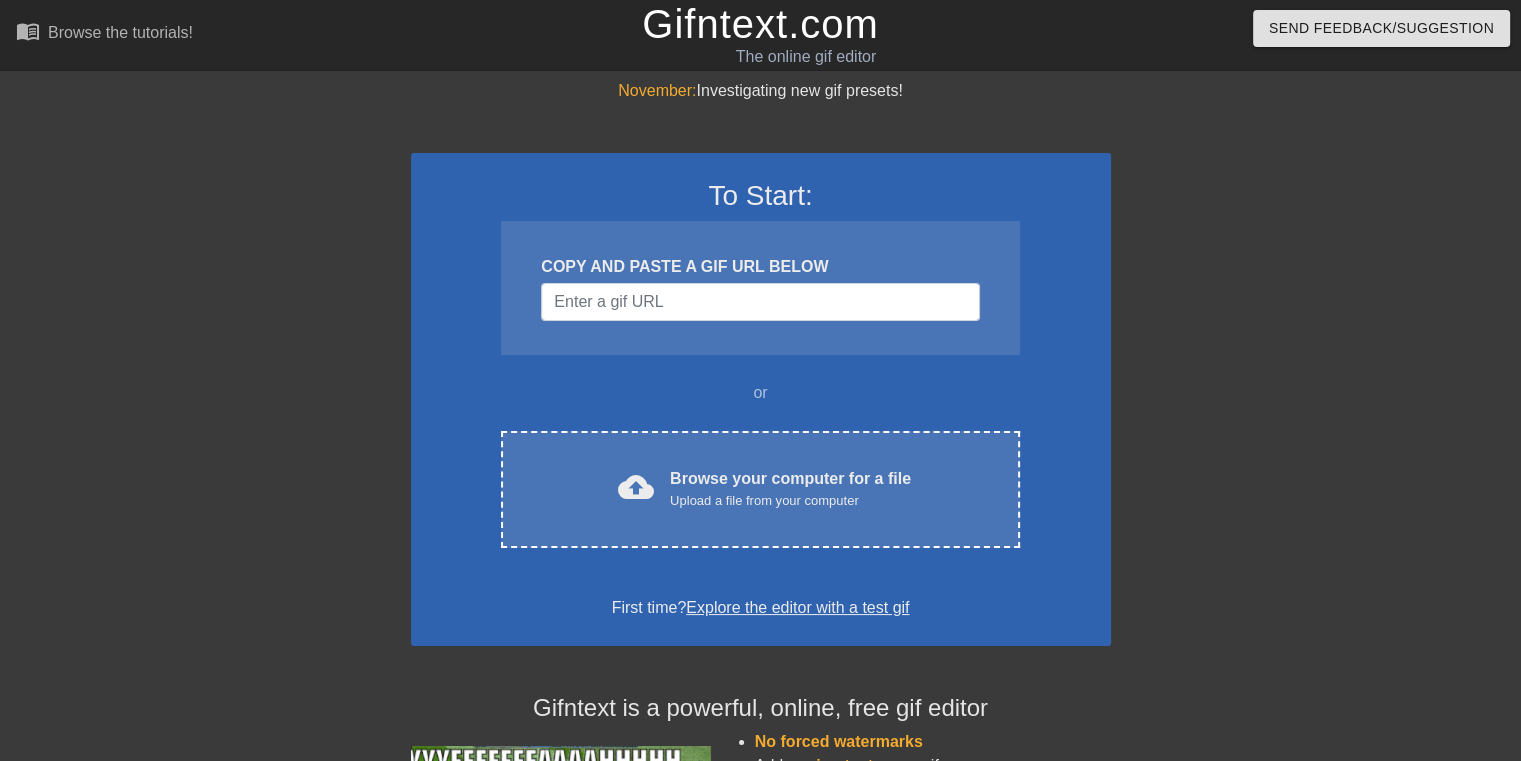 click on "Upload a file from your computer" at bounding box center (790, 501) 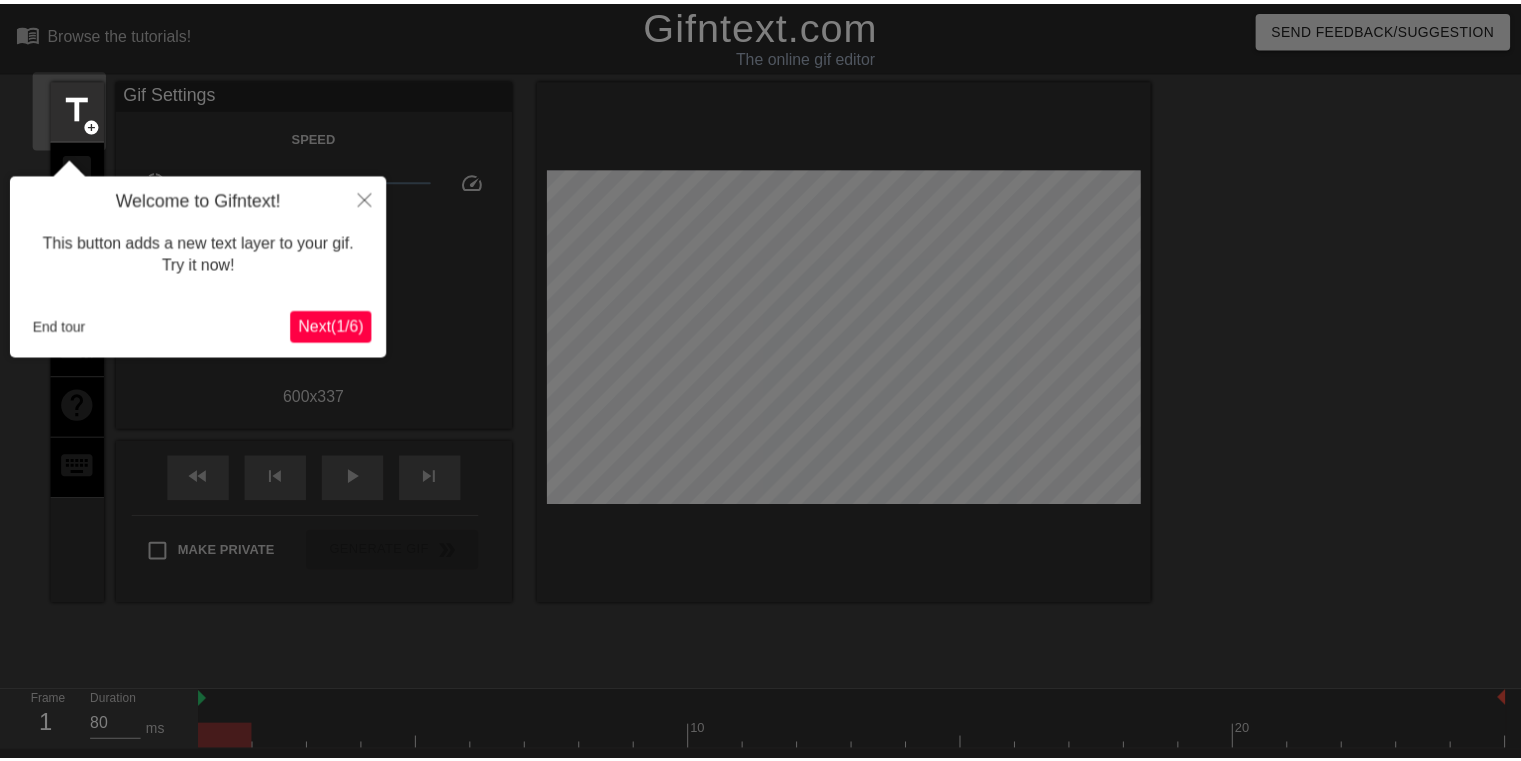 scroll, scrollTop: 48, scrollLeft: 0, axis: vertical 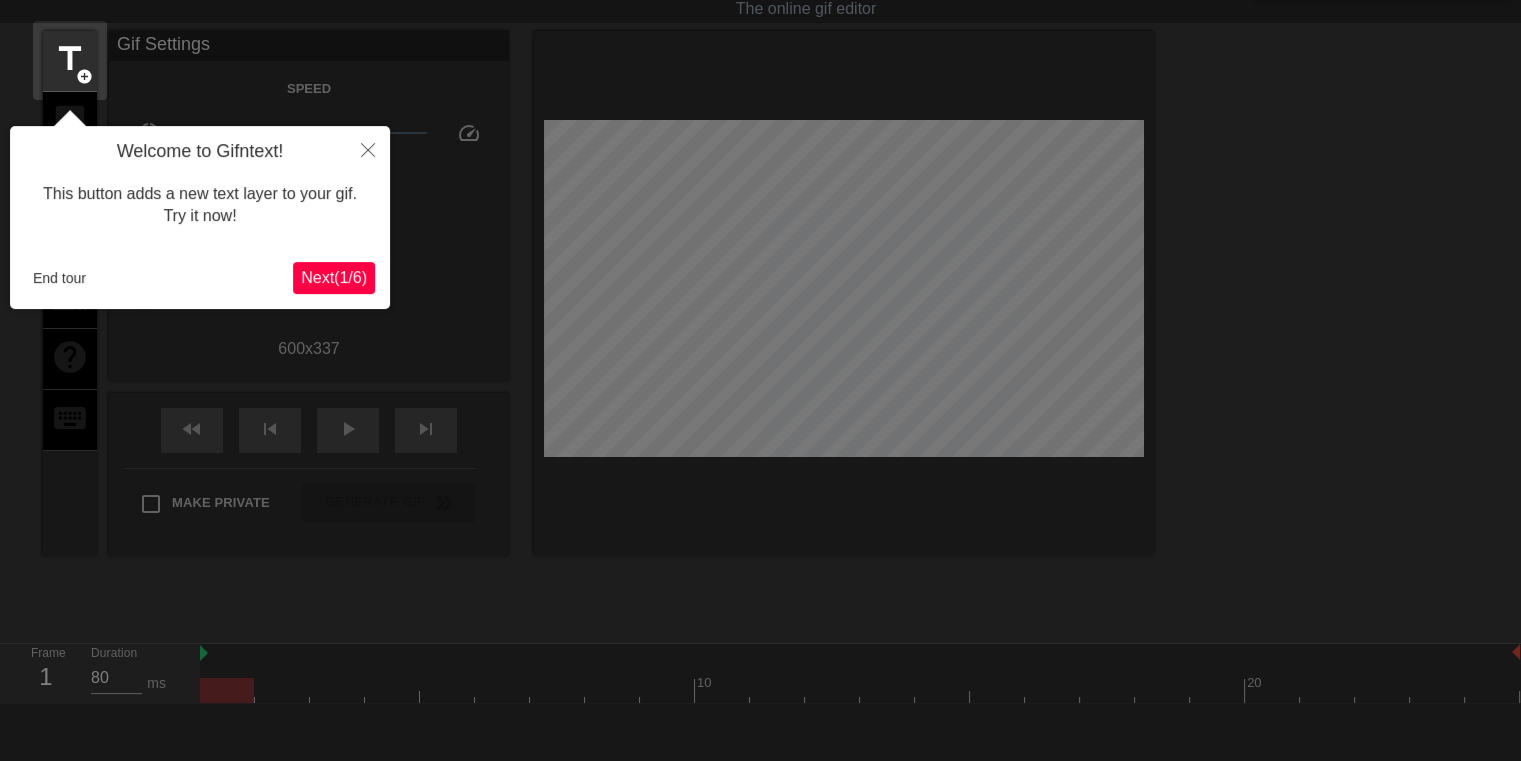 click on "Next  ( 1 / 6 )" at bounding box center [334, 277] 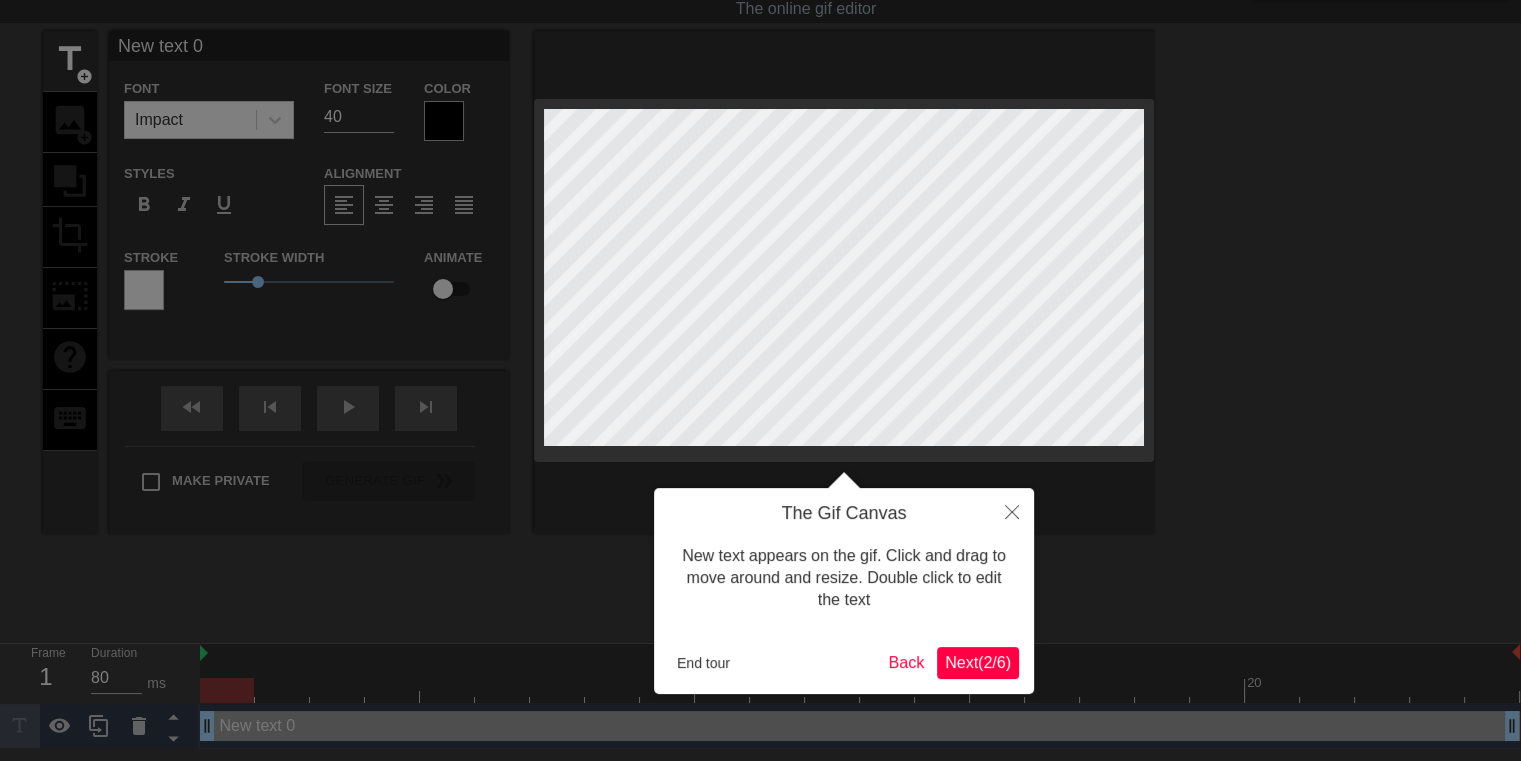 scroll, scrollTop: 0, scrollLeft: 0, axis: both 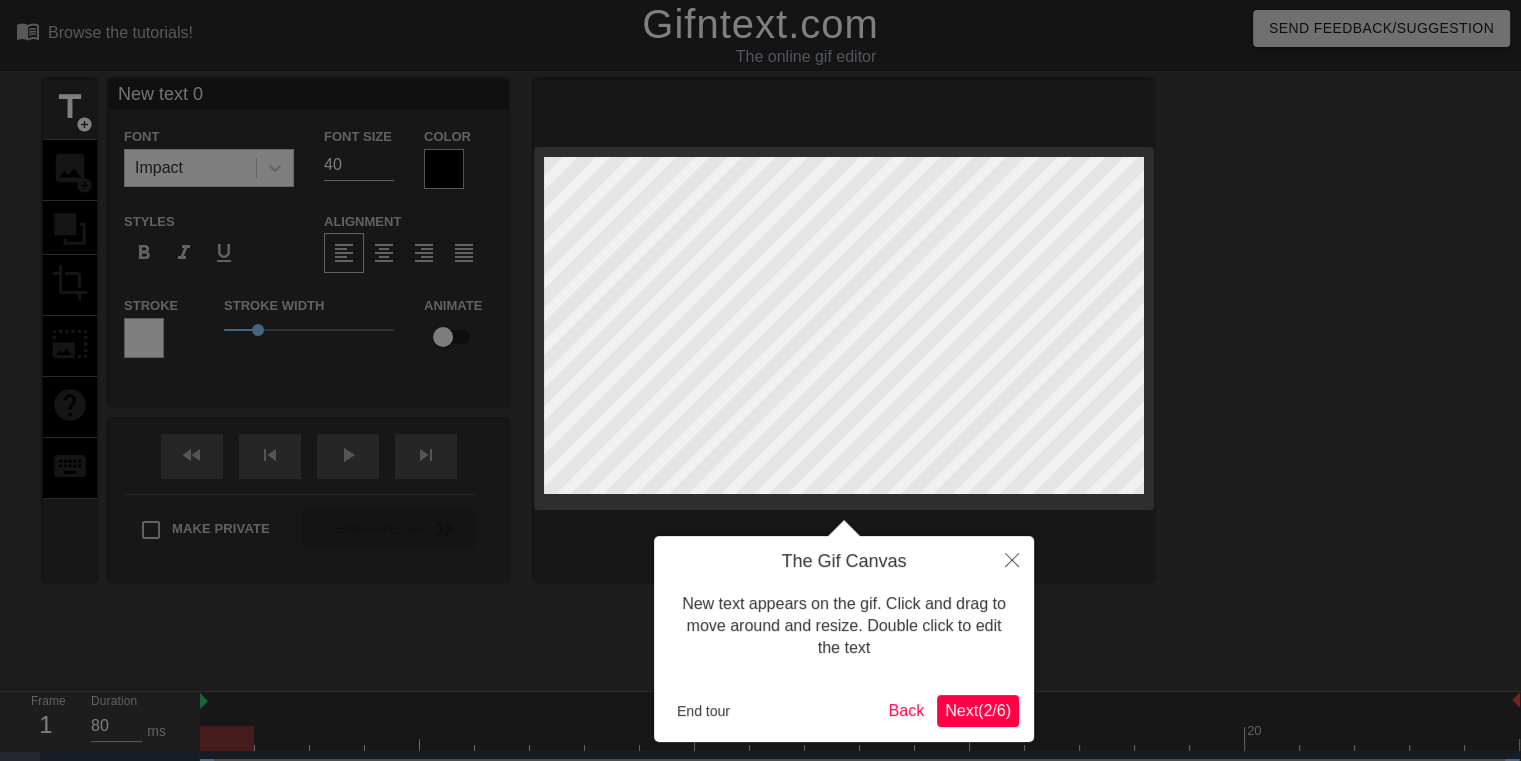 click on "Next  ( 2 / 6 )" at bounding box center [978, 710] 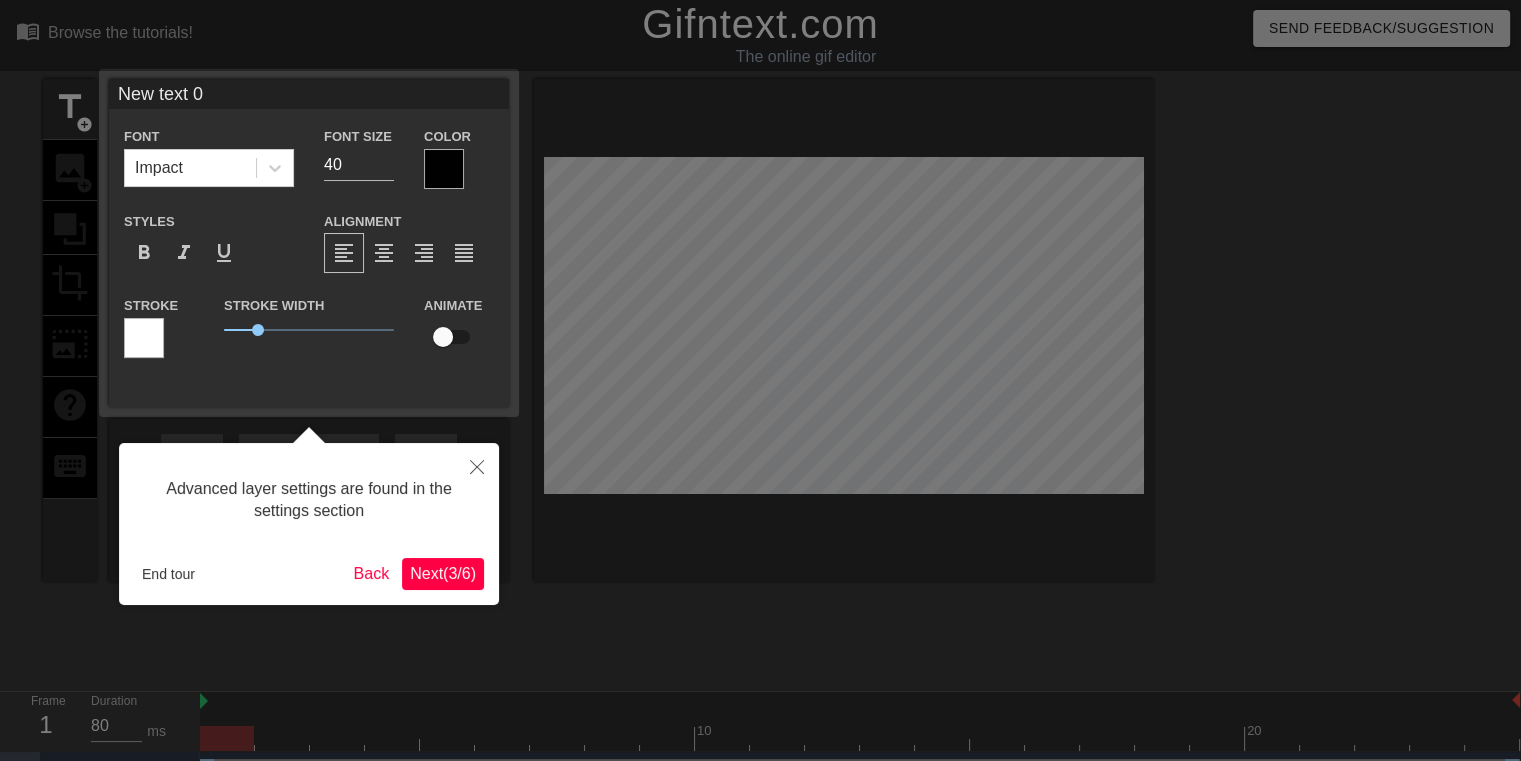 scroll, scrollTop: 40, scrollLeft: 0, axis: vertical 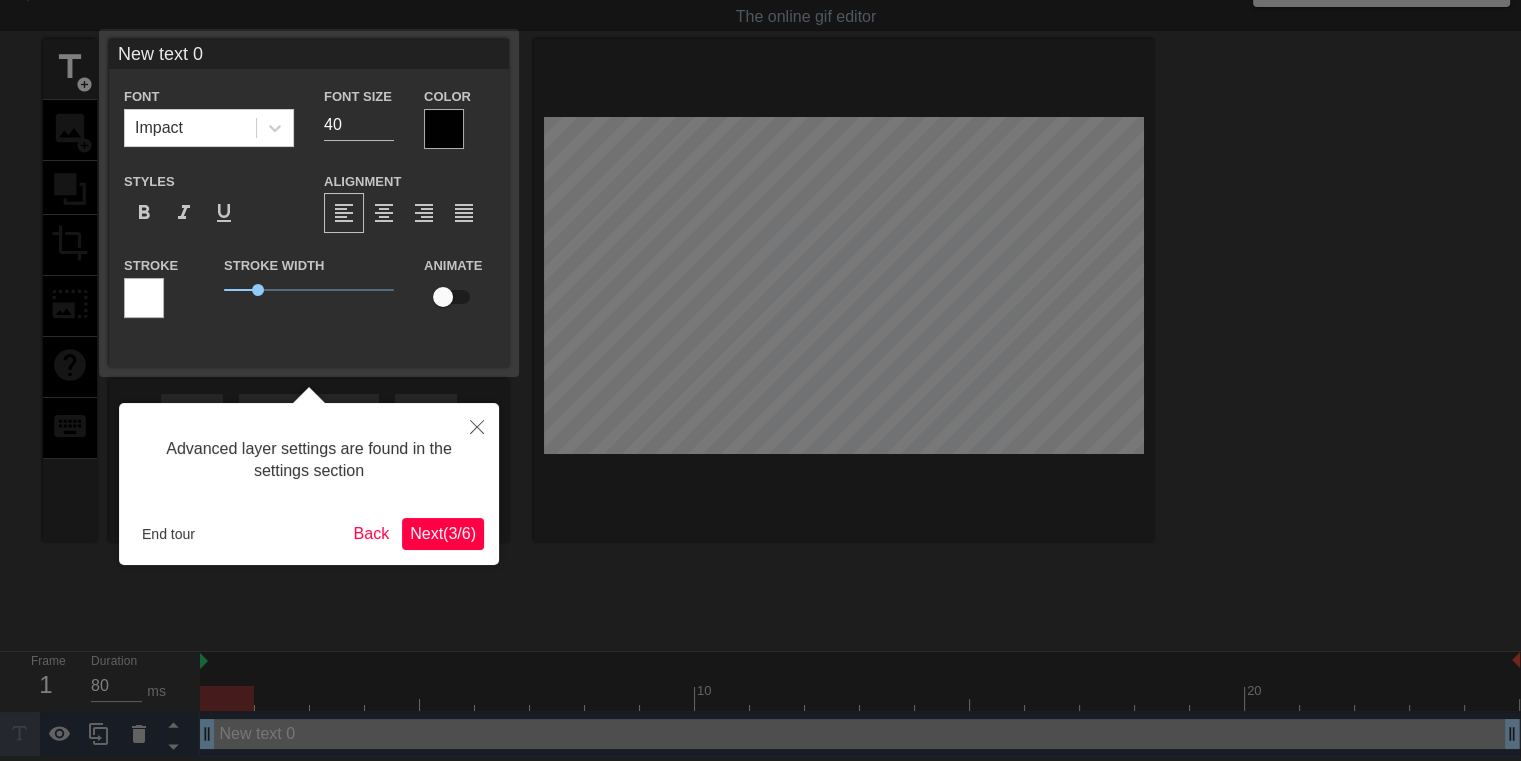 click on "Next  ( 3 / 6 )" at bounding box center [443, 533] 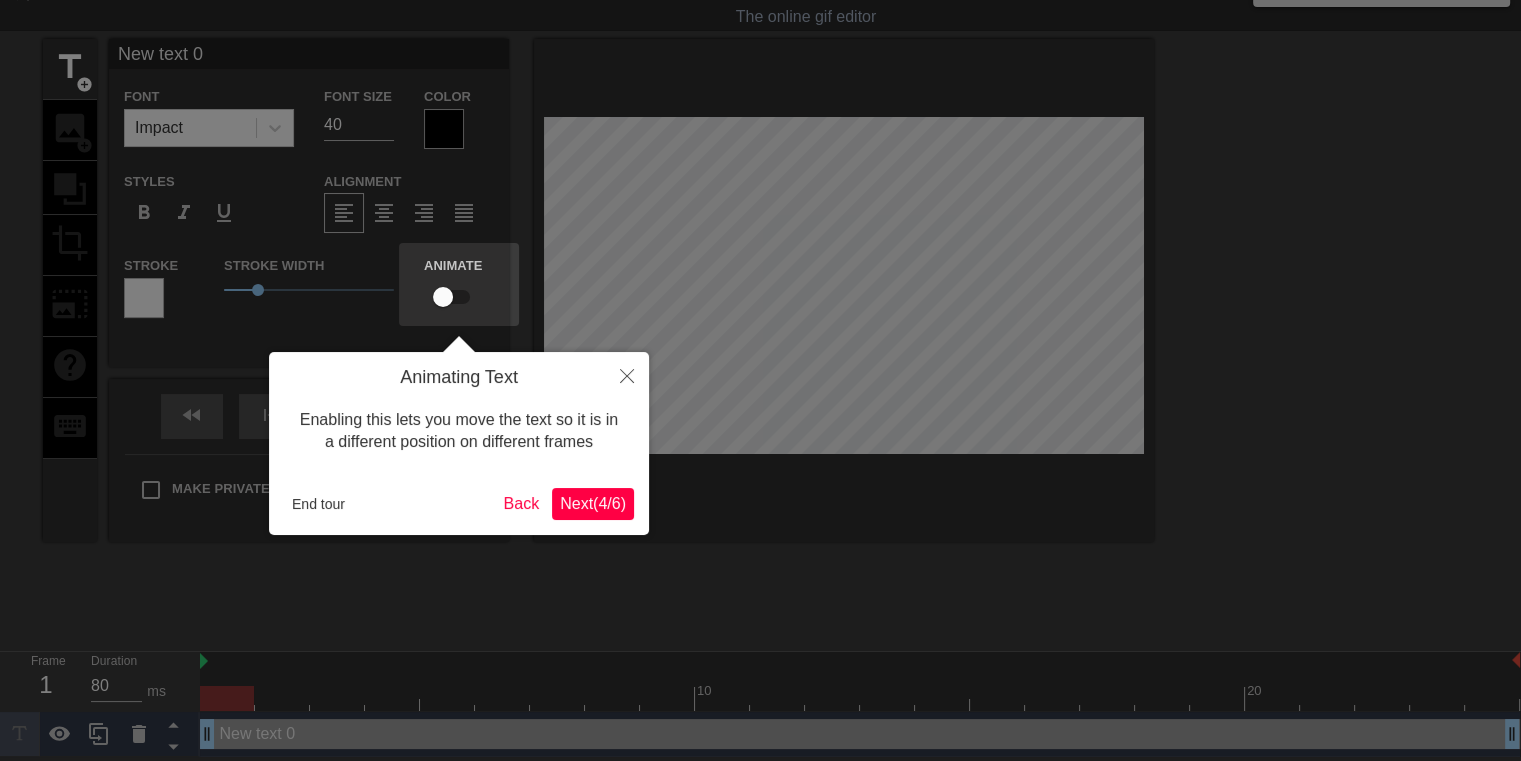 scroll, scrollTop: 0, scrollLeft: 0, axis: both 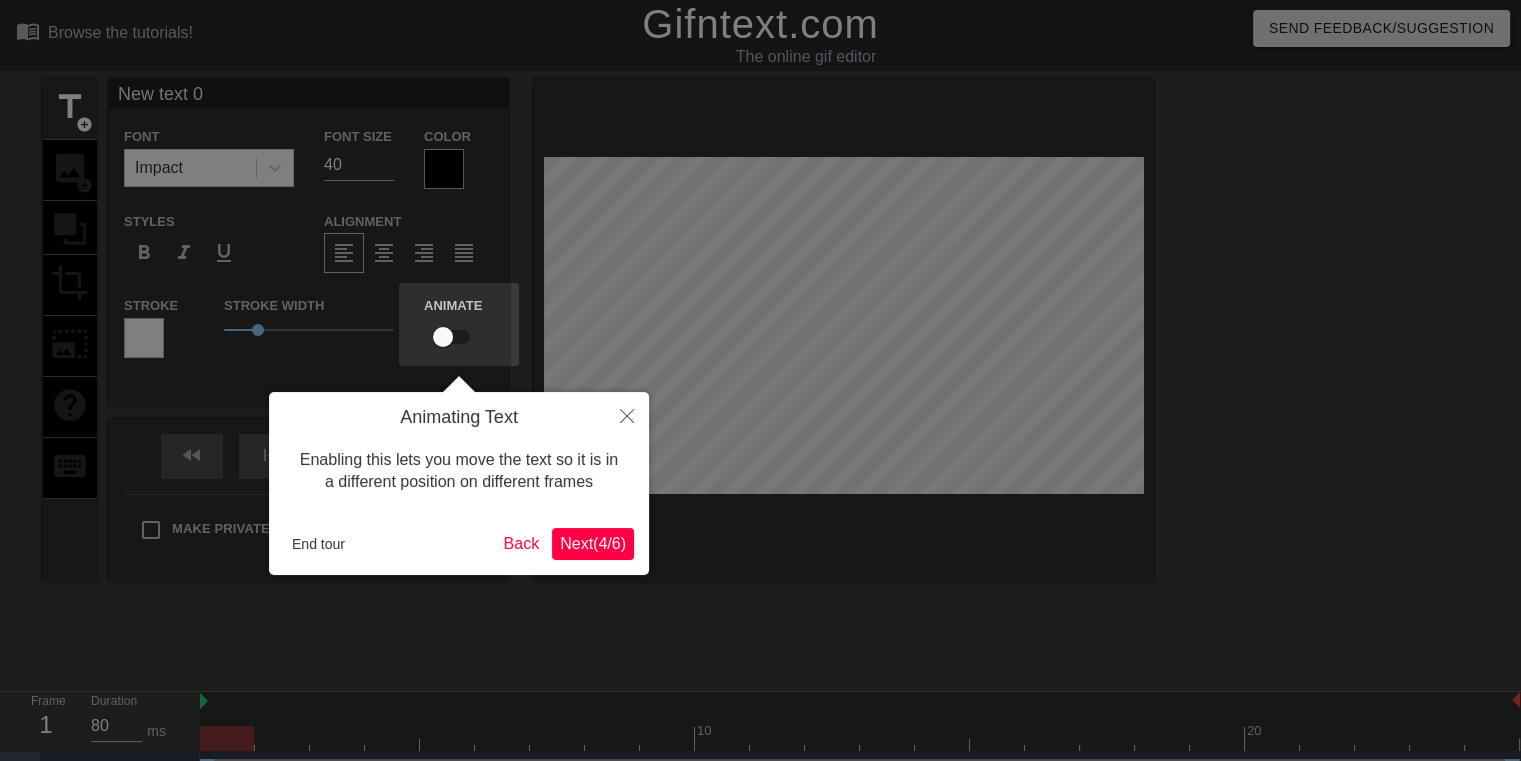 click on "Next  ( 4 / 6 )" at bounding box center [593, 543] 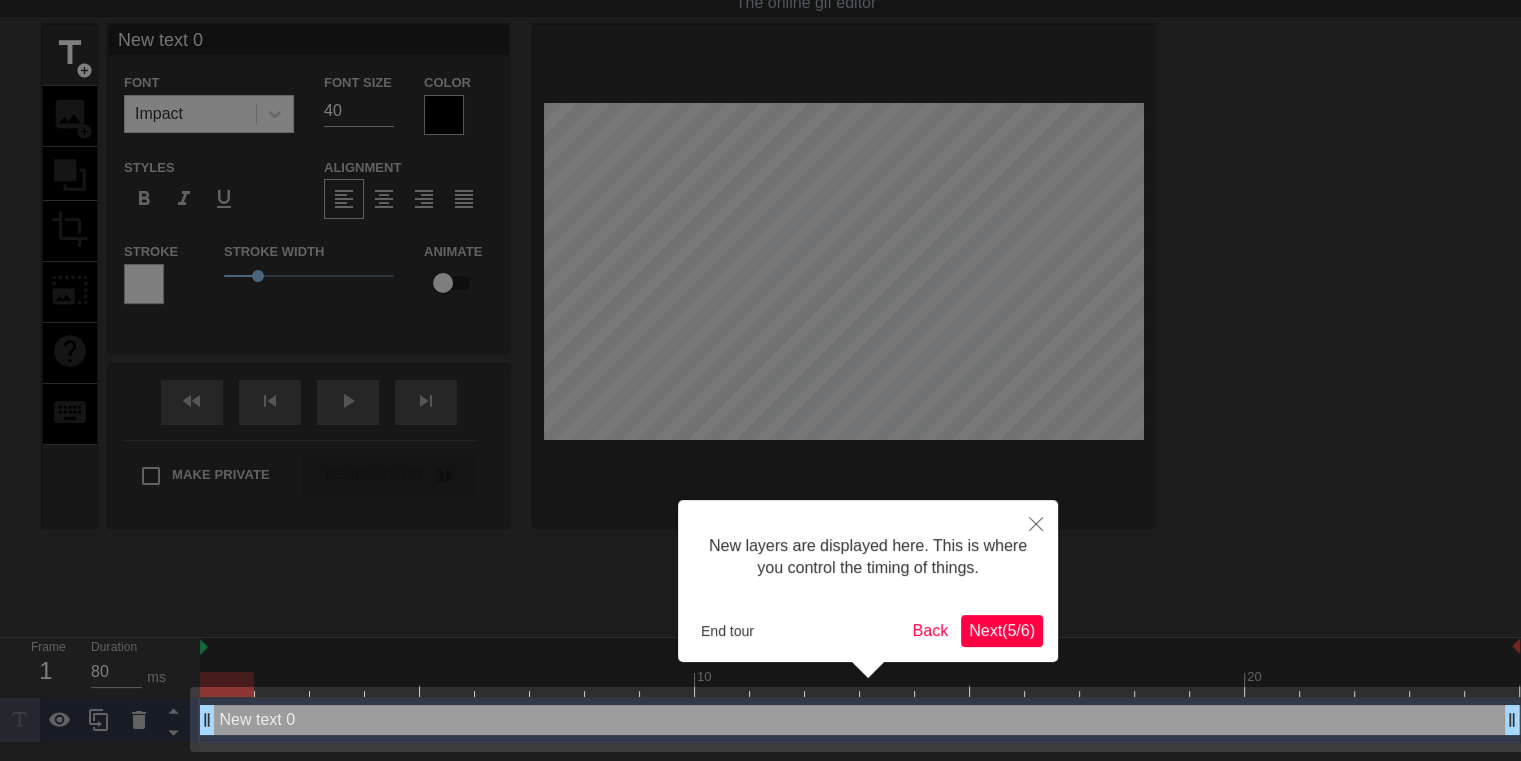 click on "Next  ( 5 / 6 )" at bounding box center (1002, 630) 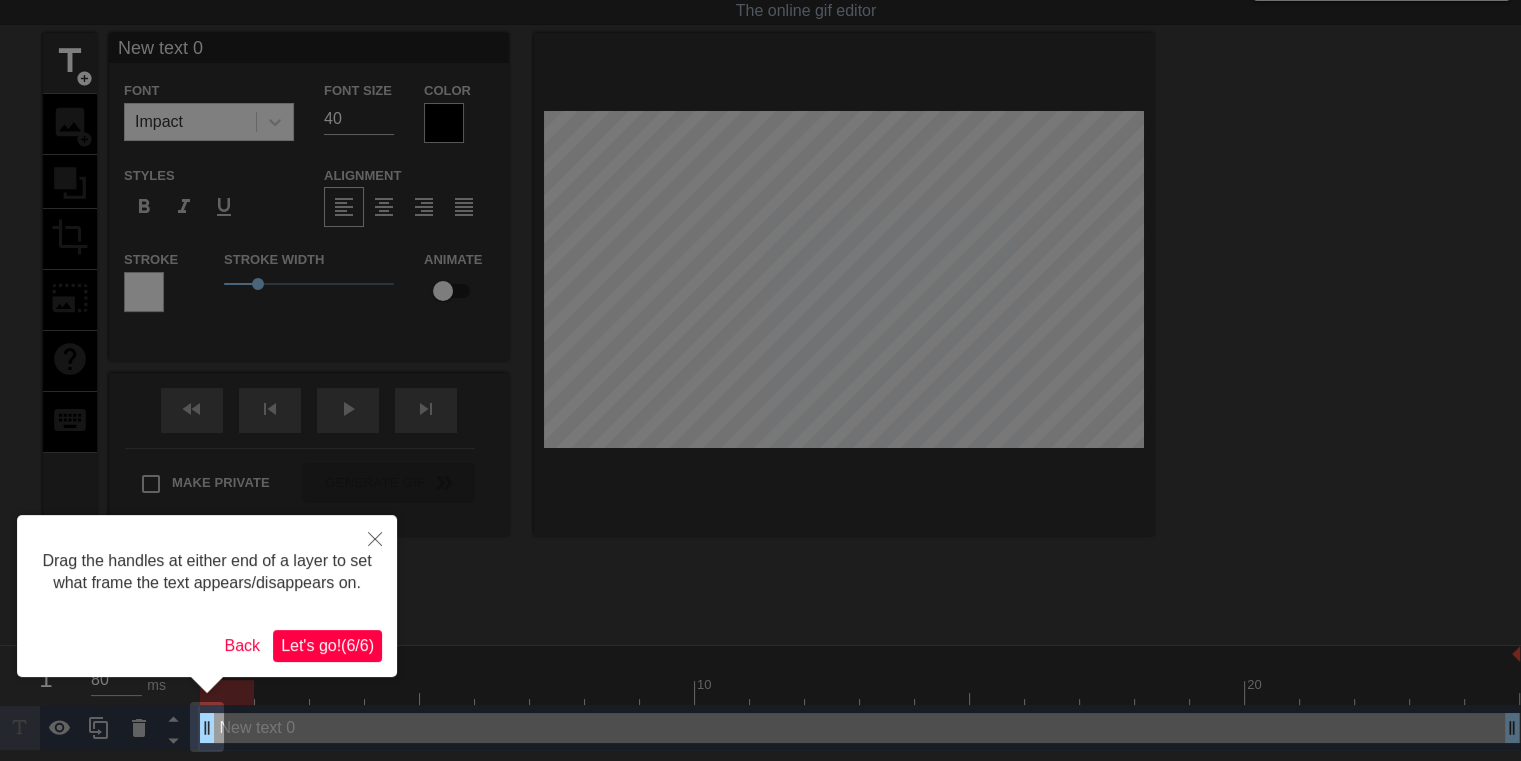 scroll, scrollTop: 0, scrollLeft: 0, axis: both 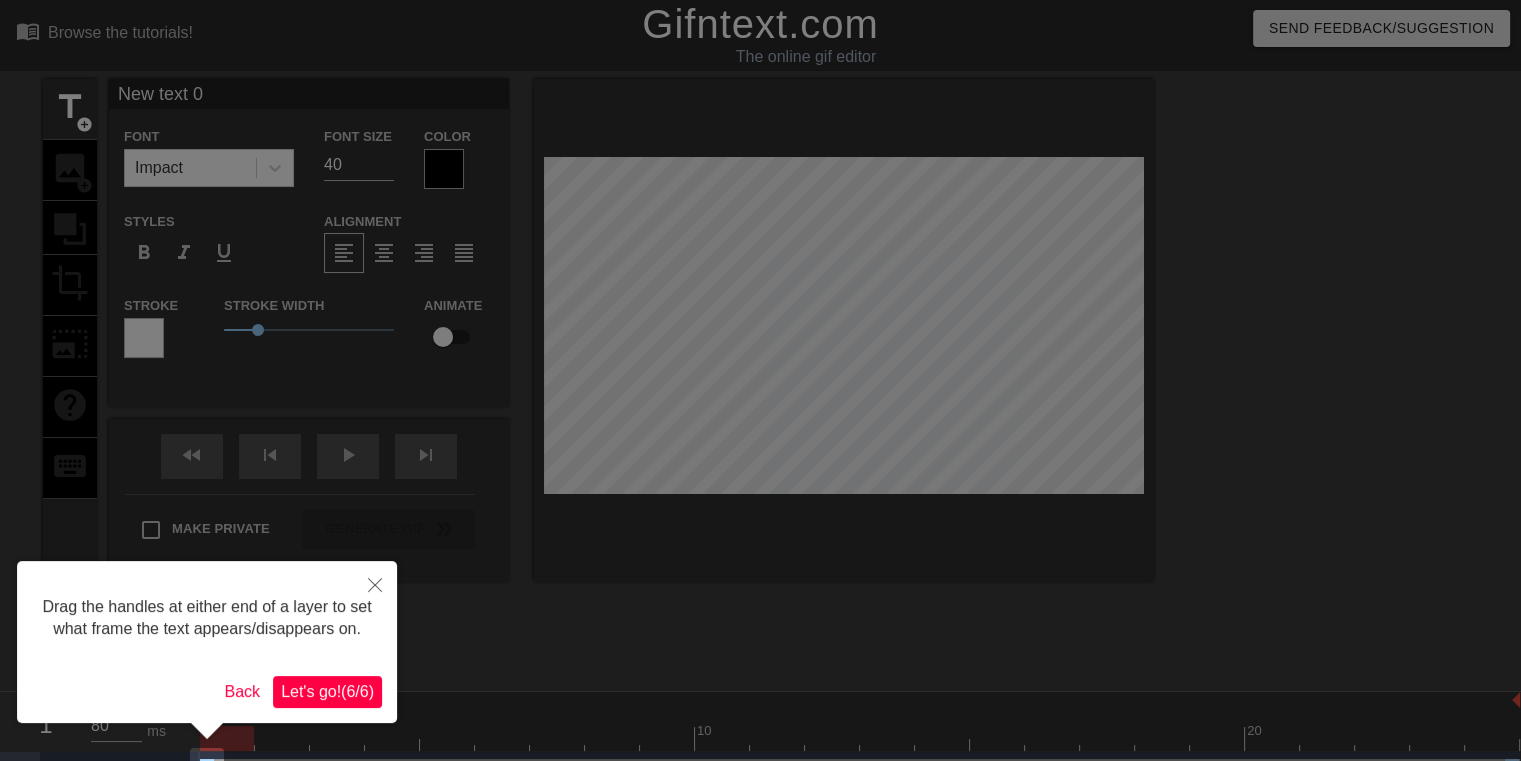 click on "Let's go!  ( 6 / 6 )" at bounding box center [327, 691] 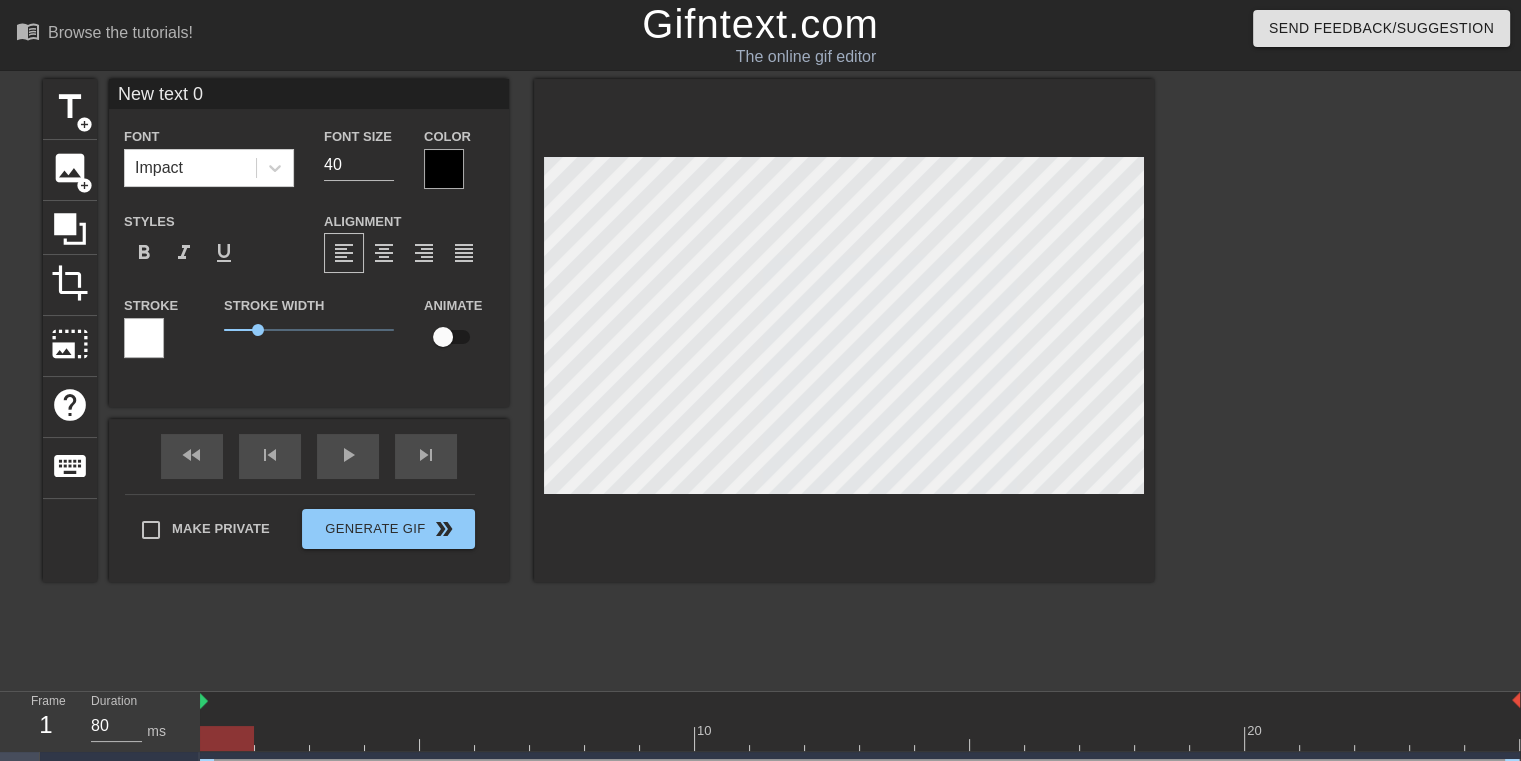 scroll, scrollTop: 2, scrollLeft: 2, axis: both 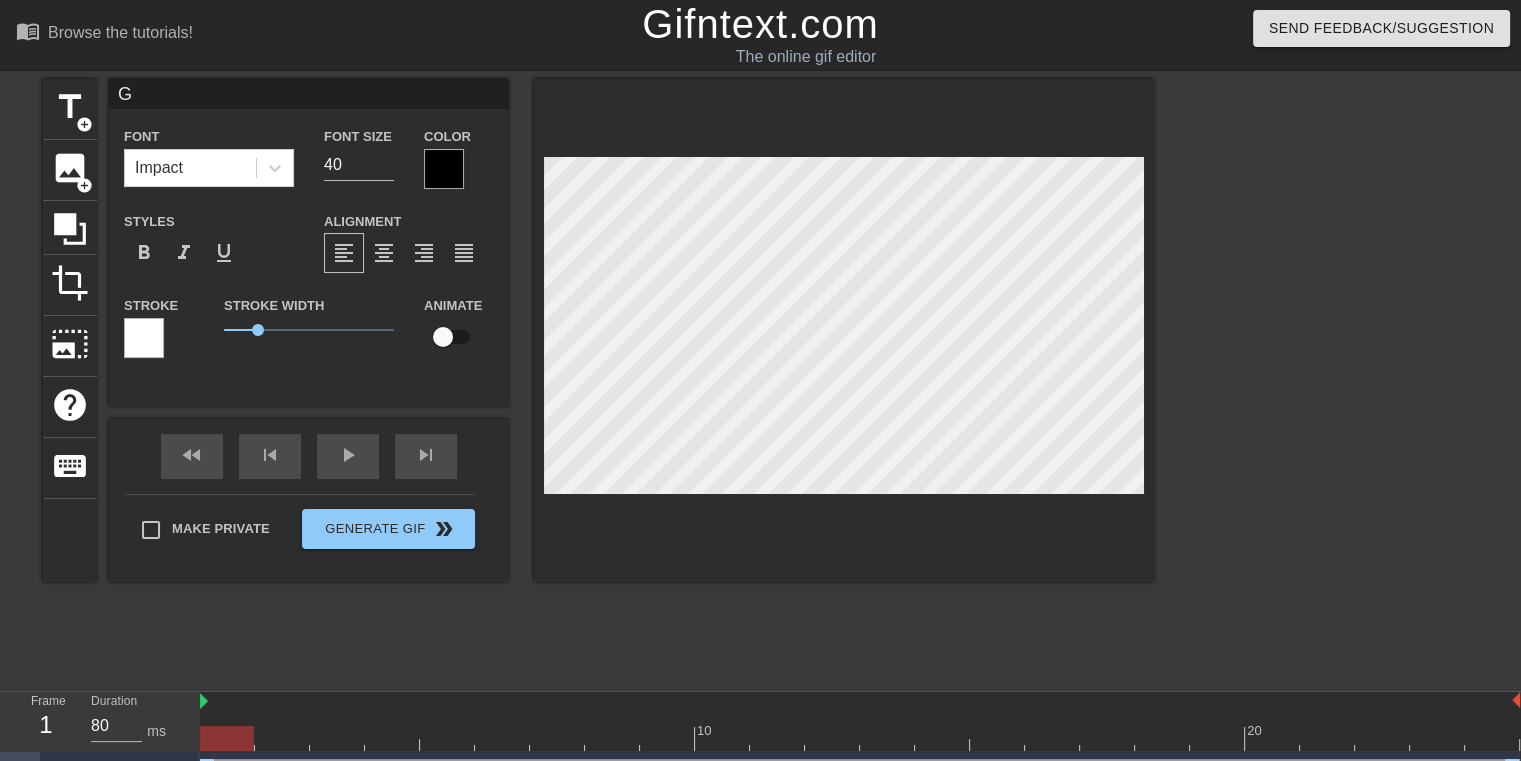 type on "GO" 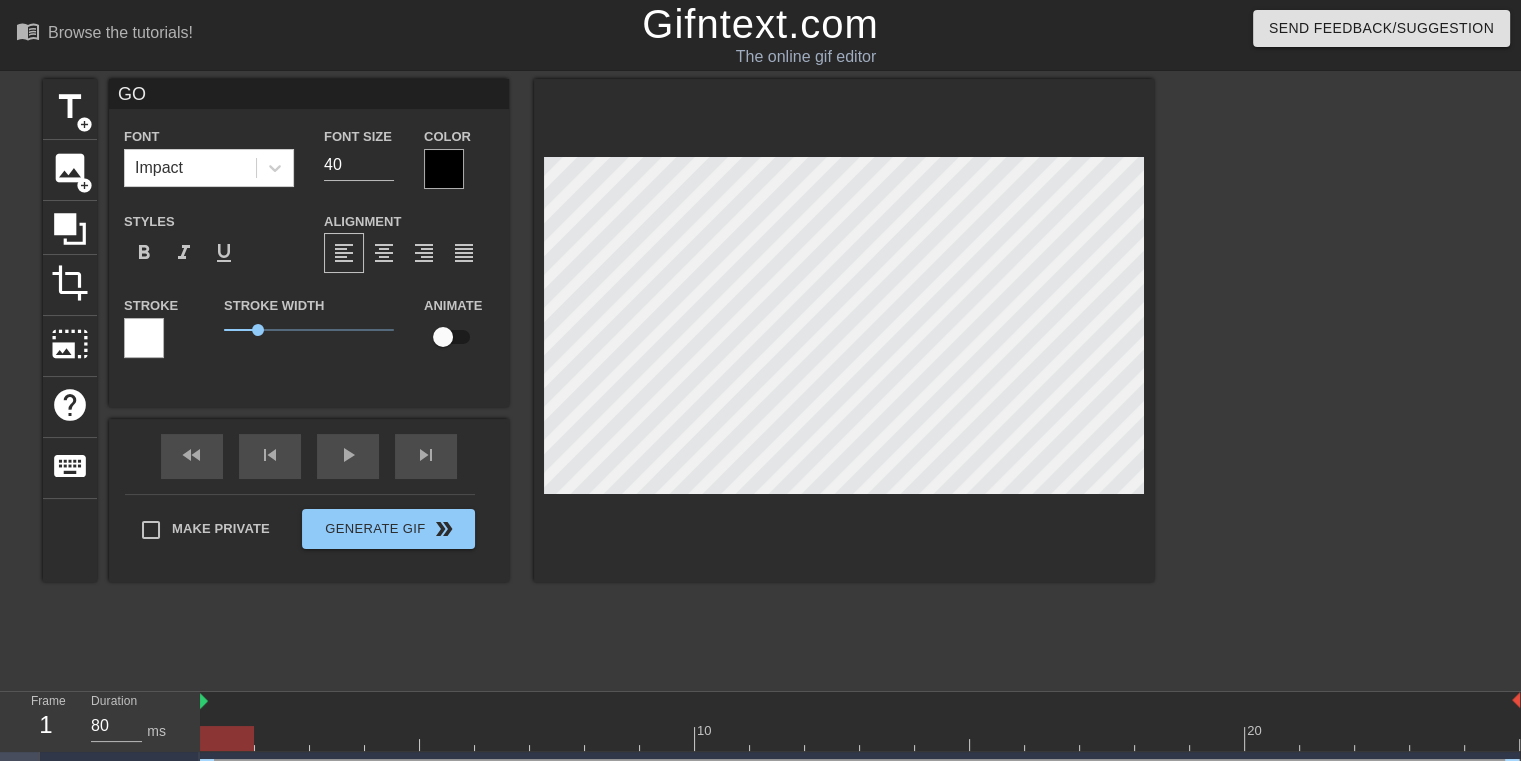 type on "G" 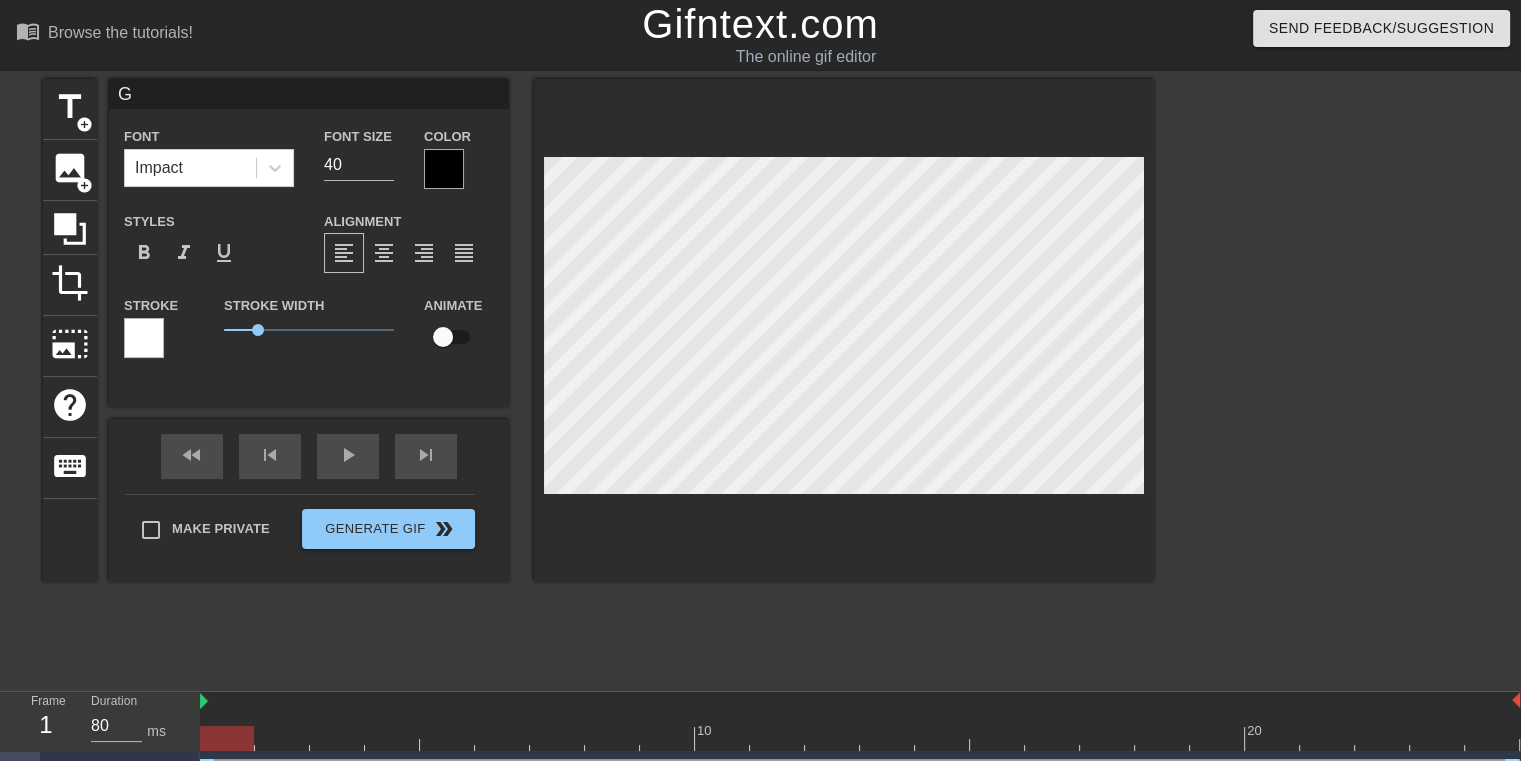type on "Go" 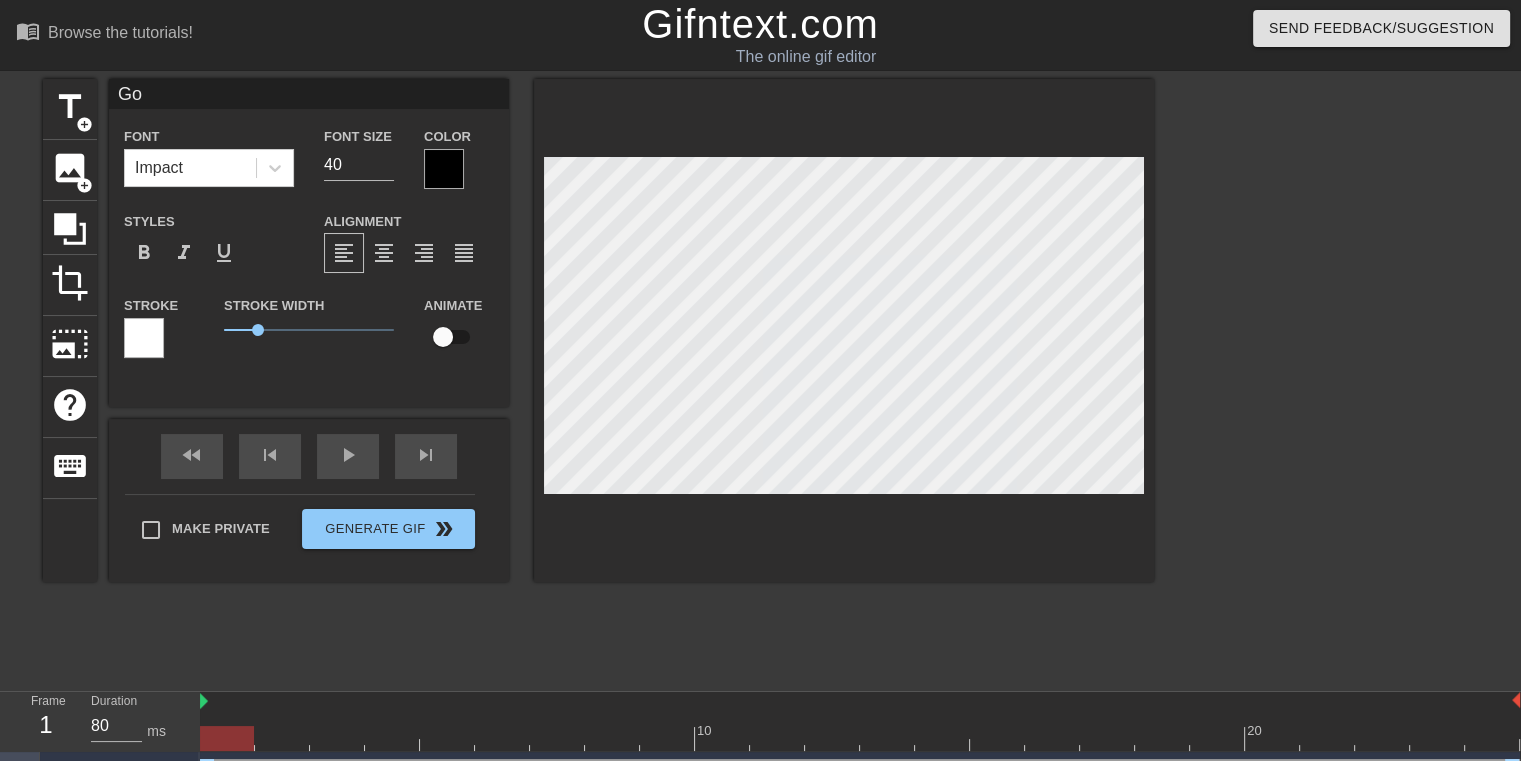 type on "Goo" 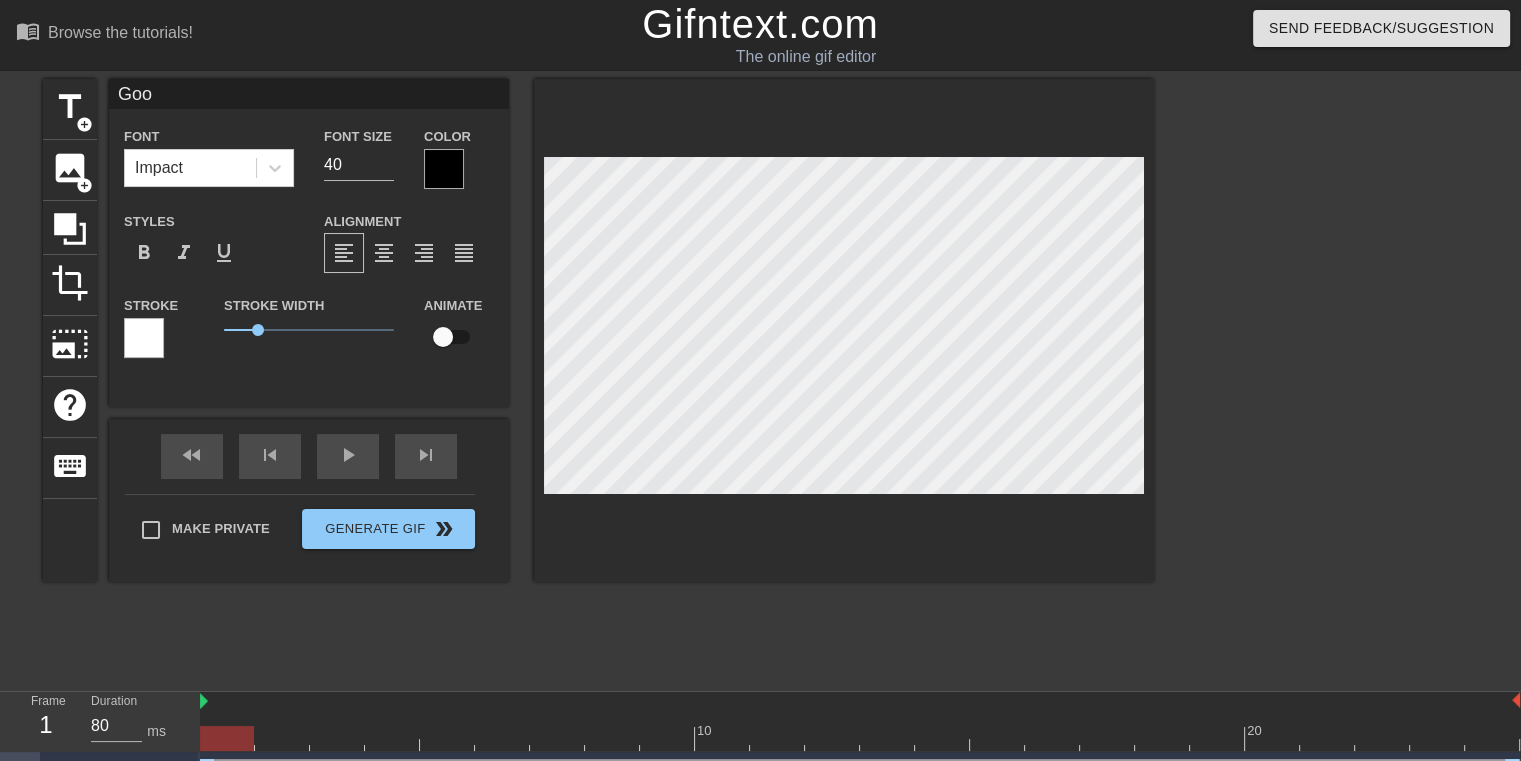 type on "Good" 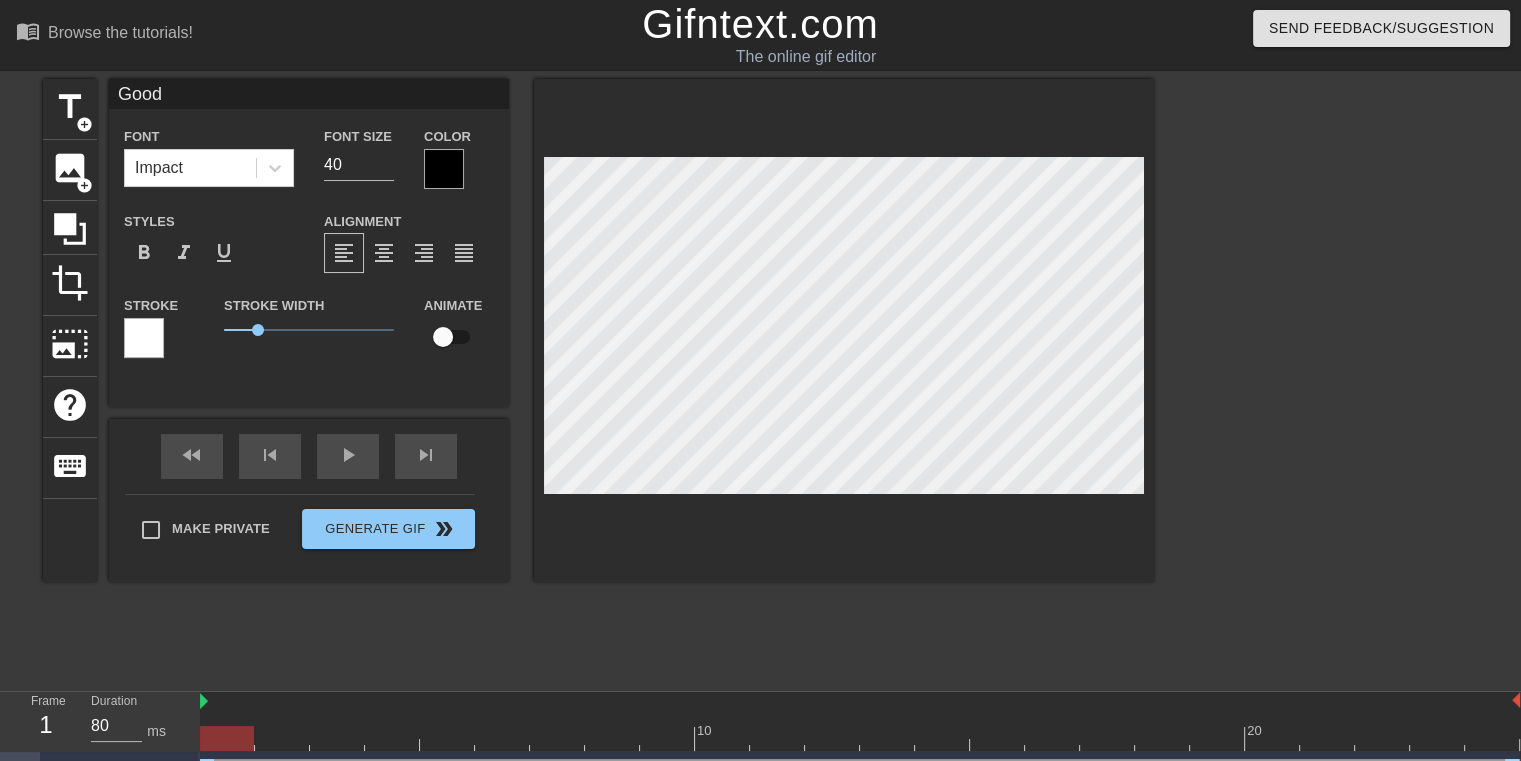 type on "Good" 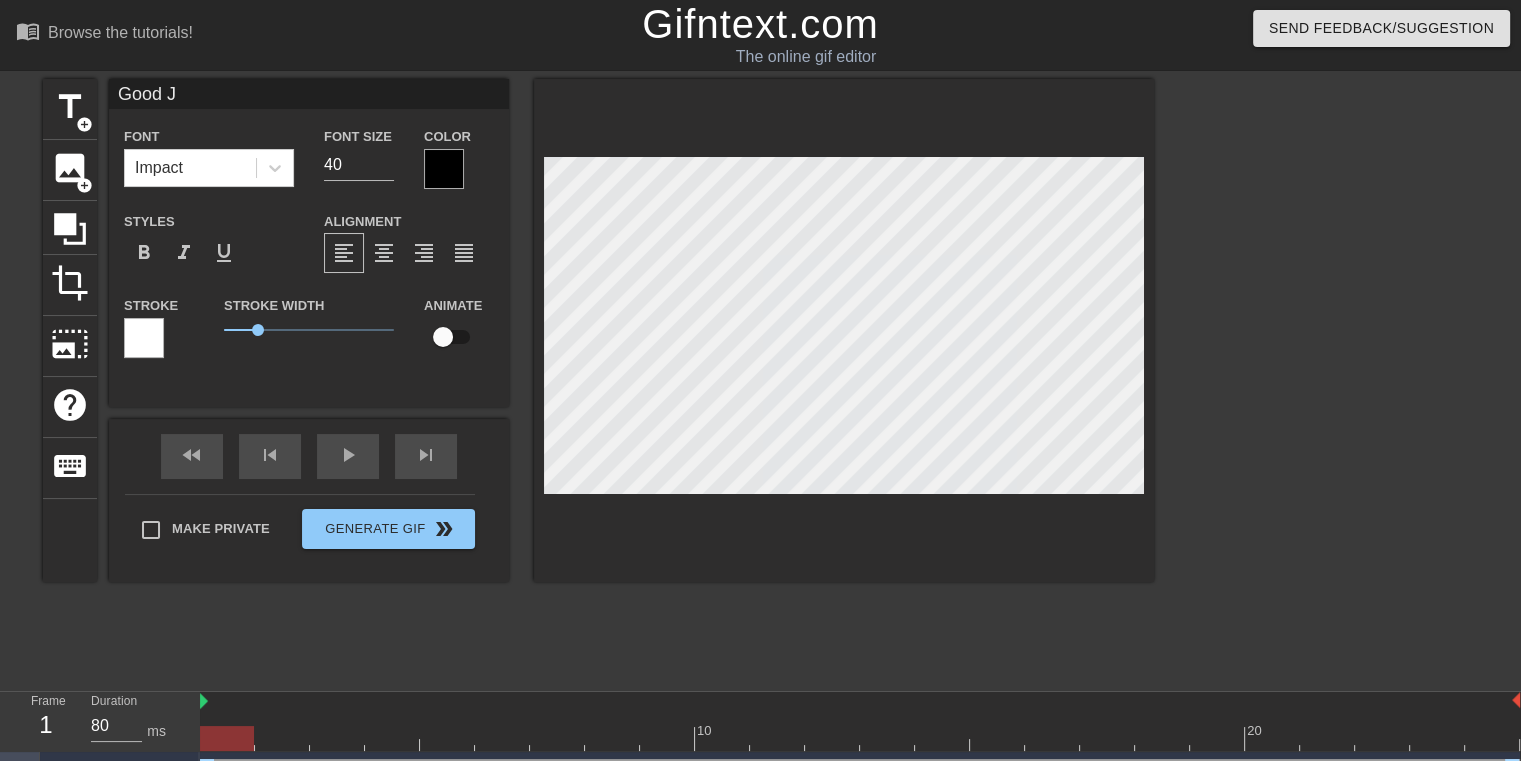 type on "Good Jo" 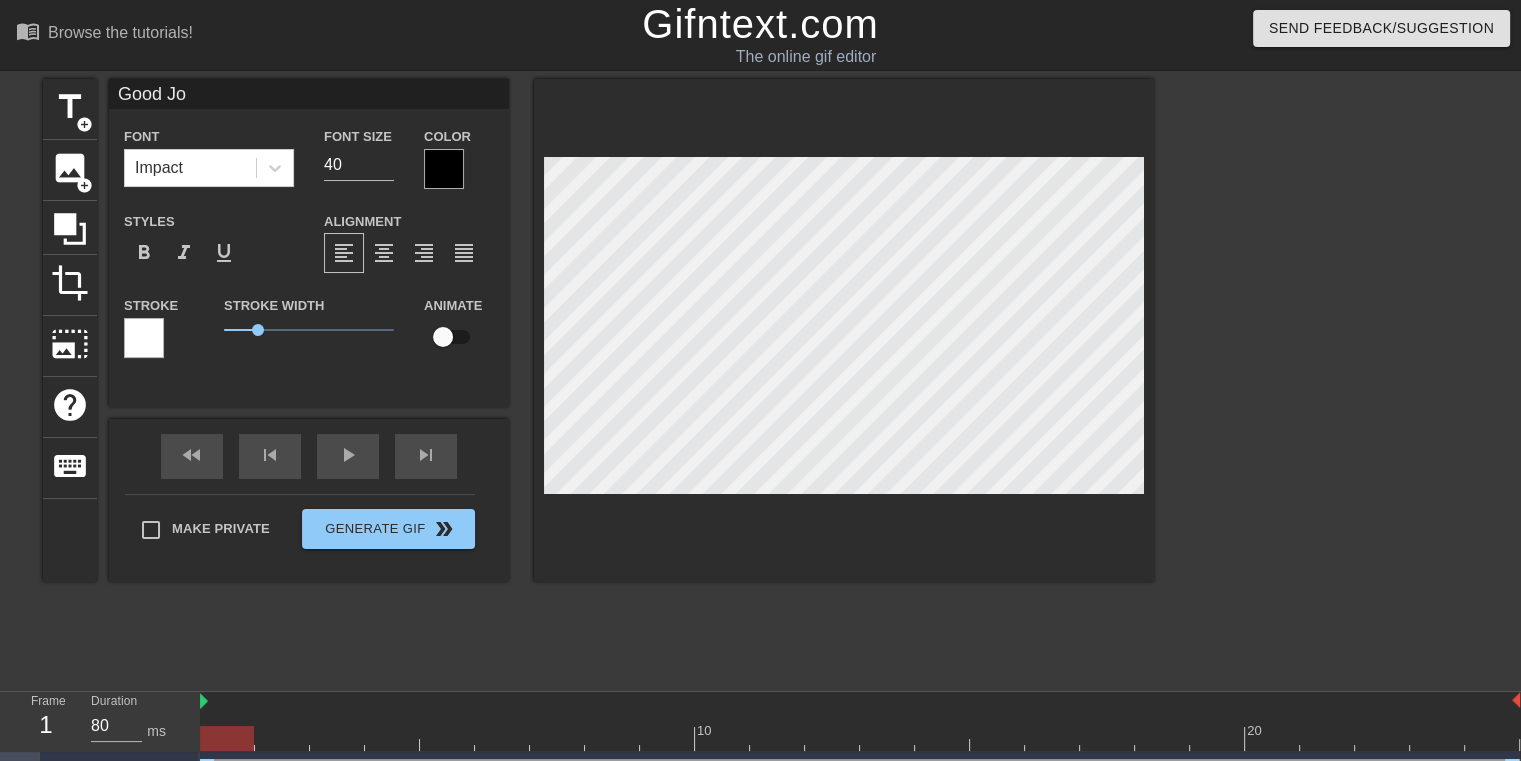 type on "Good Job" 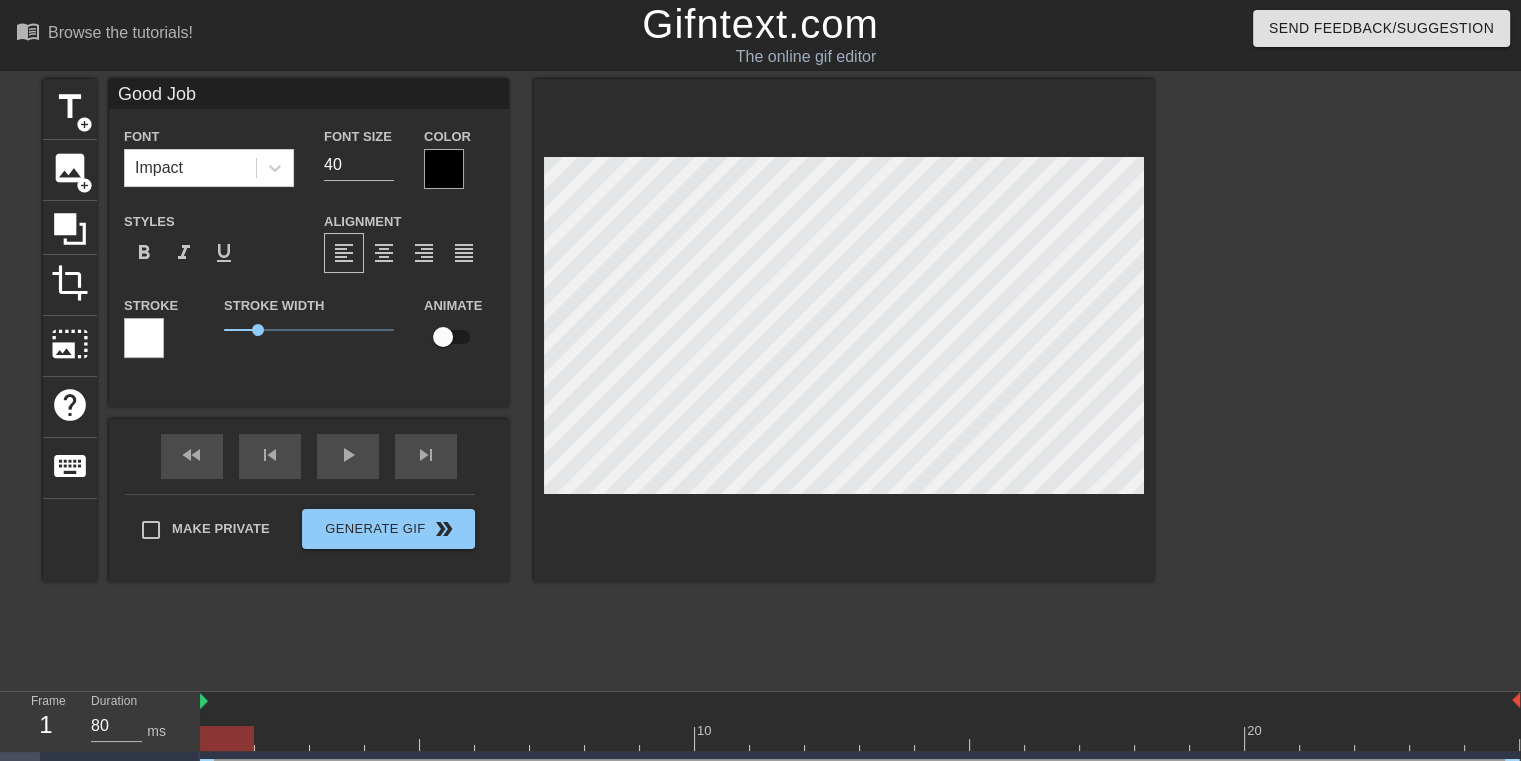 scroll, scrollTop: 2, scrollLeft: 4, axis: both 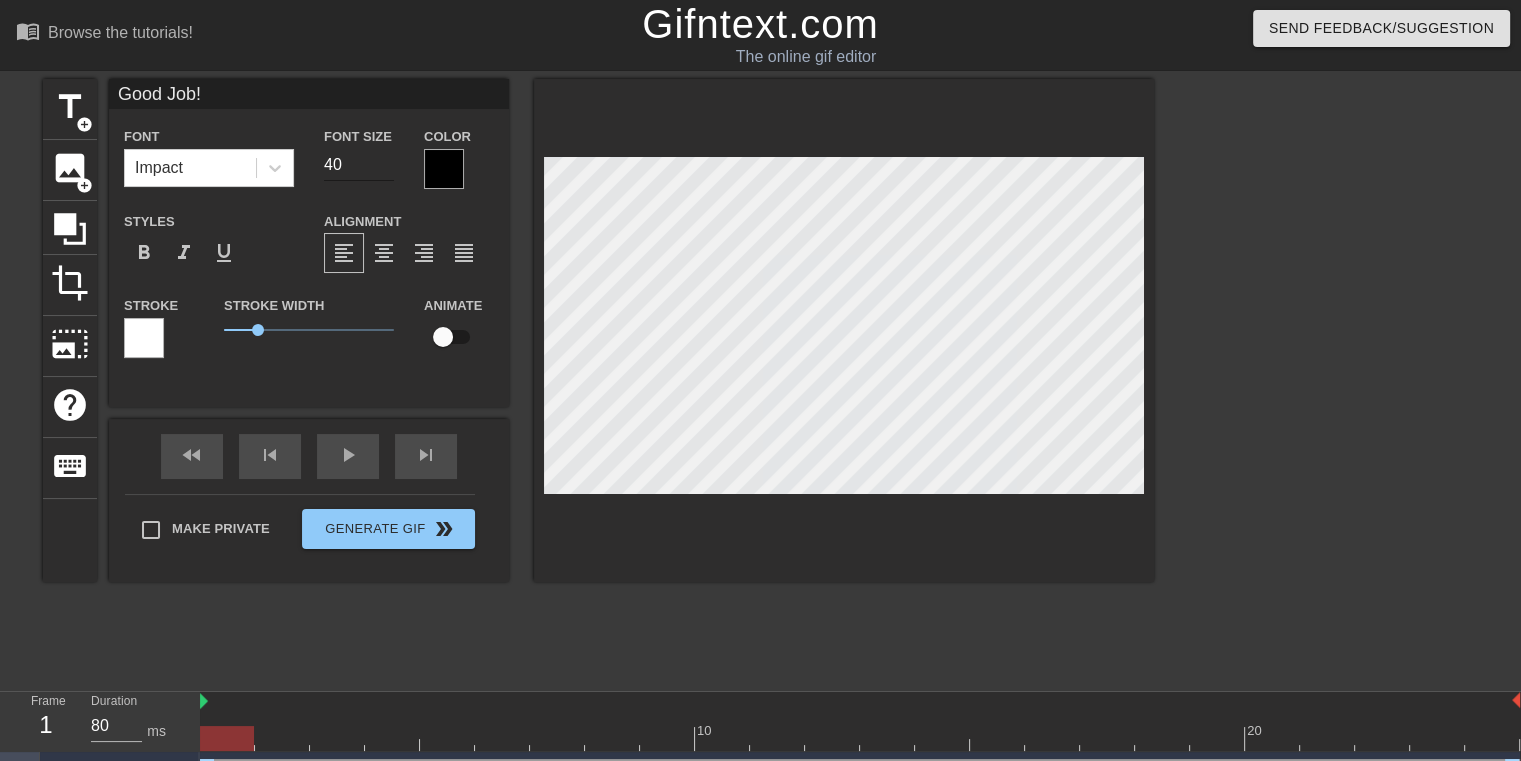type on "Good Job!" 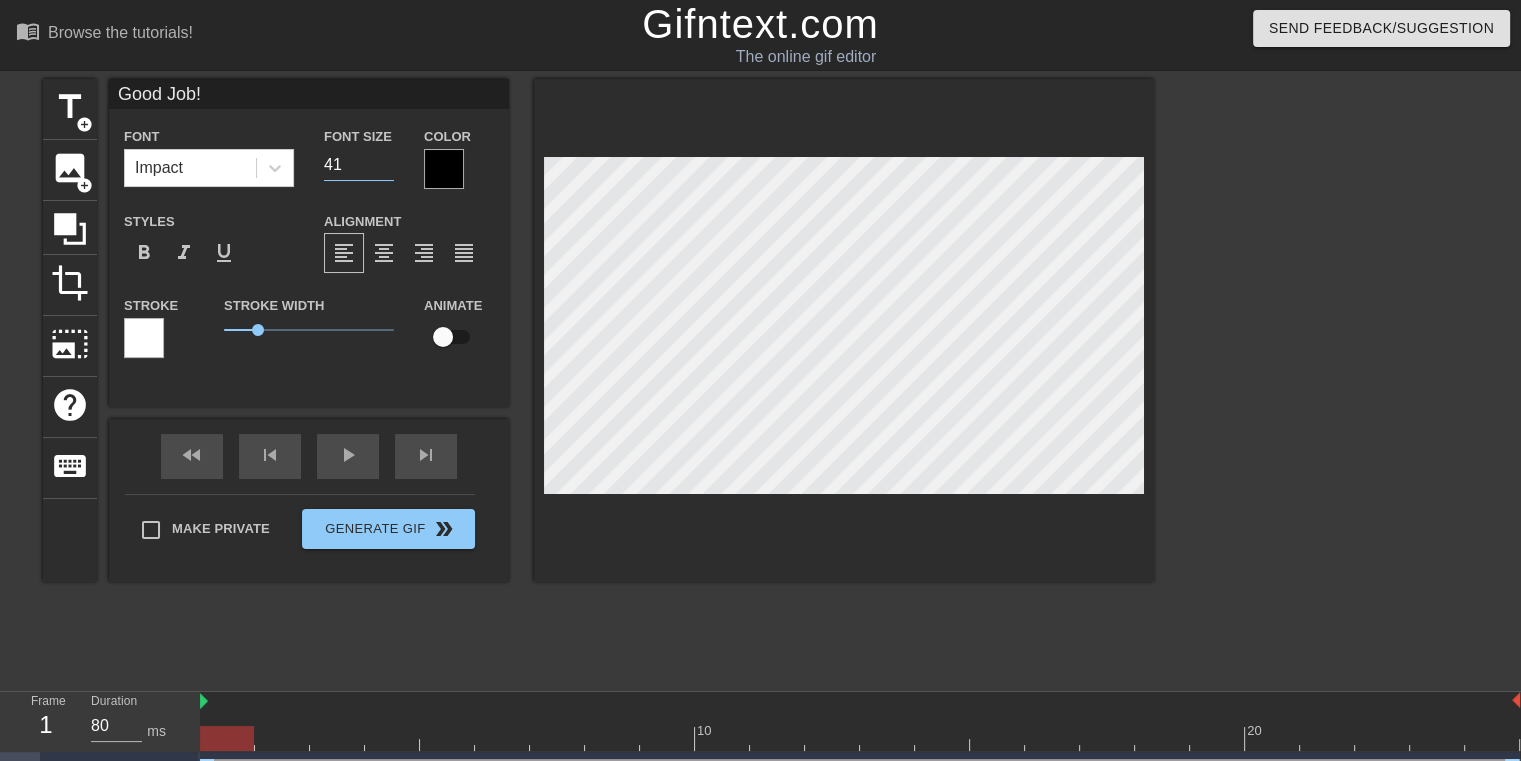 click on "41" at bounding box center [359, 165] 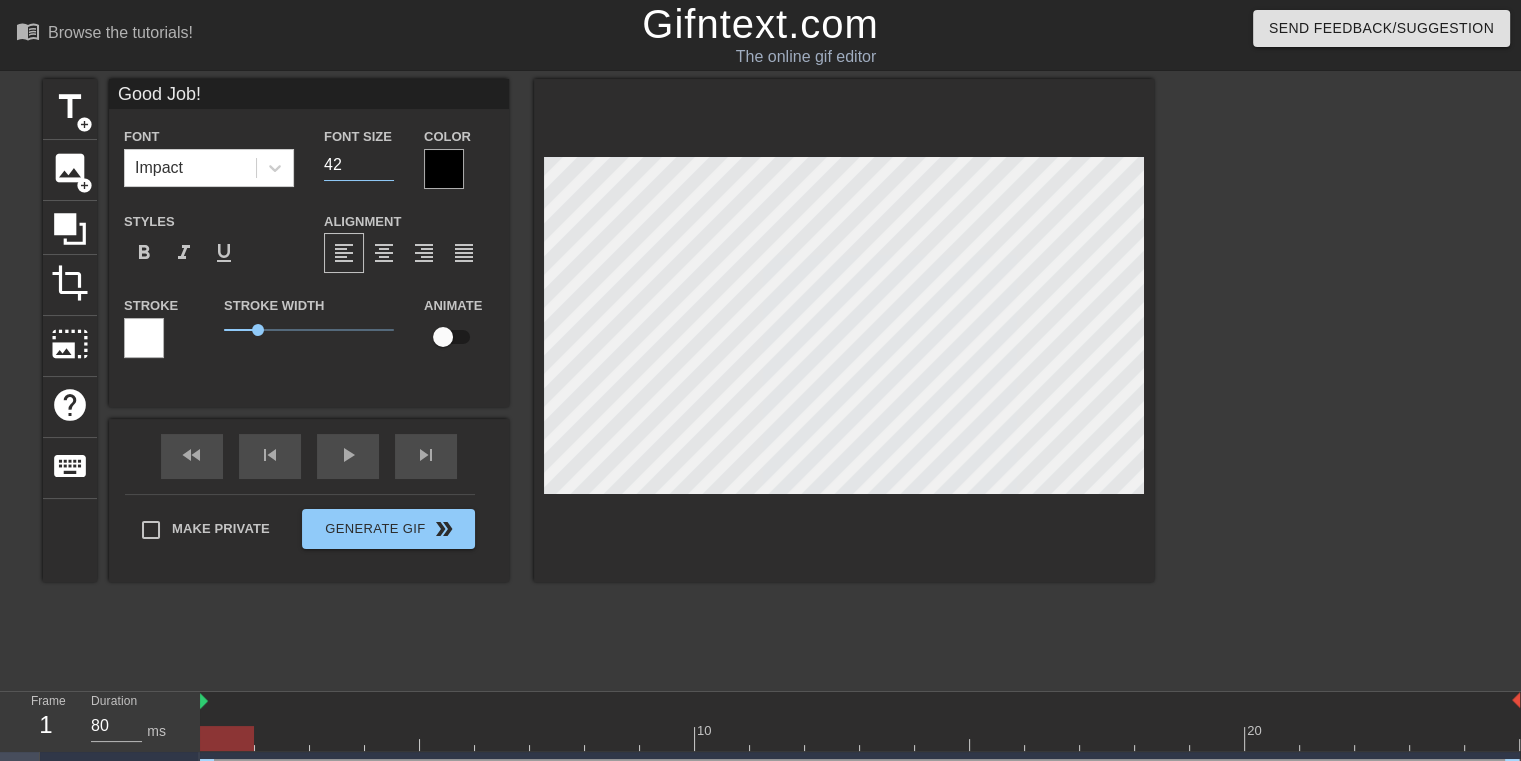 click on "42" at bounding box center [359, 165] 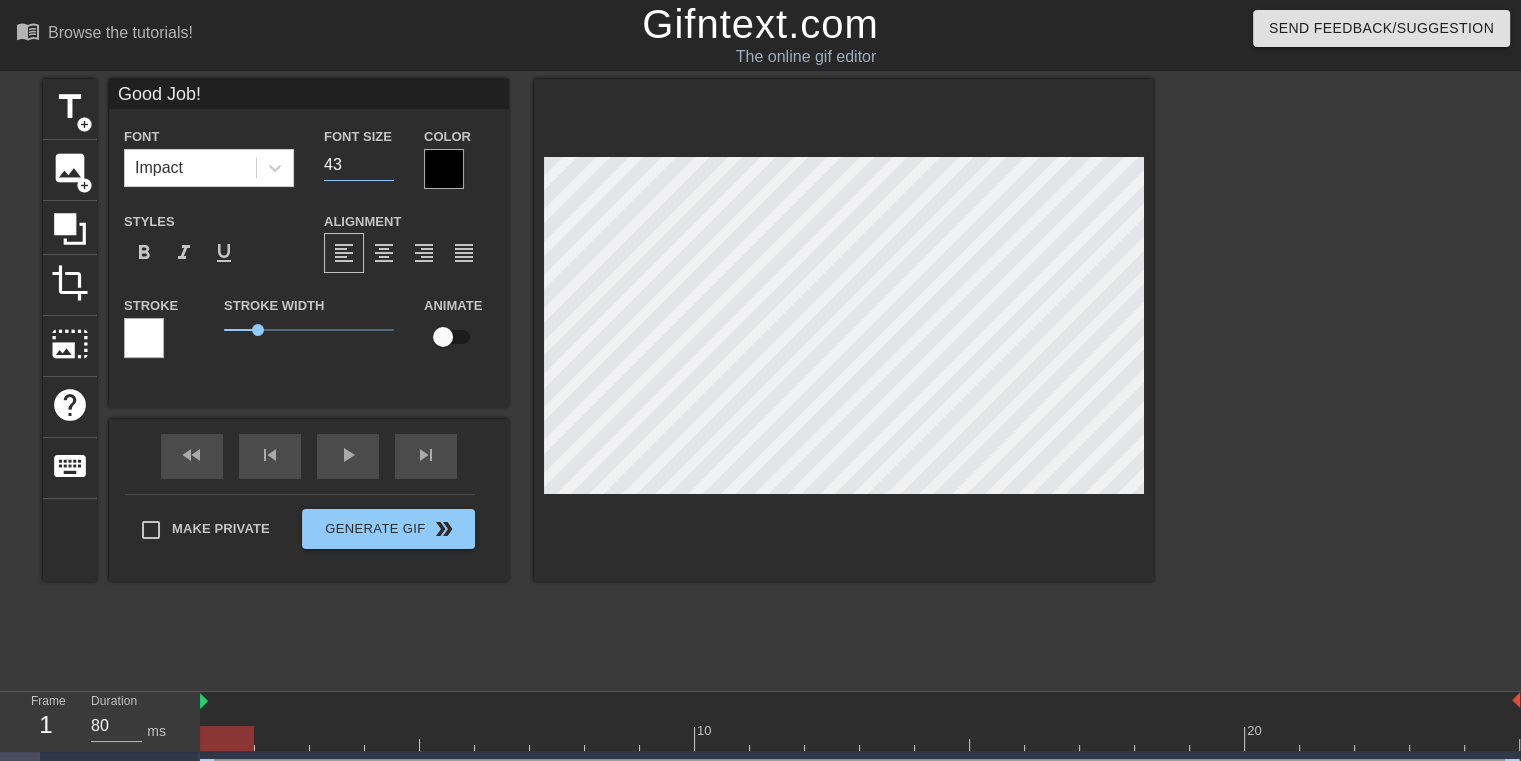 click on "43" at bounding box center (359, 165) 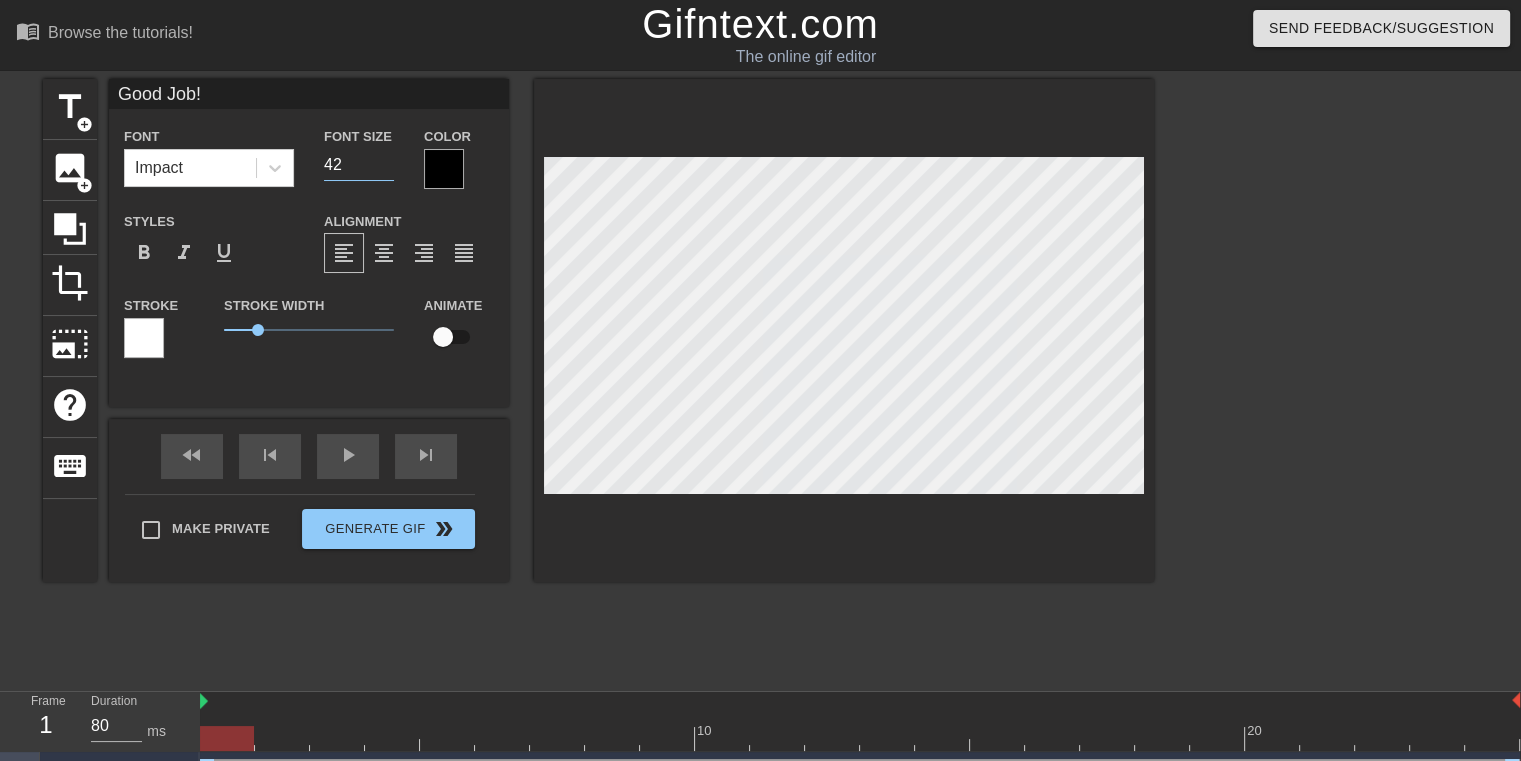 click on "42" at bounding box center [359, 165] 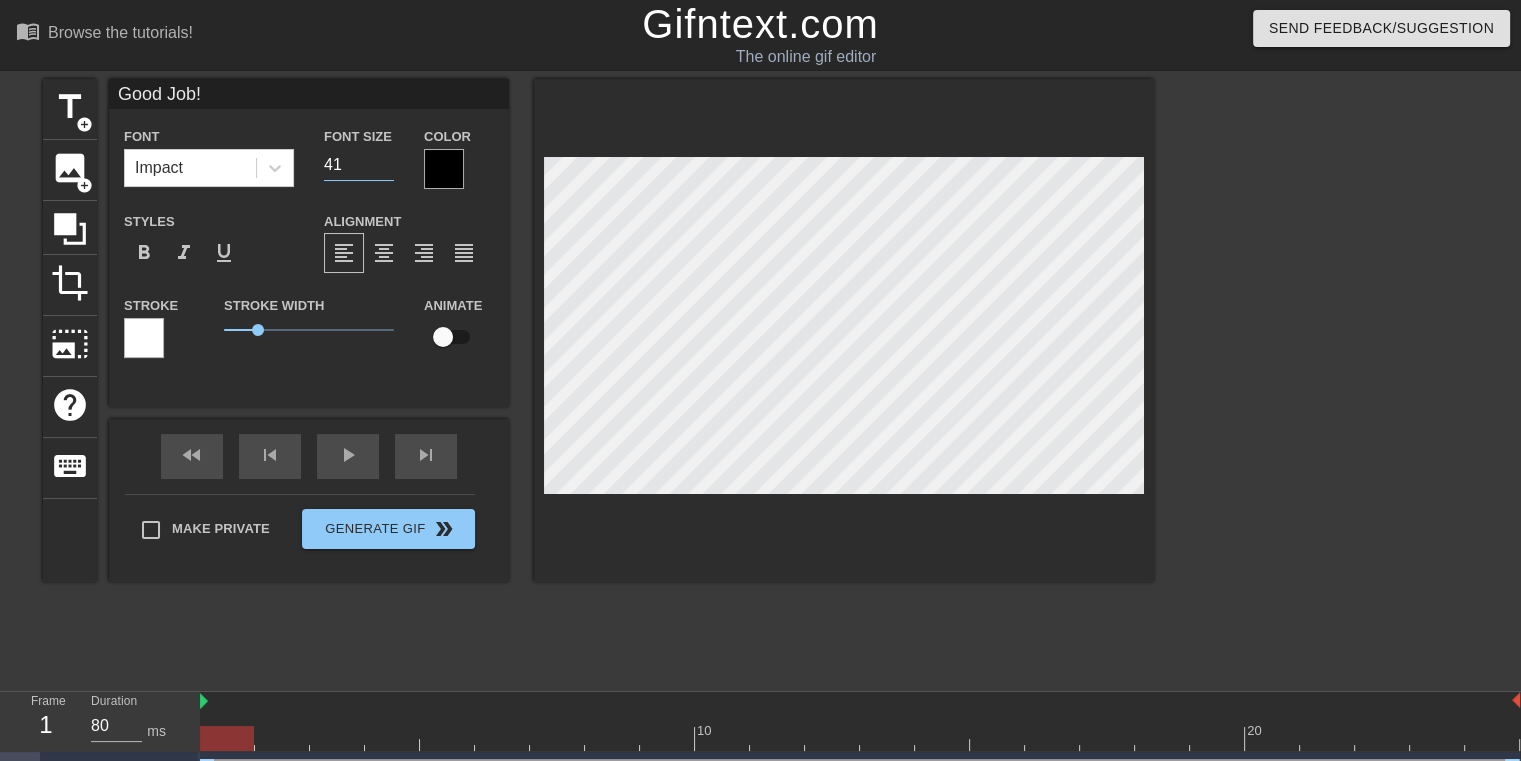 click on "41" at bounding box center (359, 165) 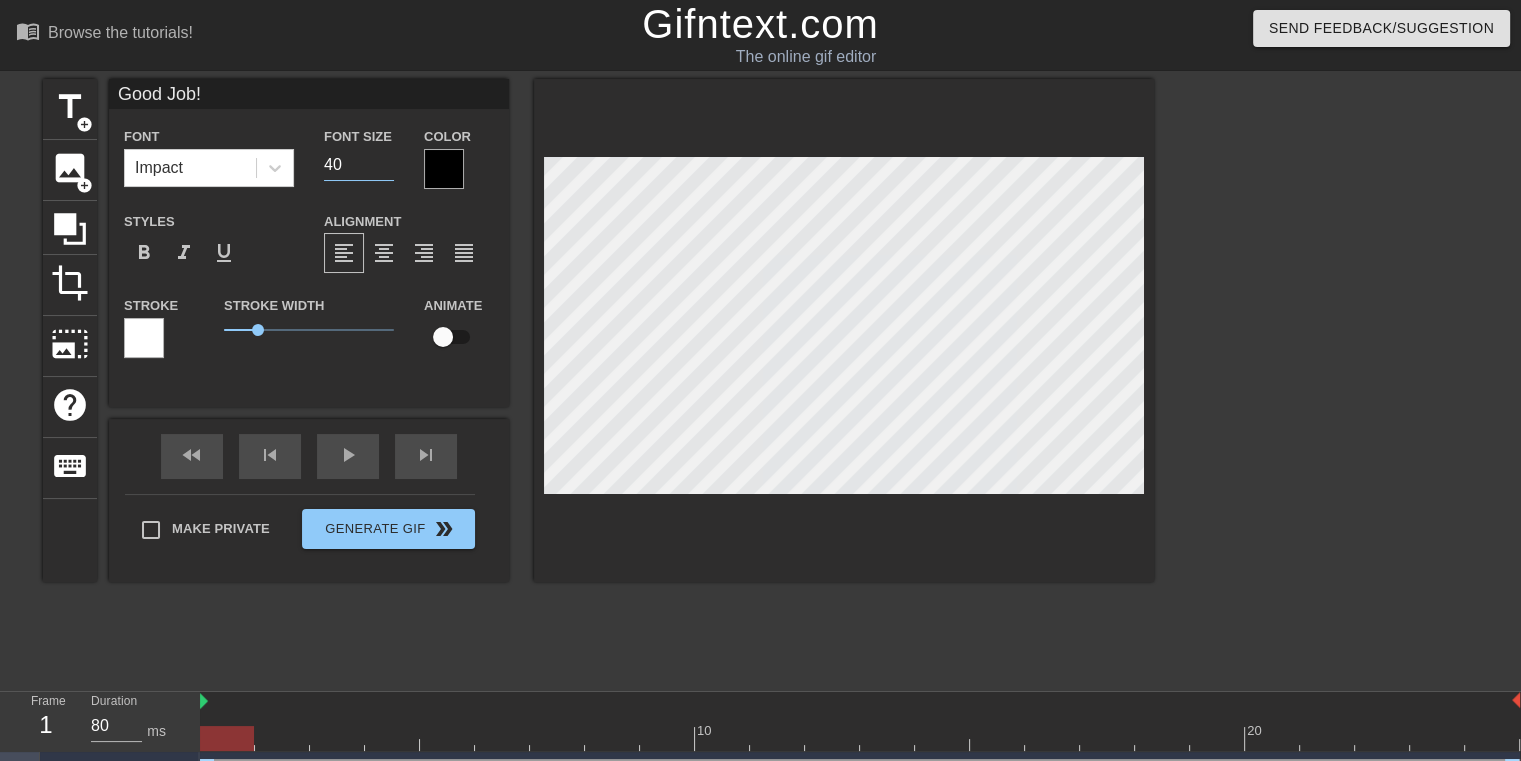 click on "40" at bounding box center (359, 165) 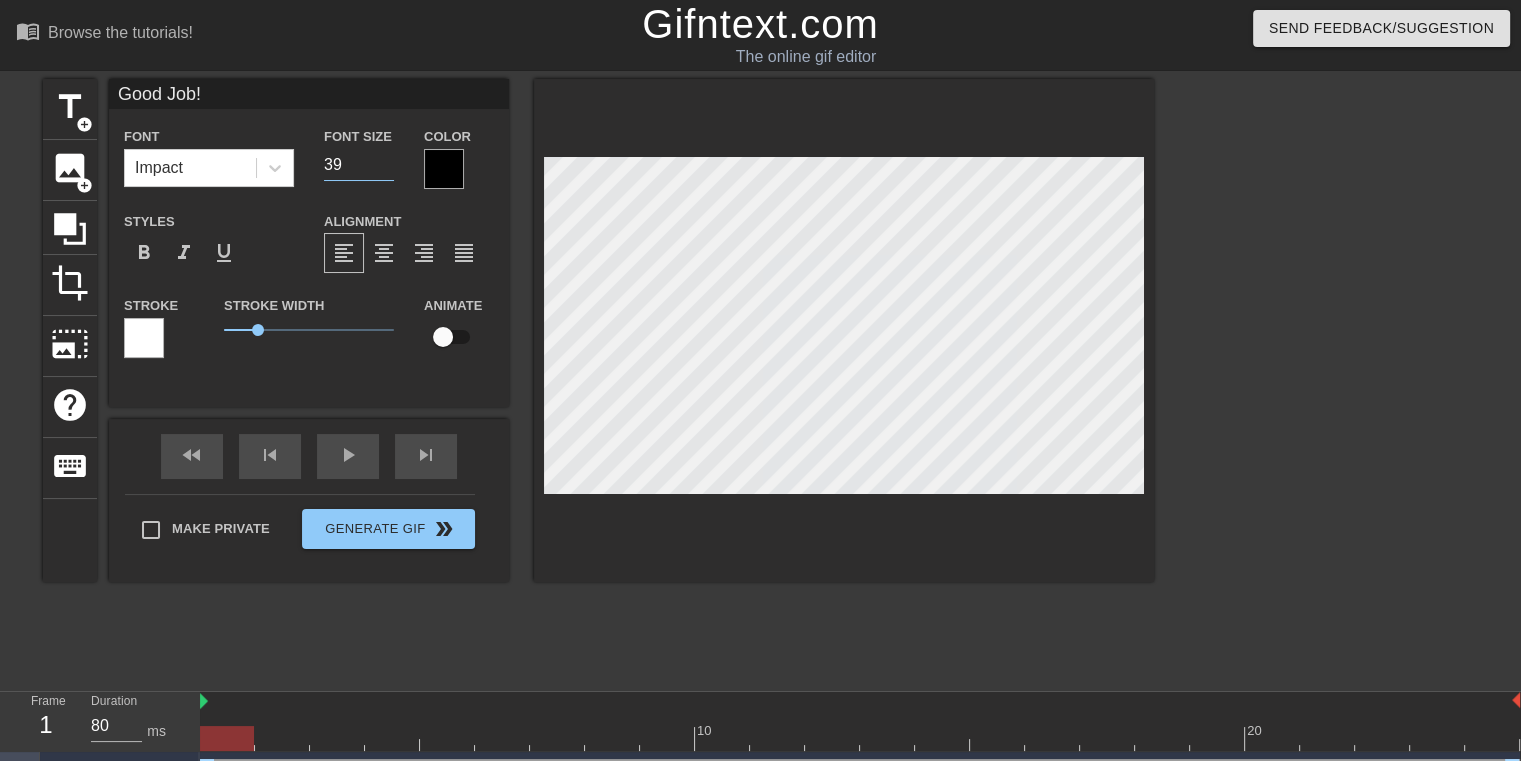 click on "39" at bounding box center (359, 165) 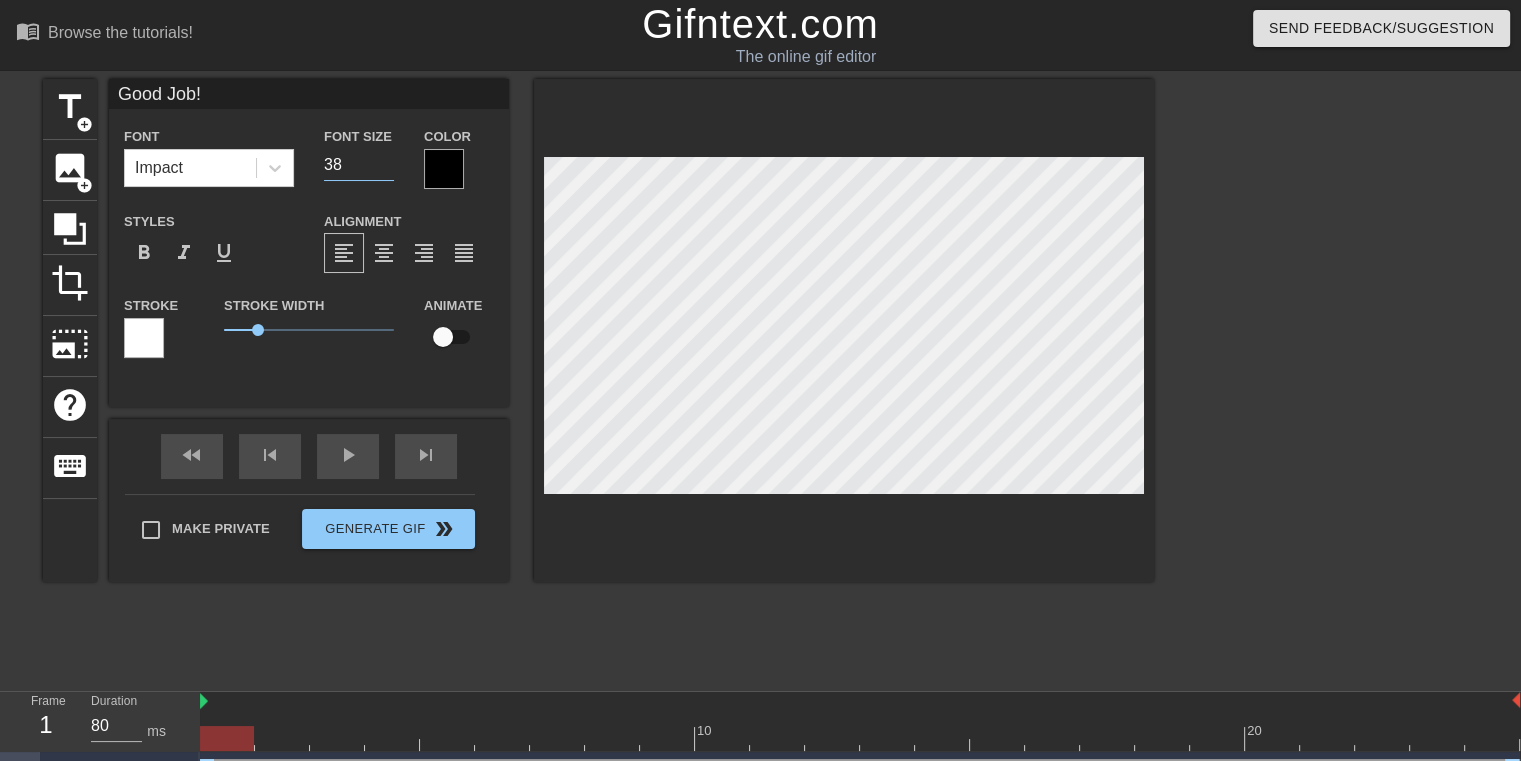 click on "38" at bounding box center (359, 165) 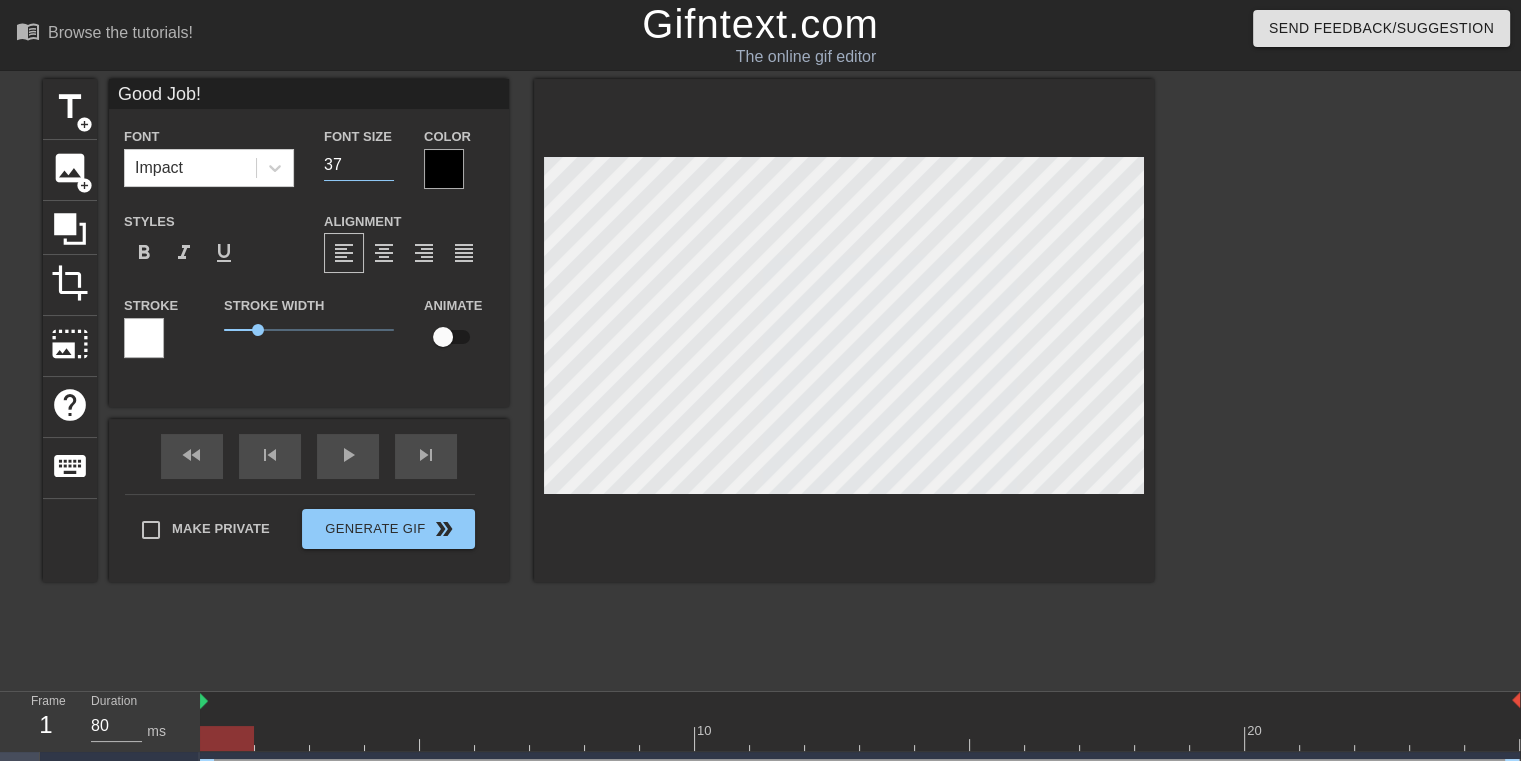 click on "37" at bounding box center [359, 165] 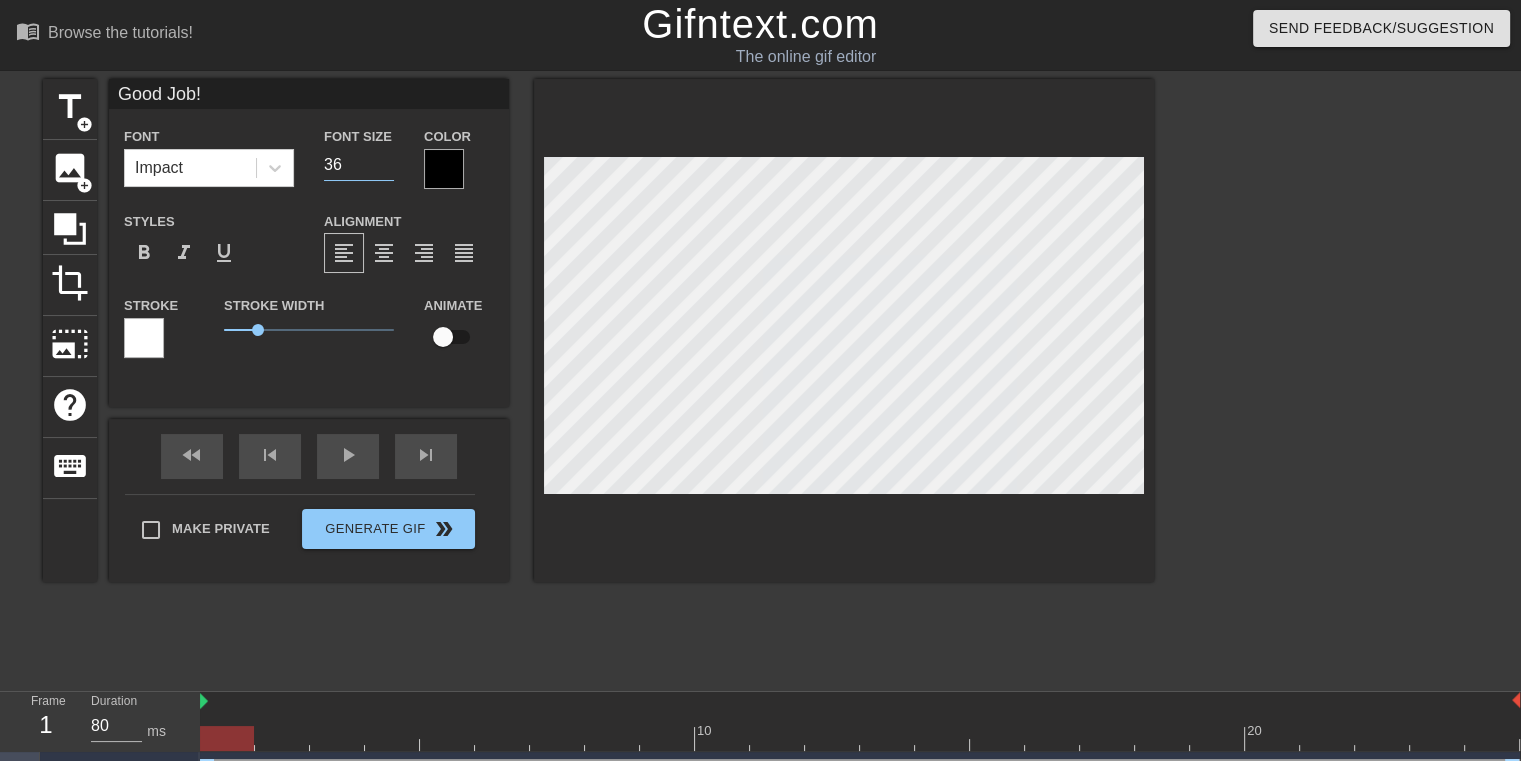 click on "36" at bounding box center [359, 165] 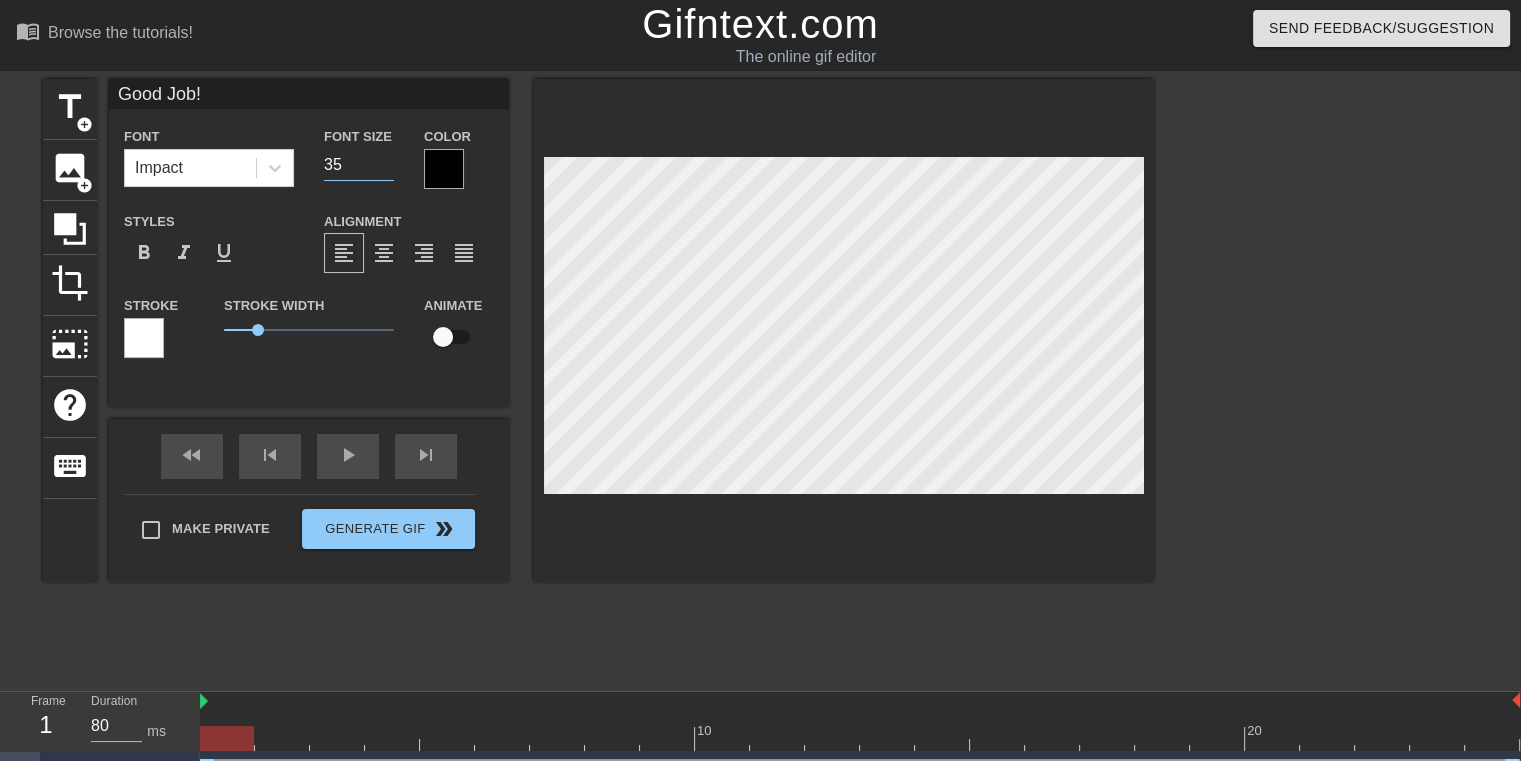 type on "35" 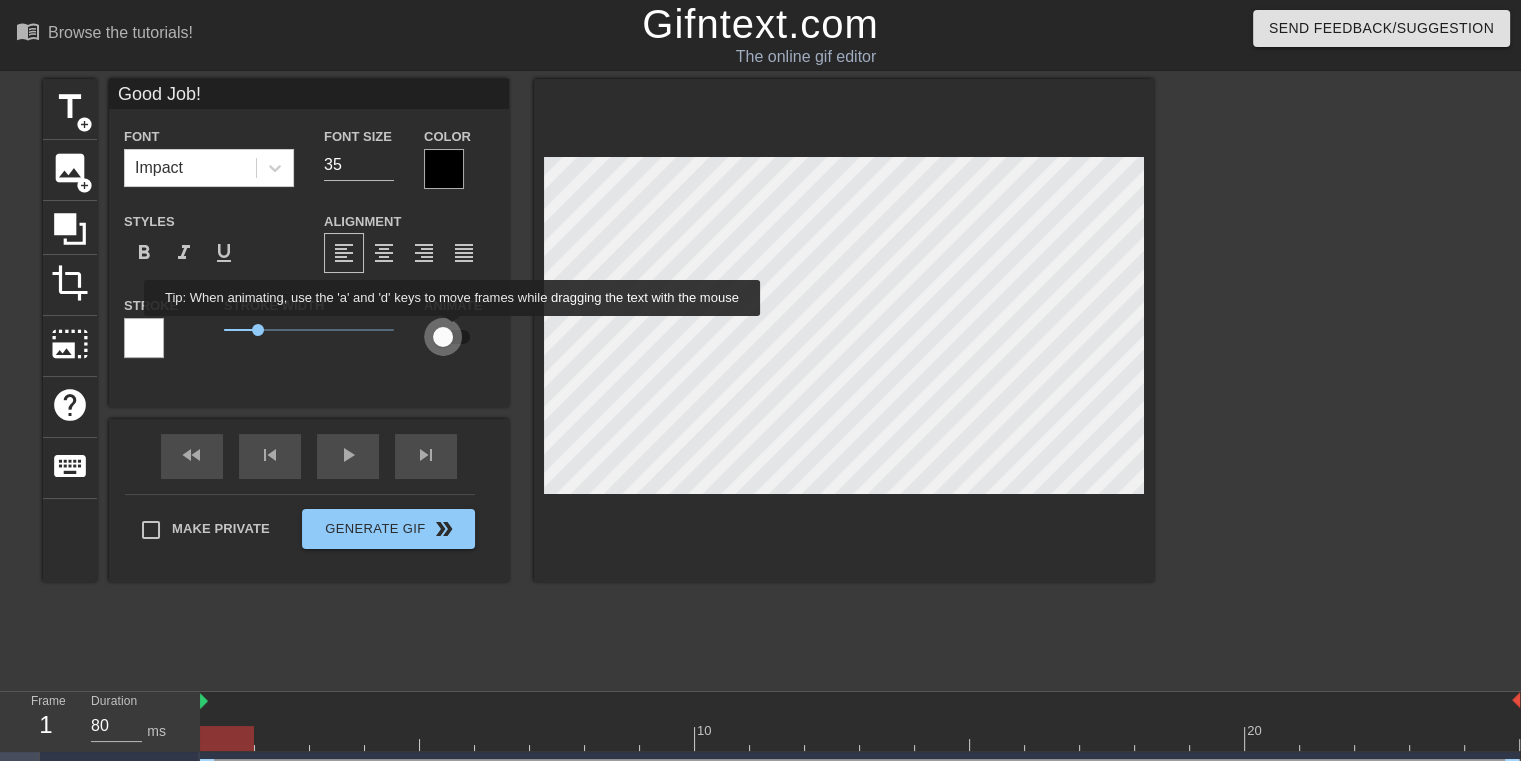 click at bounding box center (443, 337) 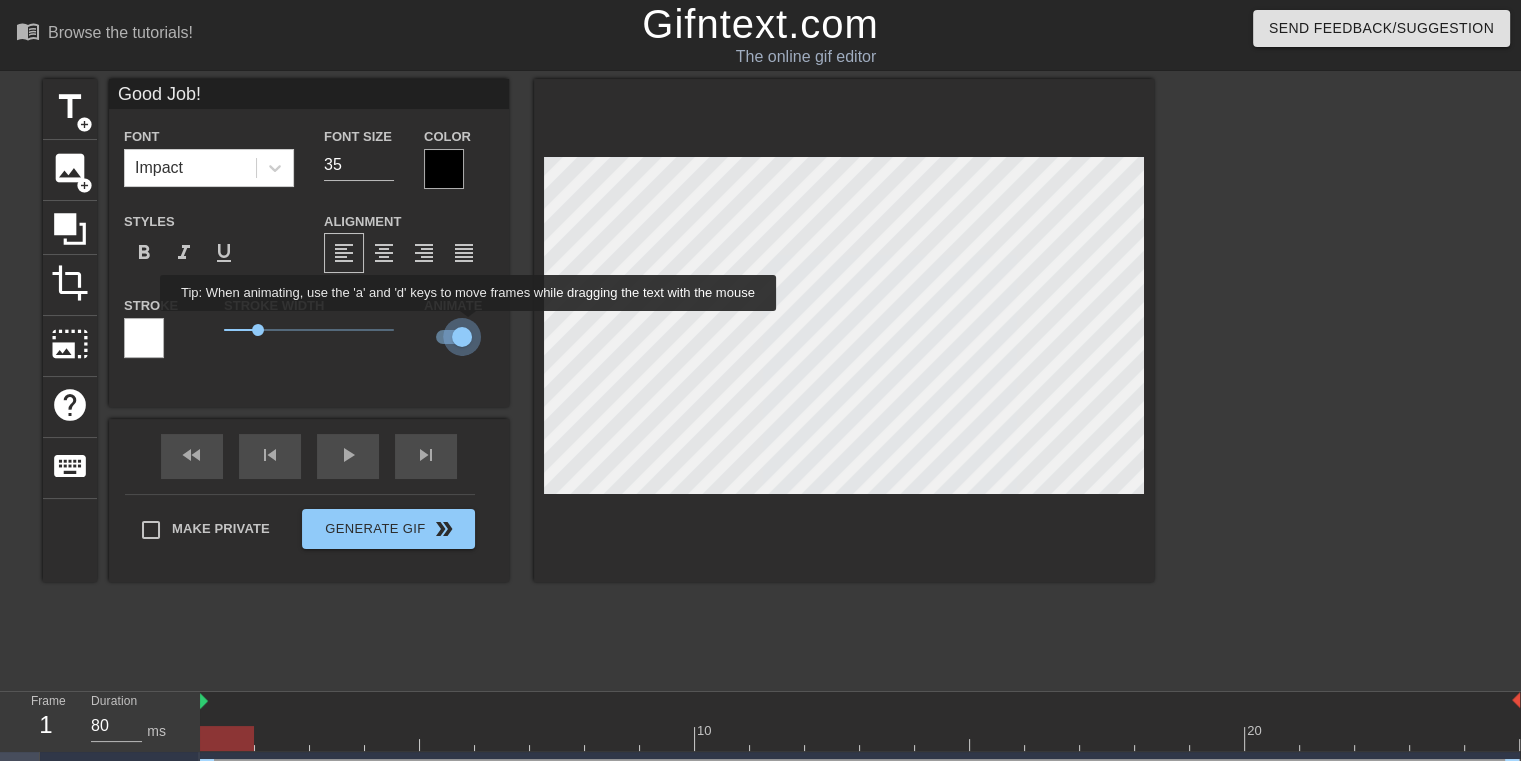 click at bounding box center [462, 337] 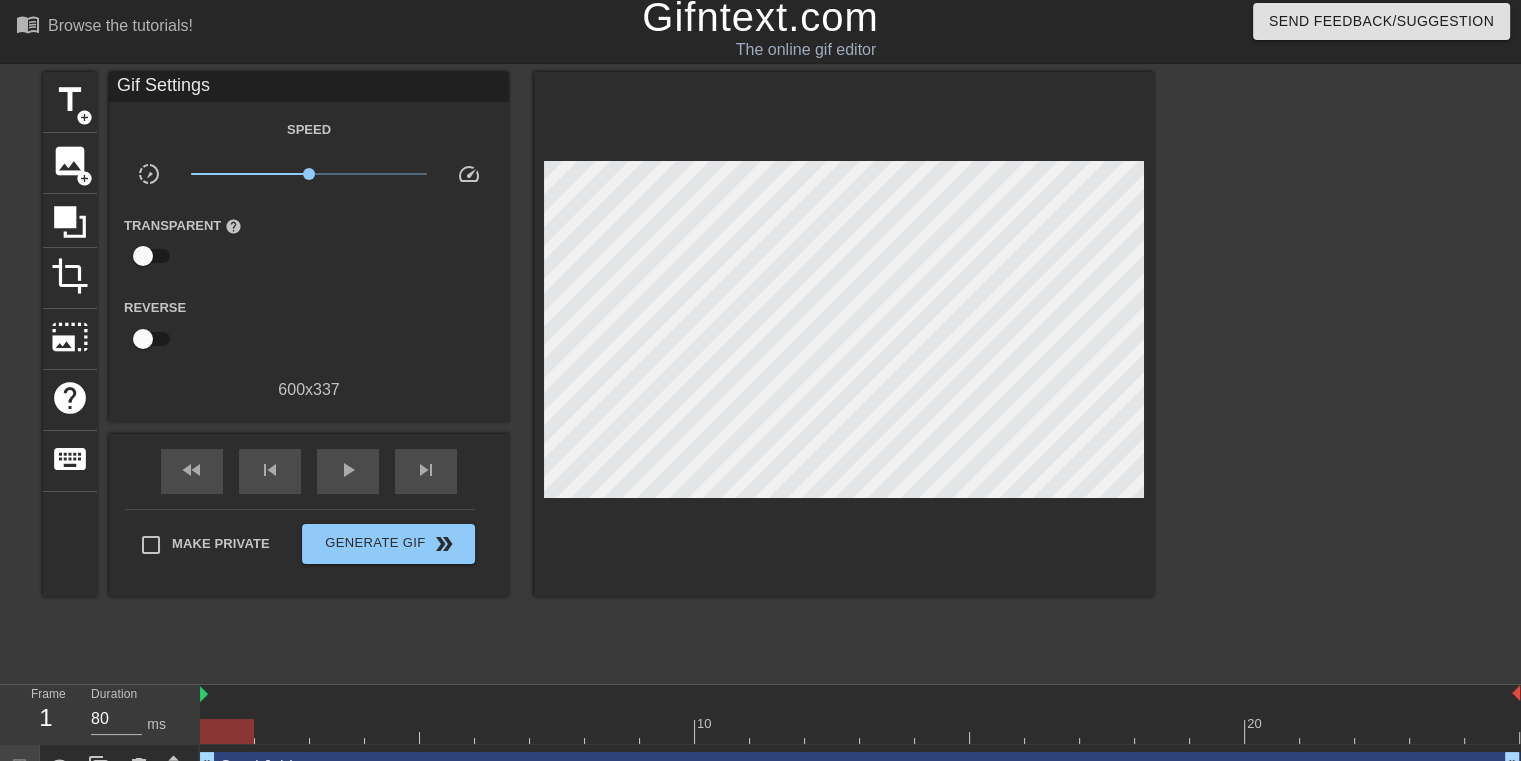 scroll, scrollTop: 40, scrollLeft: 0, axis: vertical 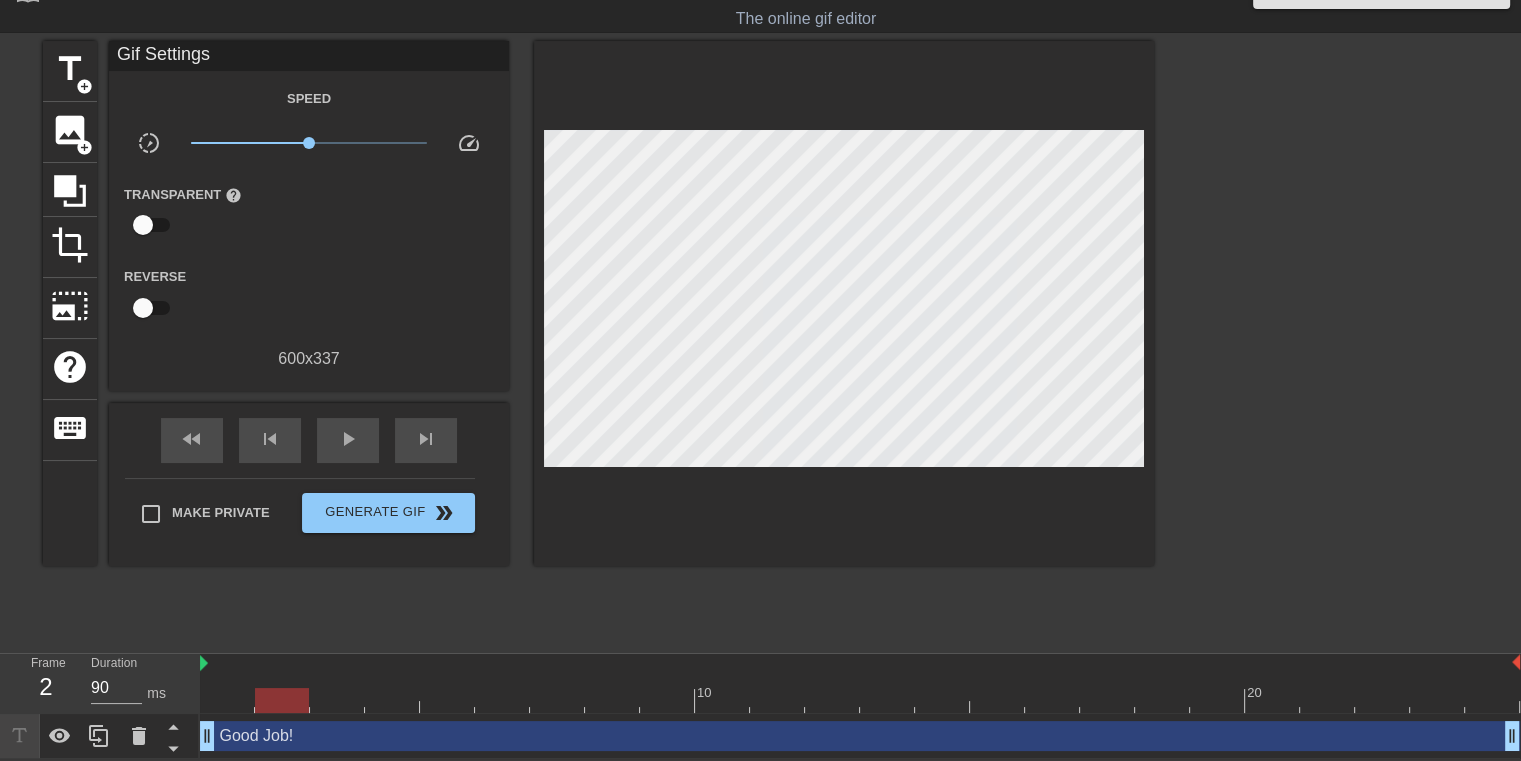 drag, startPoint x: 221, startPoint y: 698, endPoint x: 286, endPoint y: 698, distance: 65 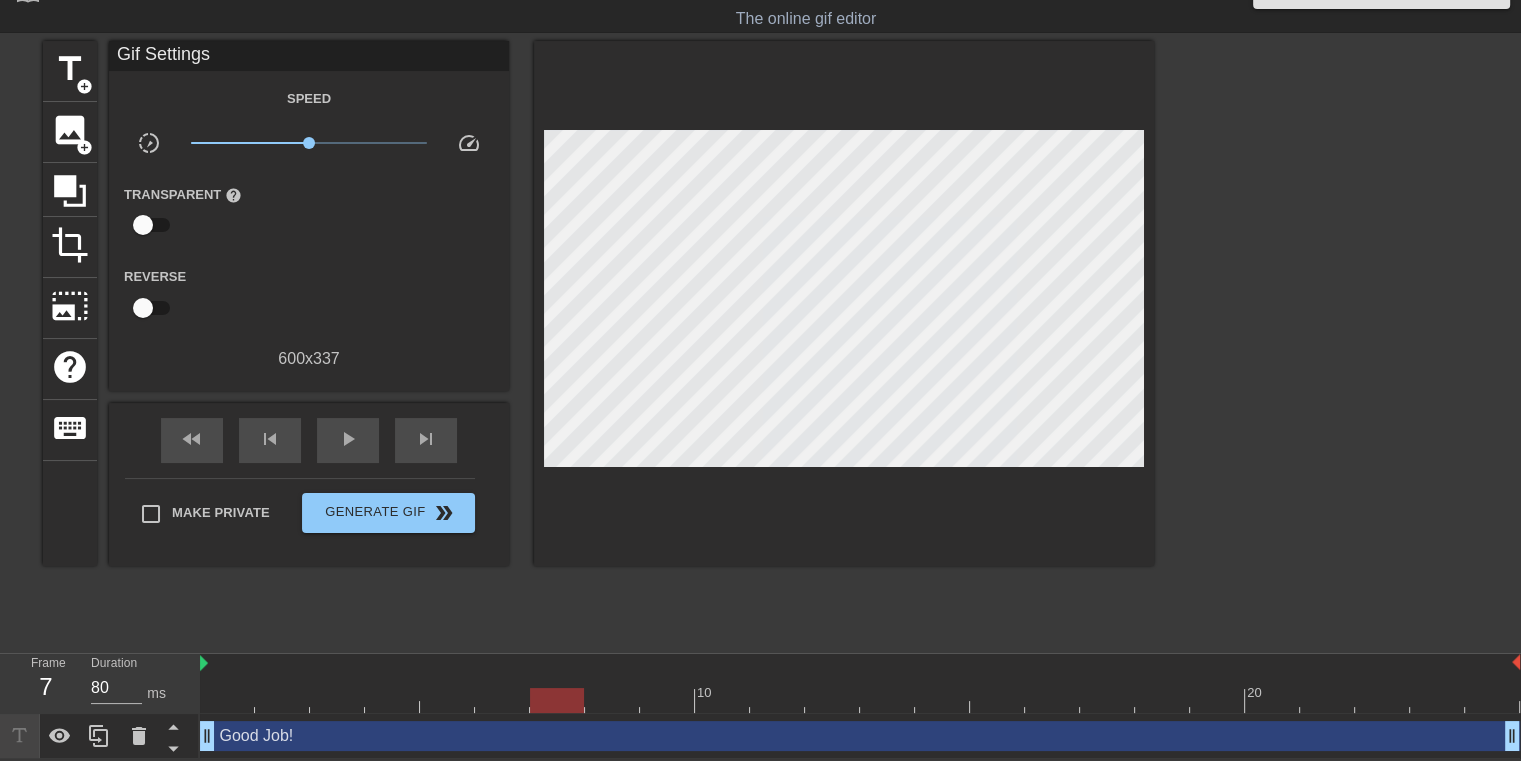 drag, startPoint x: 286, startPoint y: 698, endPoint x: 548, endPoint y: 704, distance: 262.0687 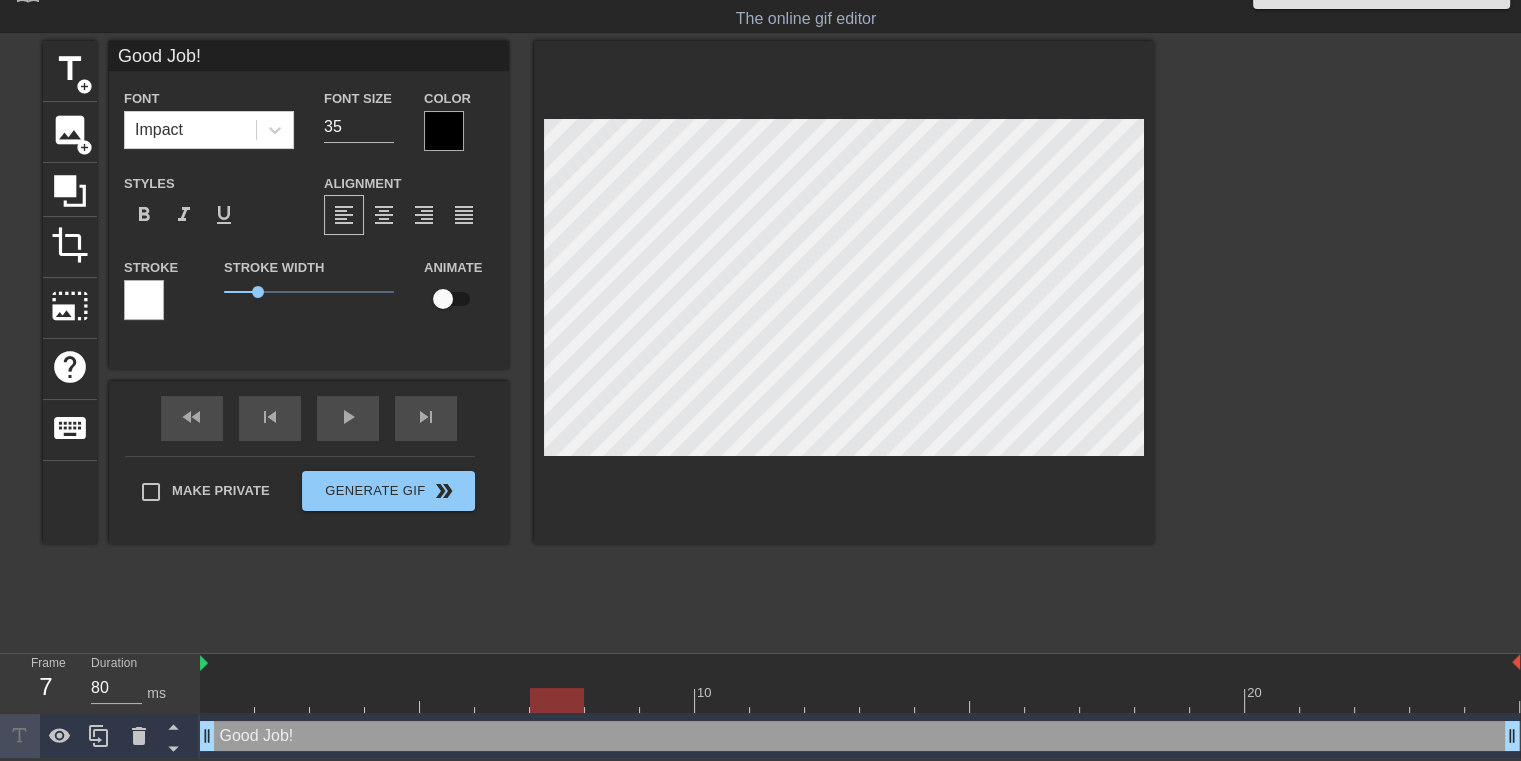click at bounding box center (557, 700) 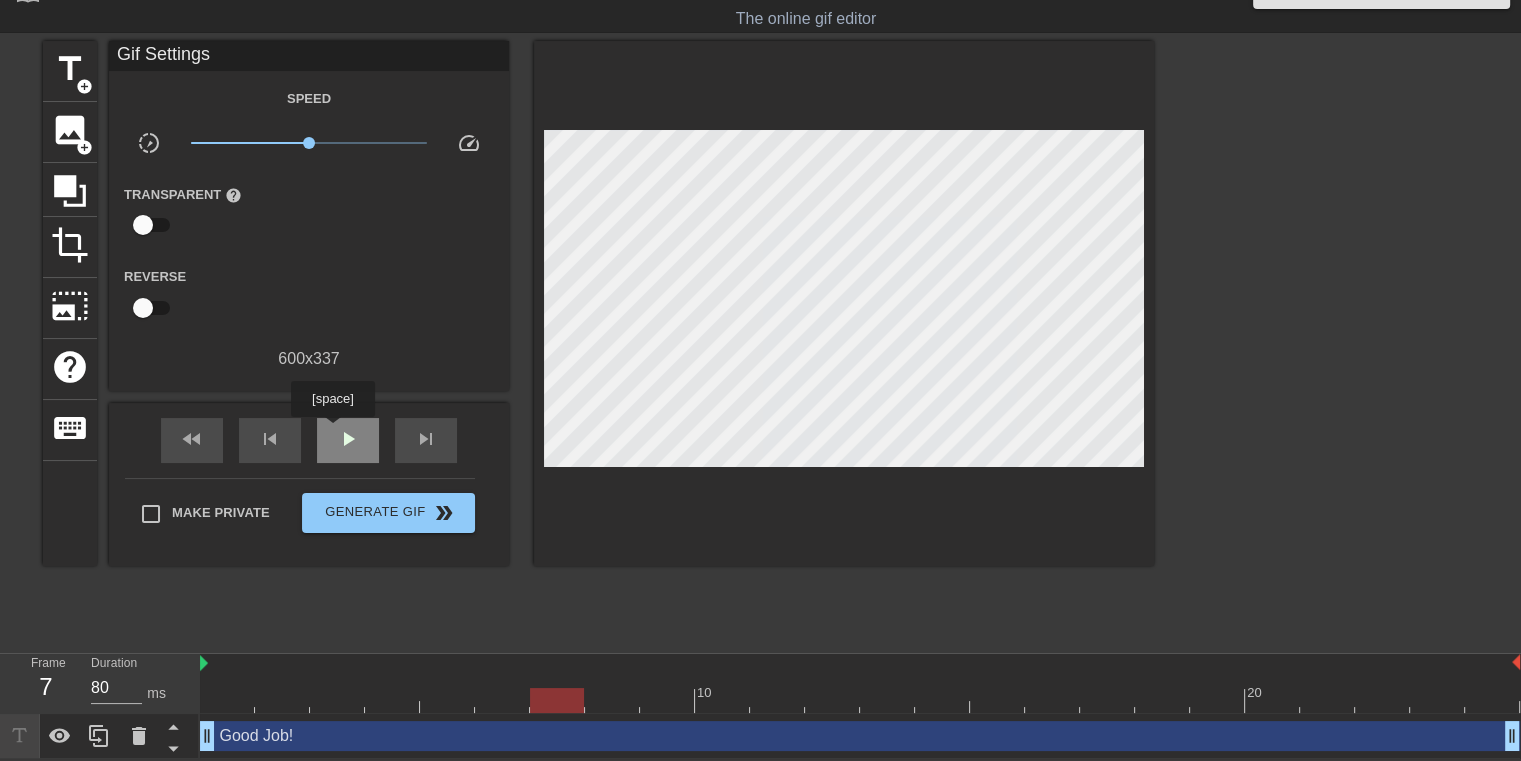 click on "play_arrow" at bounding box center [348, 440] 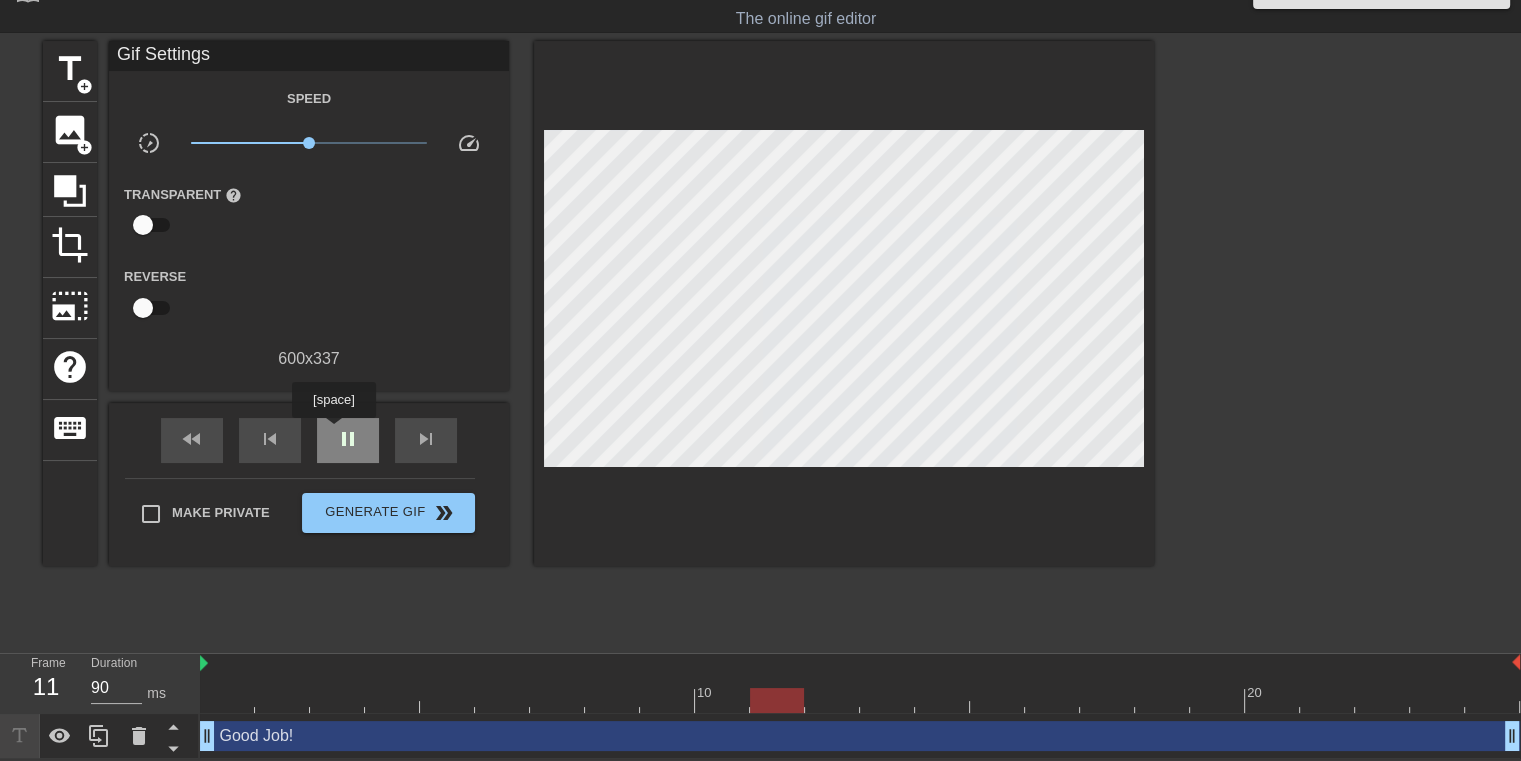click on "pause" at bounding box center [348, 440] 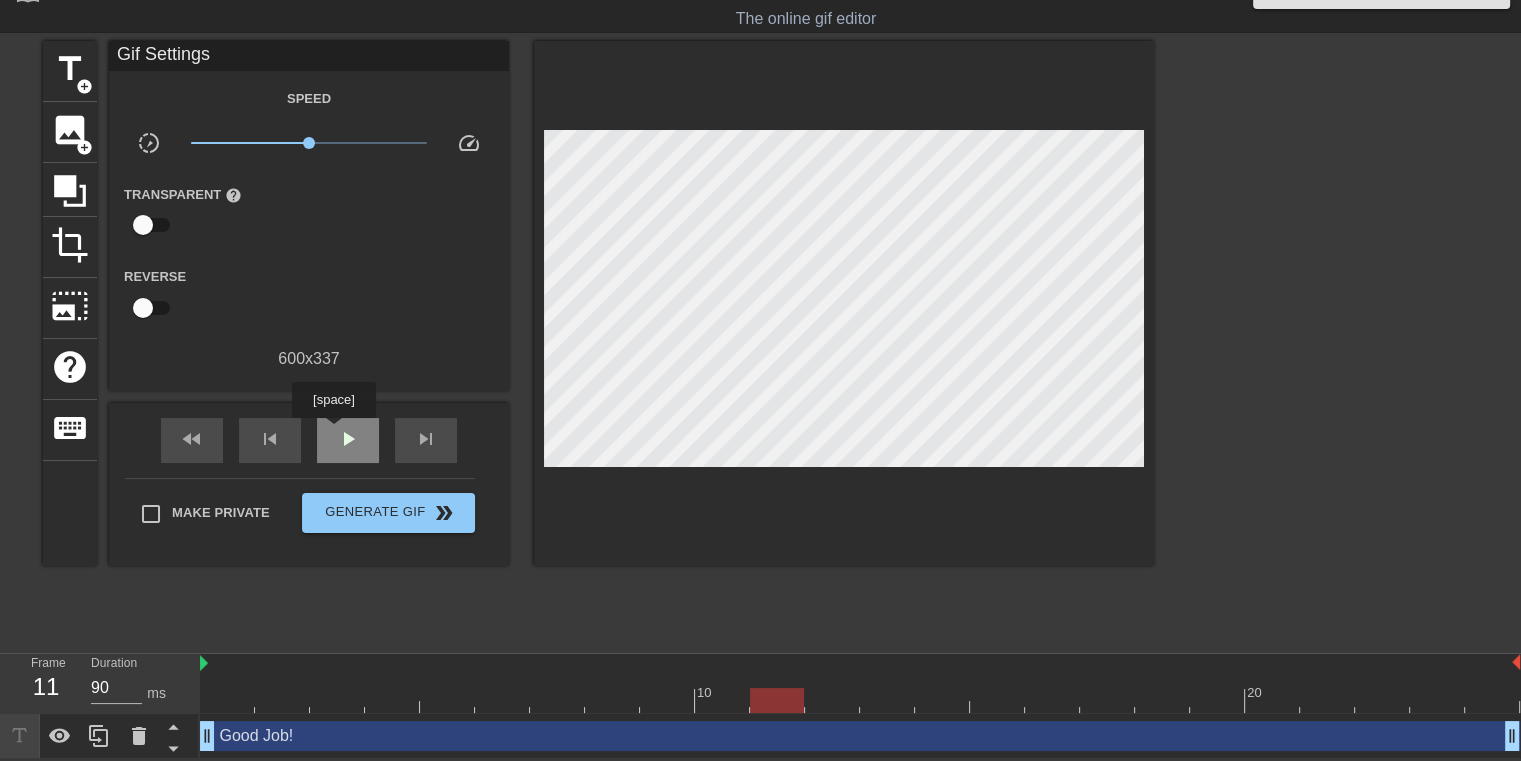 click on "play_arrow" at bounding box center [348, 440] 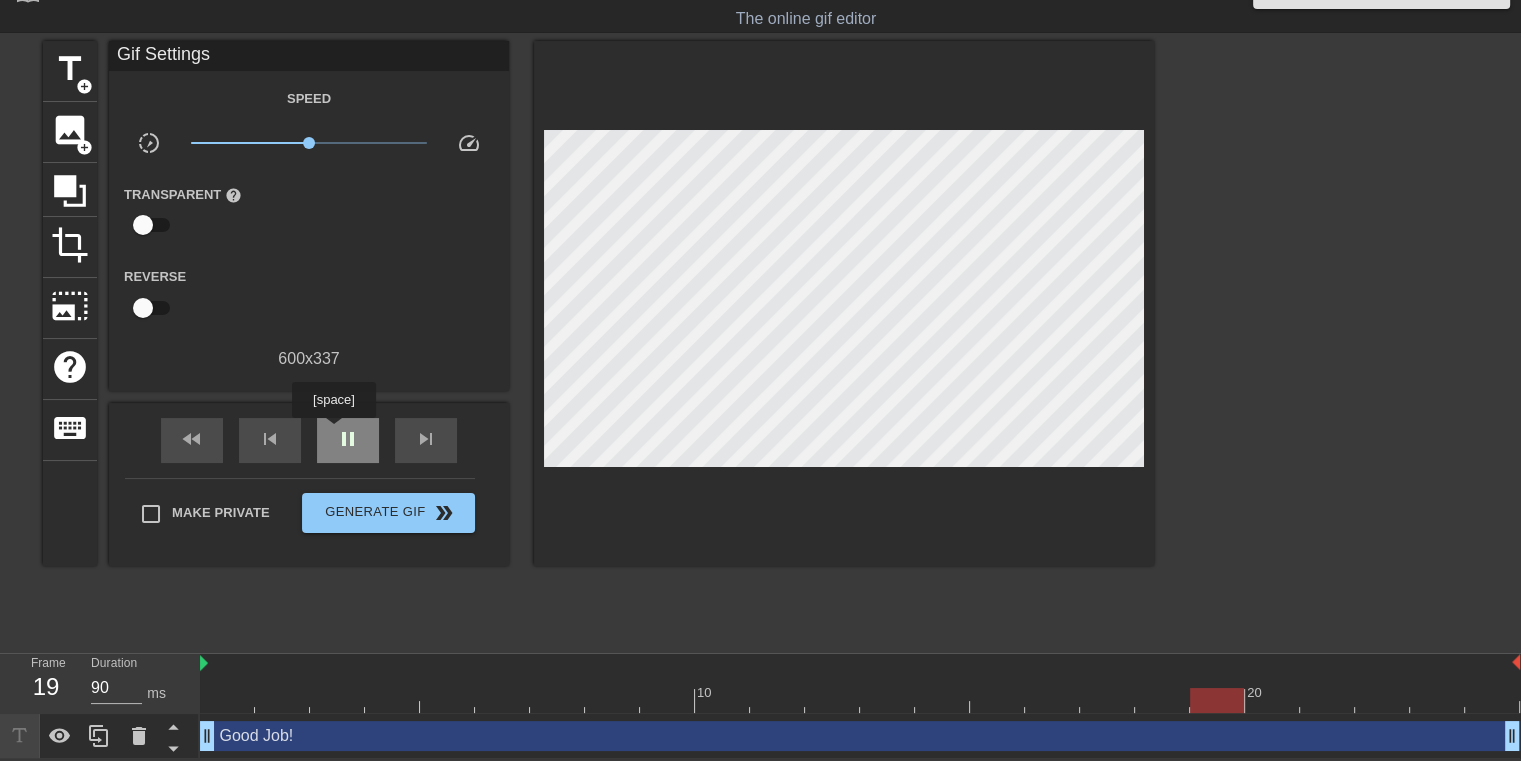 click on "pause" at bounding box center [348, 440] 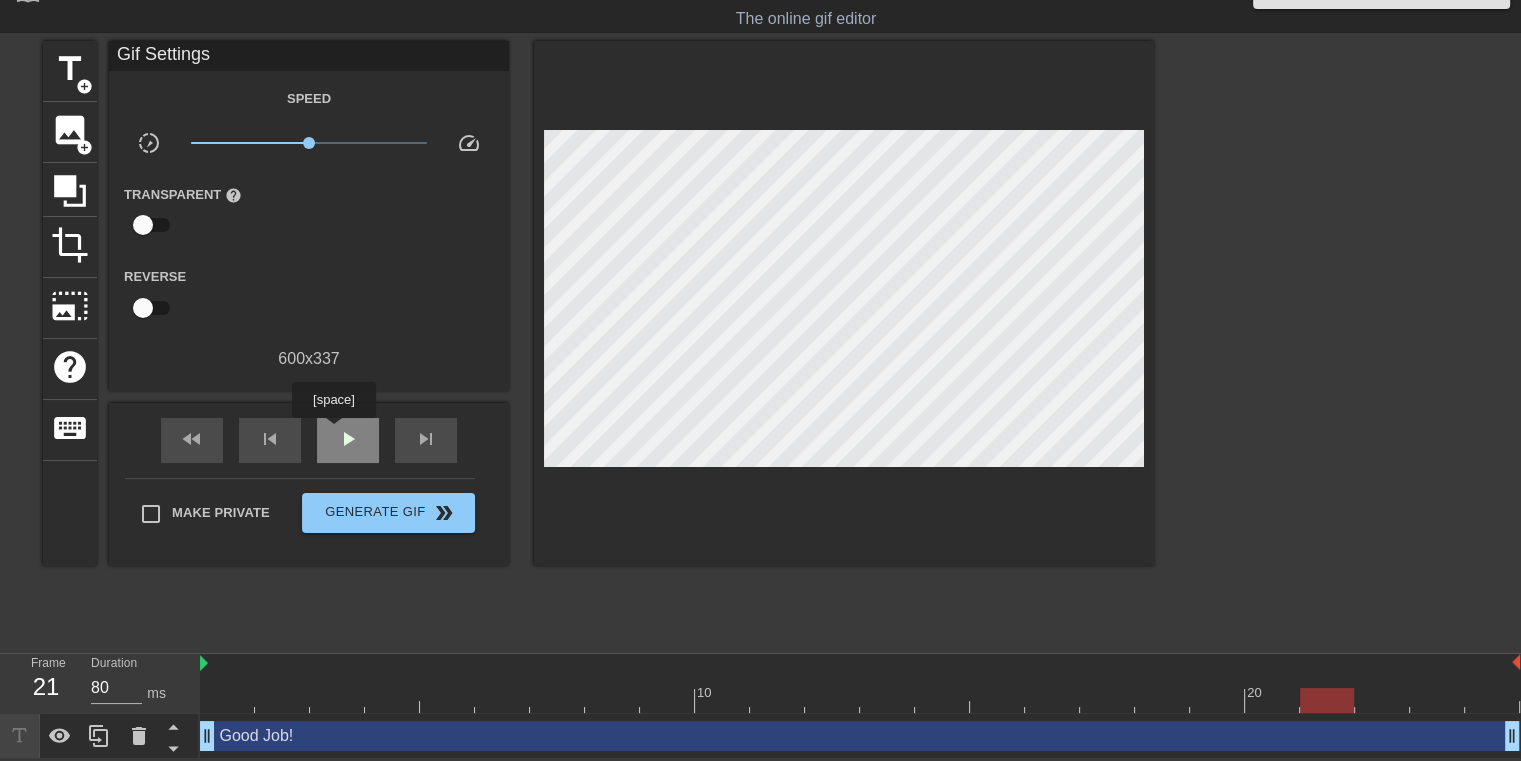 click on "play_arrow" at bounding box center (348, 440) 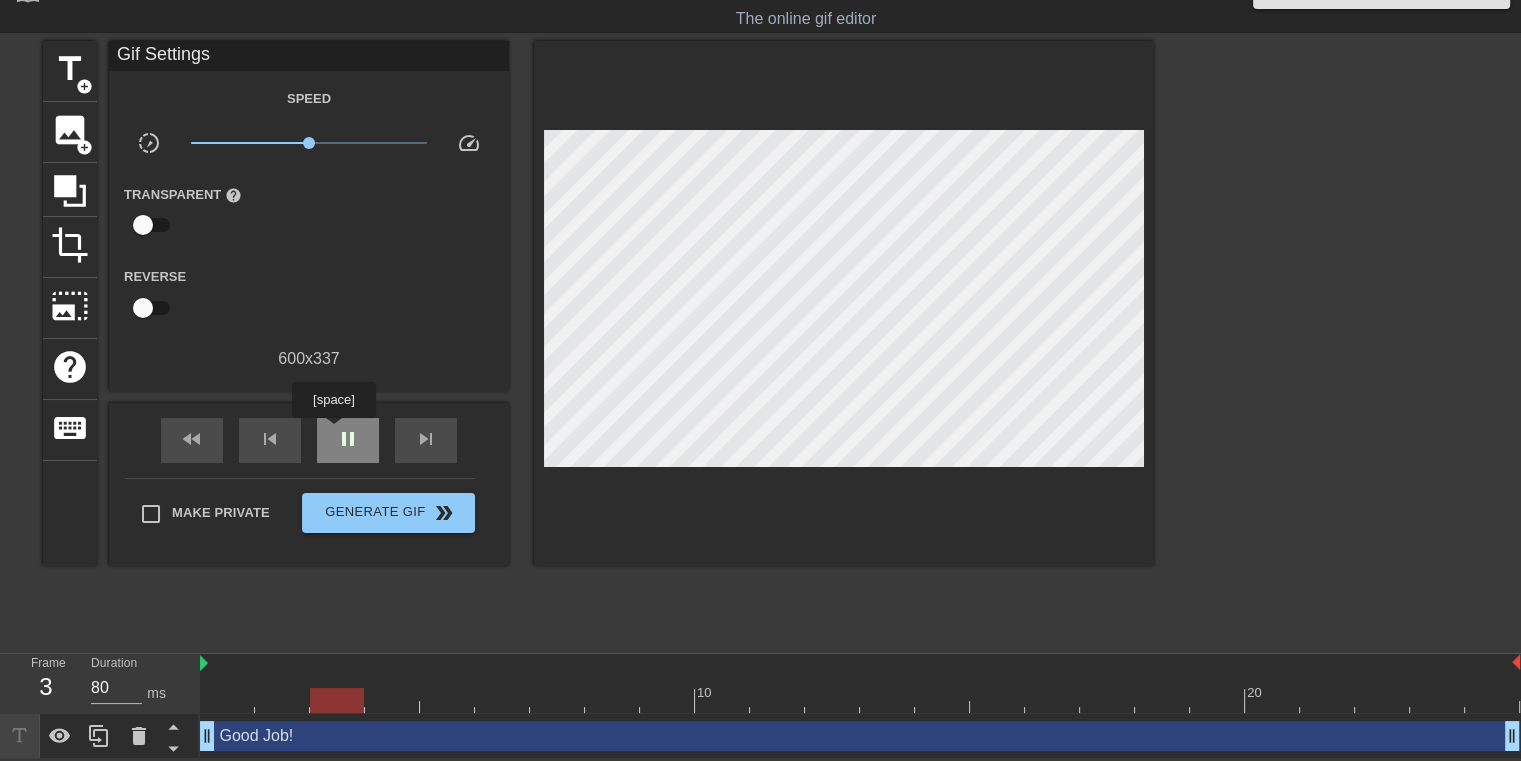 click on "pause" at bounding box center [348, 440] 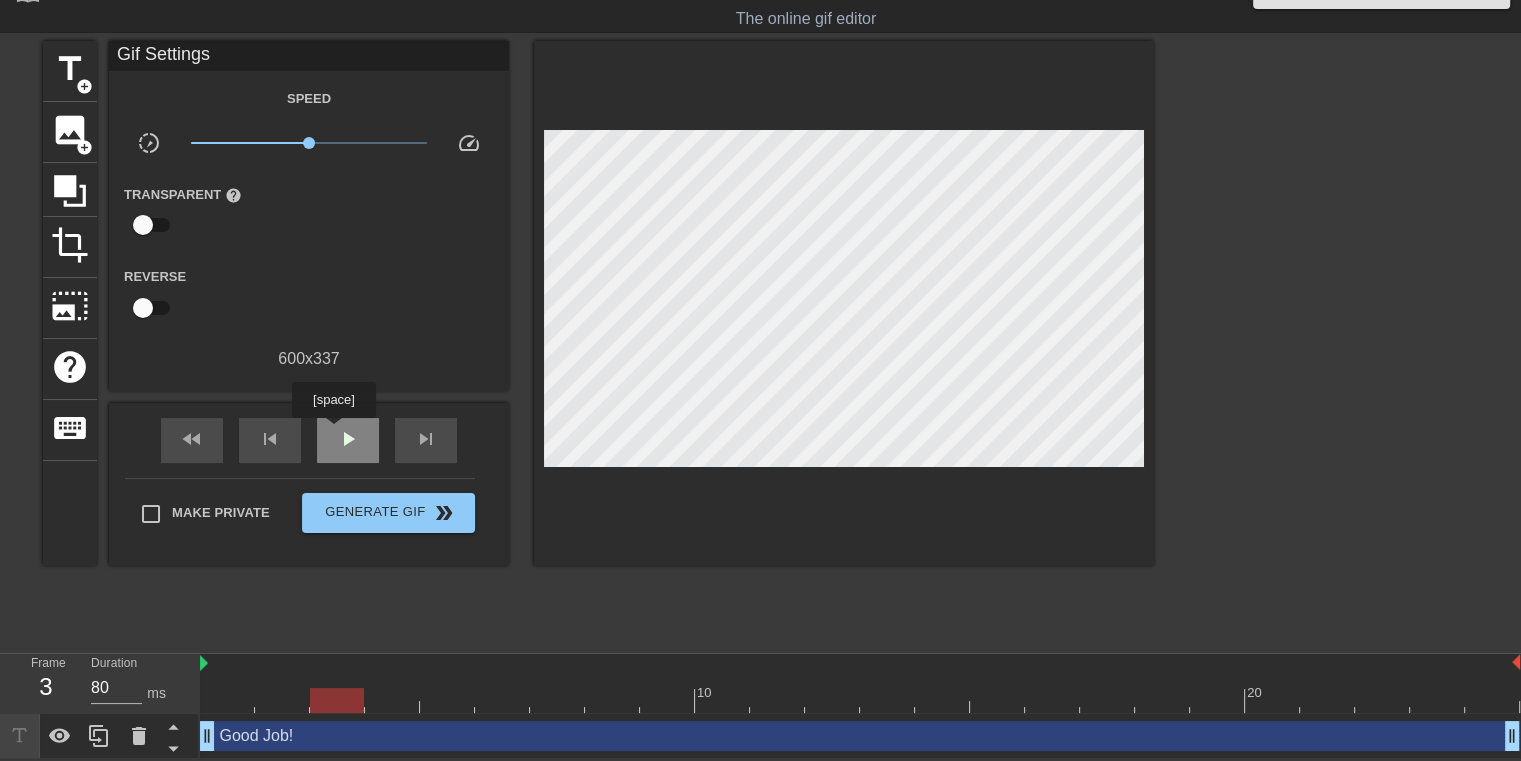 click on "play_arrow" at bounding box center [348, 440] 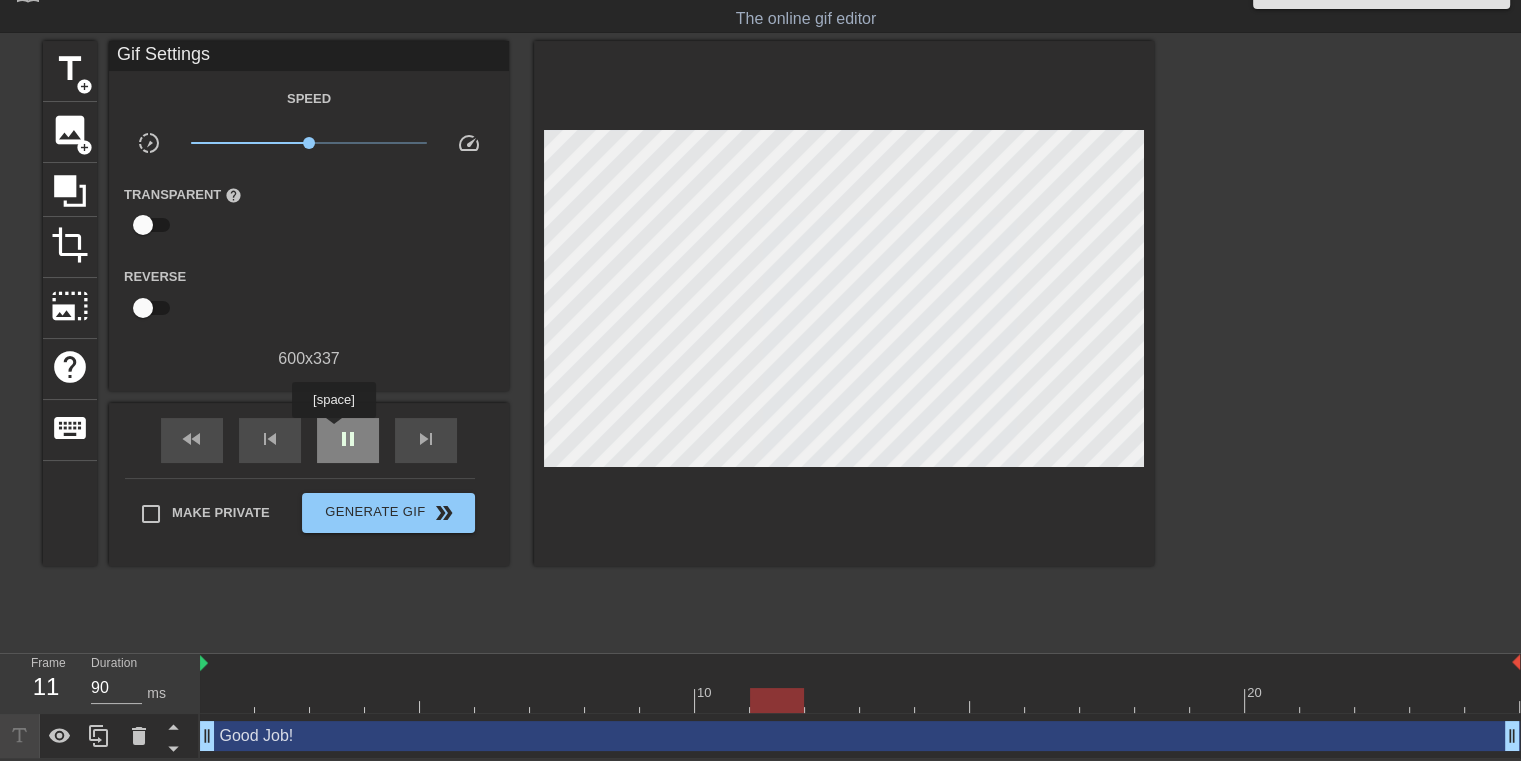 click on "pause" at bounding box center [348, 440] 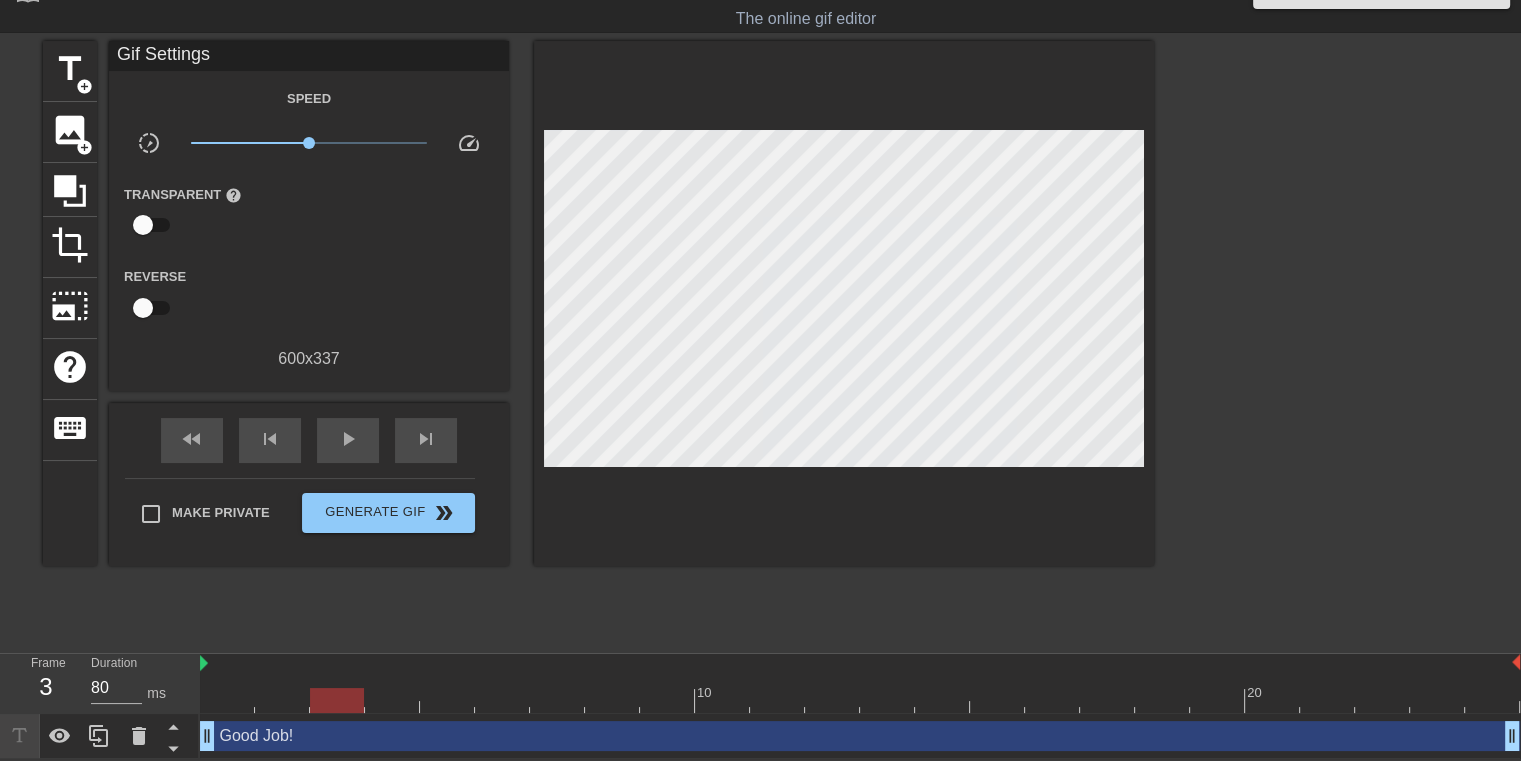 drag, startPoint x: 766, startPoint y: 706, endPoint x: 400, endPoint y: 665, distance: 368.28928 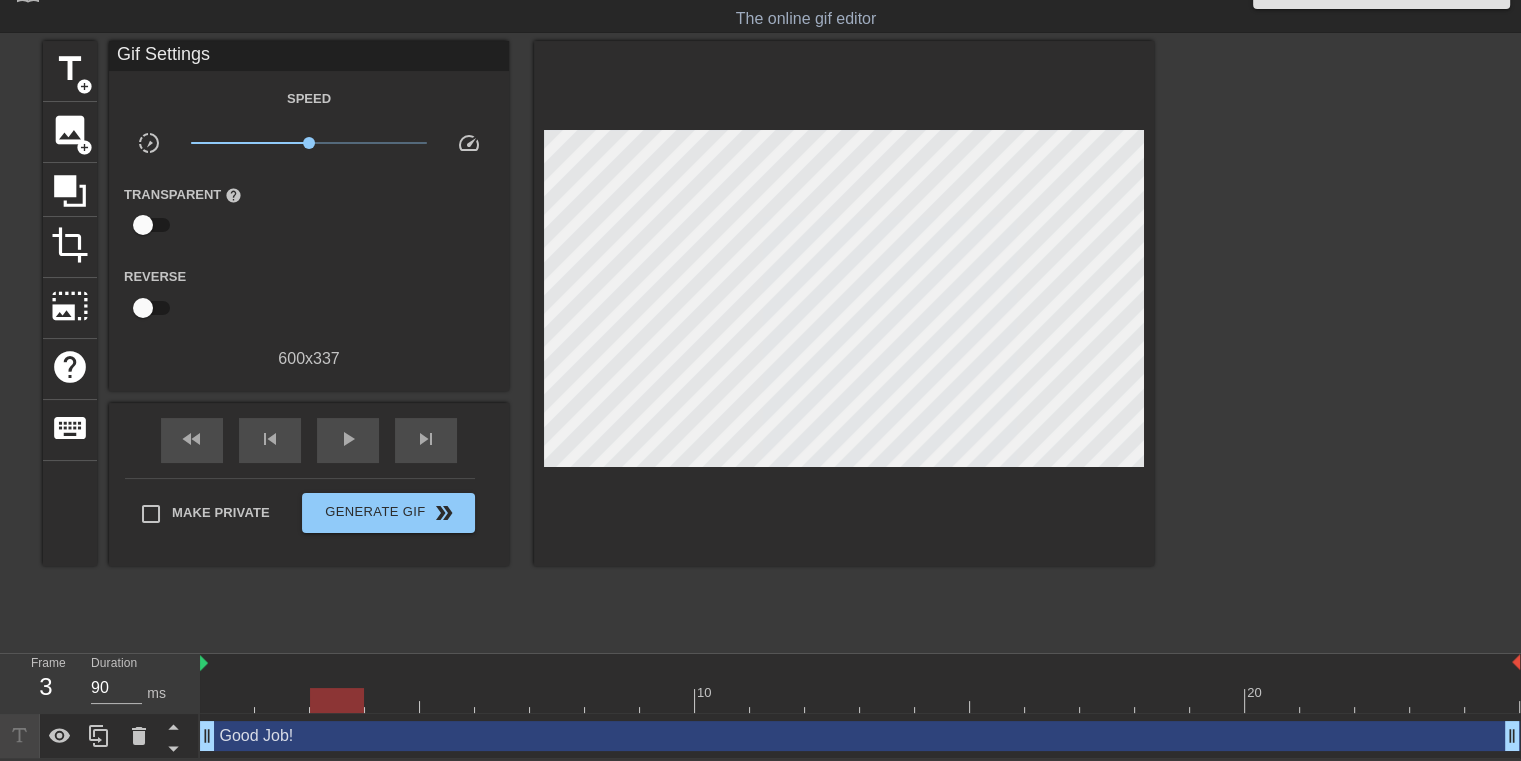 type on "80" 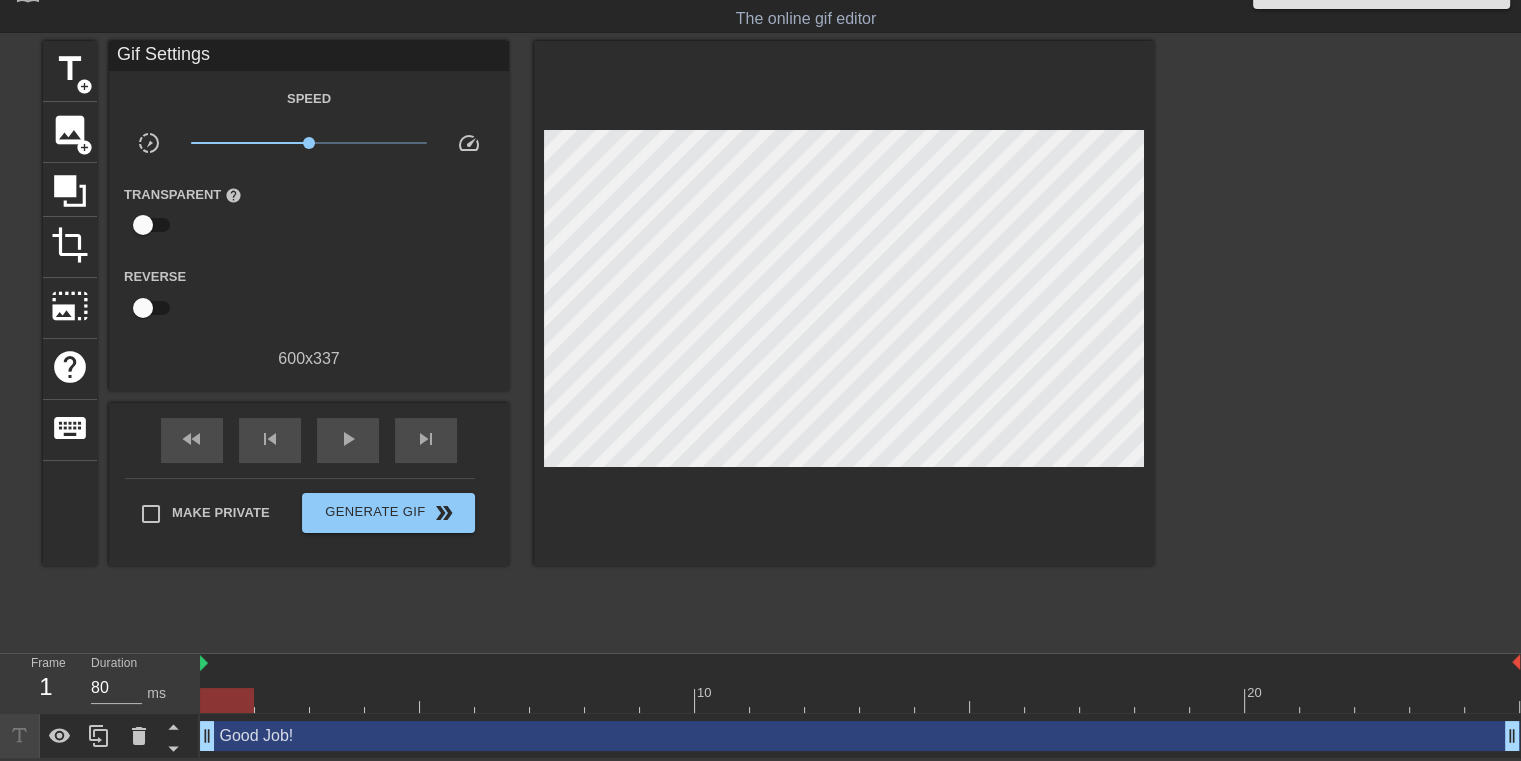 drag, startPoint x: 345, startPoint y: 701, endPoint x: 216, endPoint y: 711, distance: 129.38702 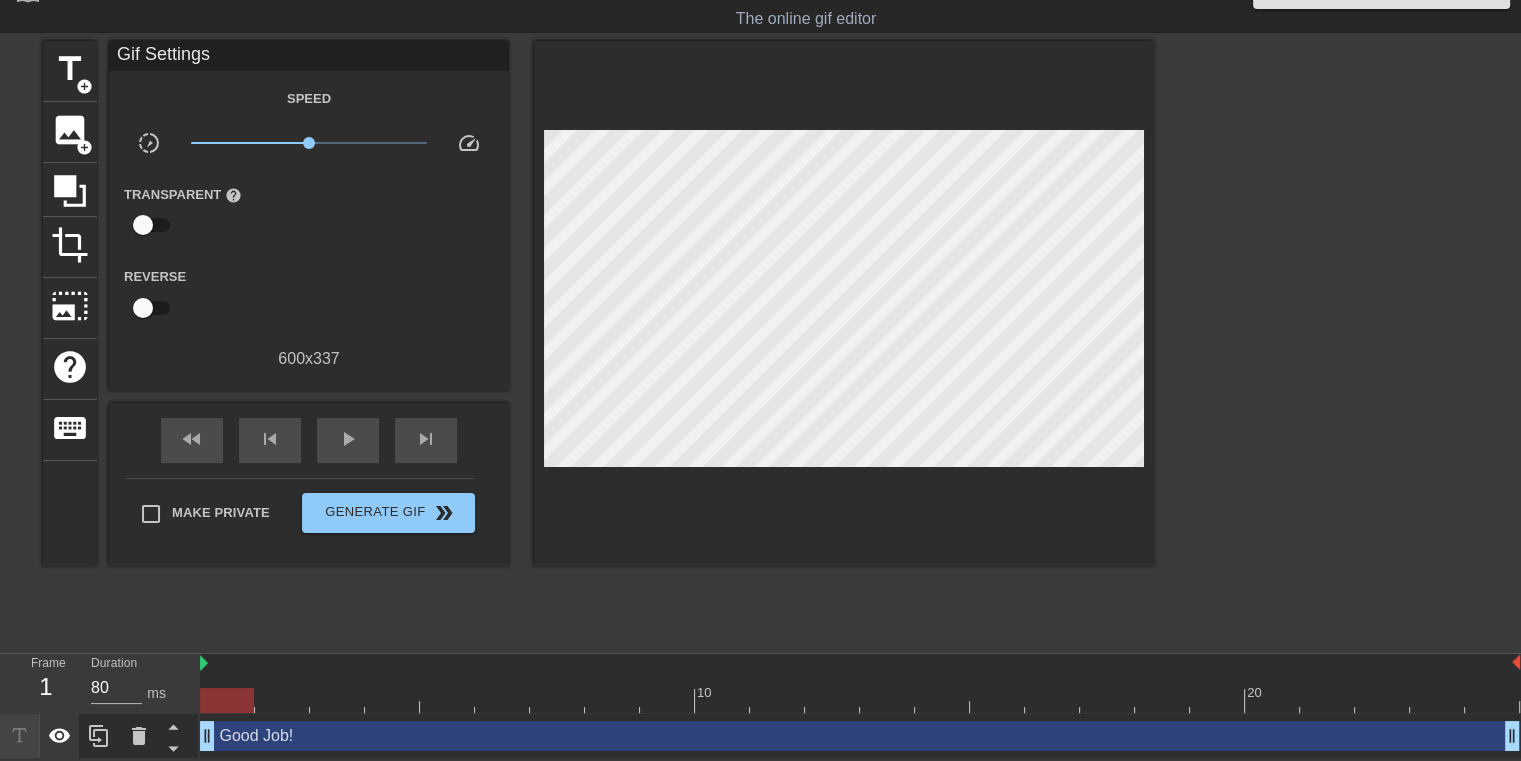 click 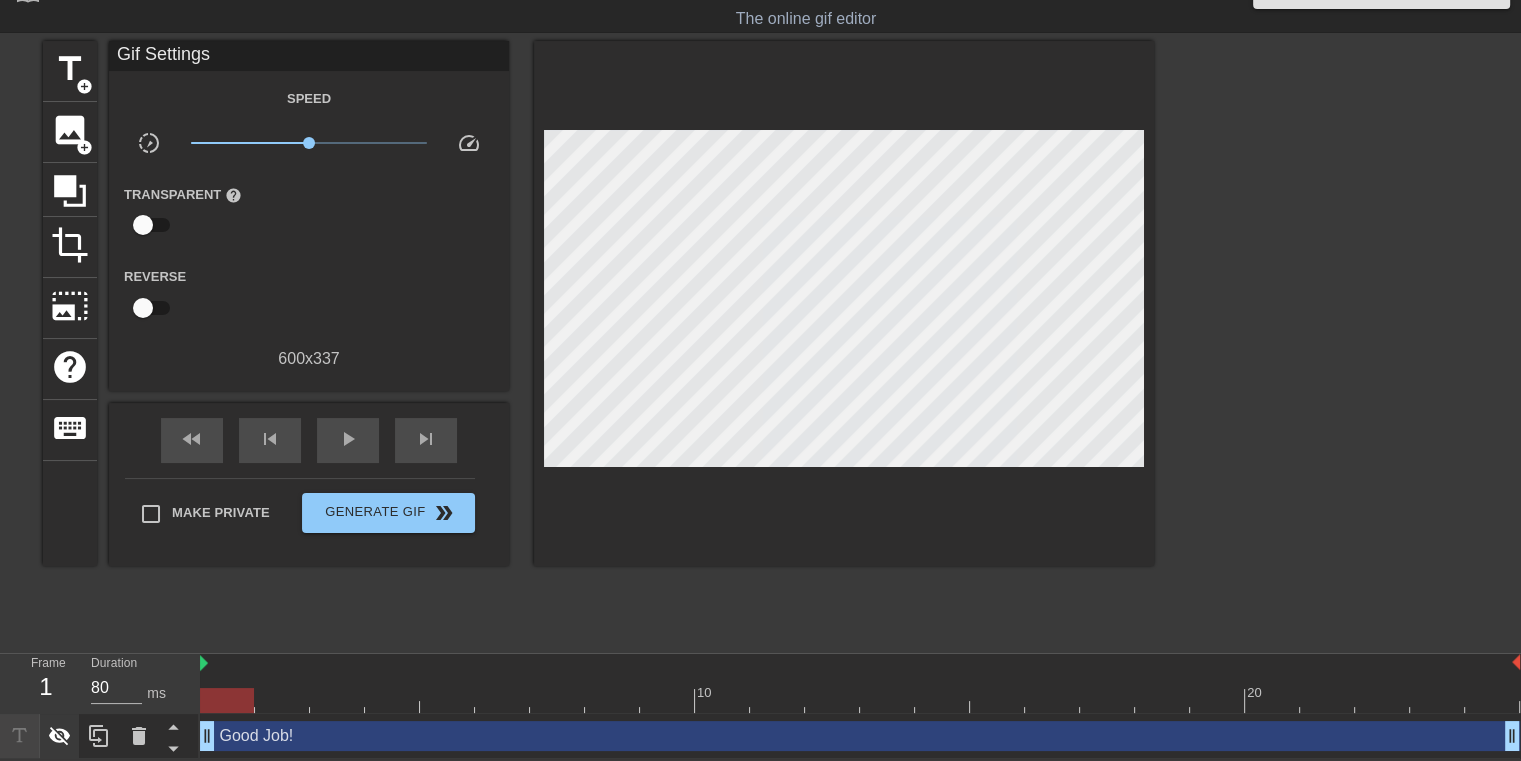 click 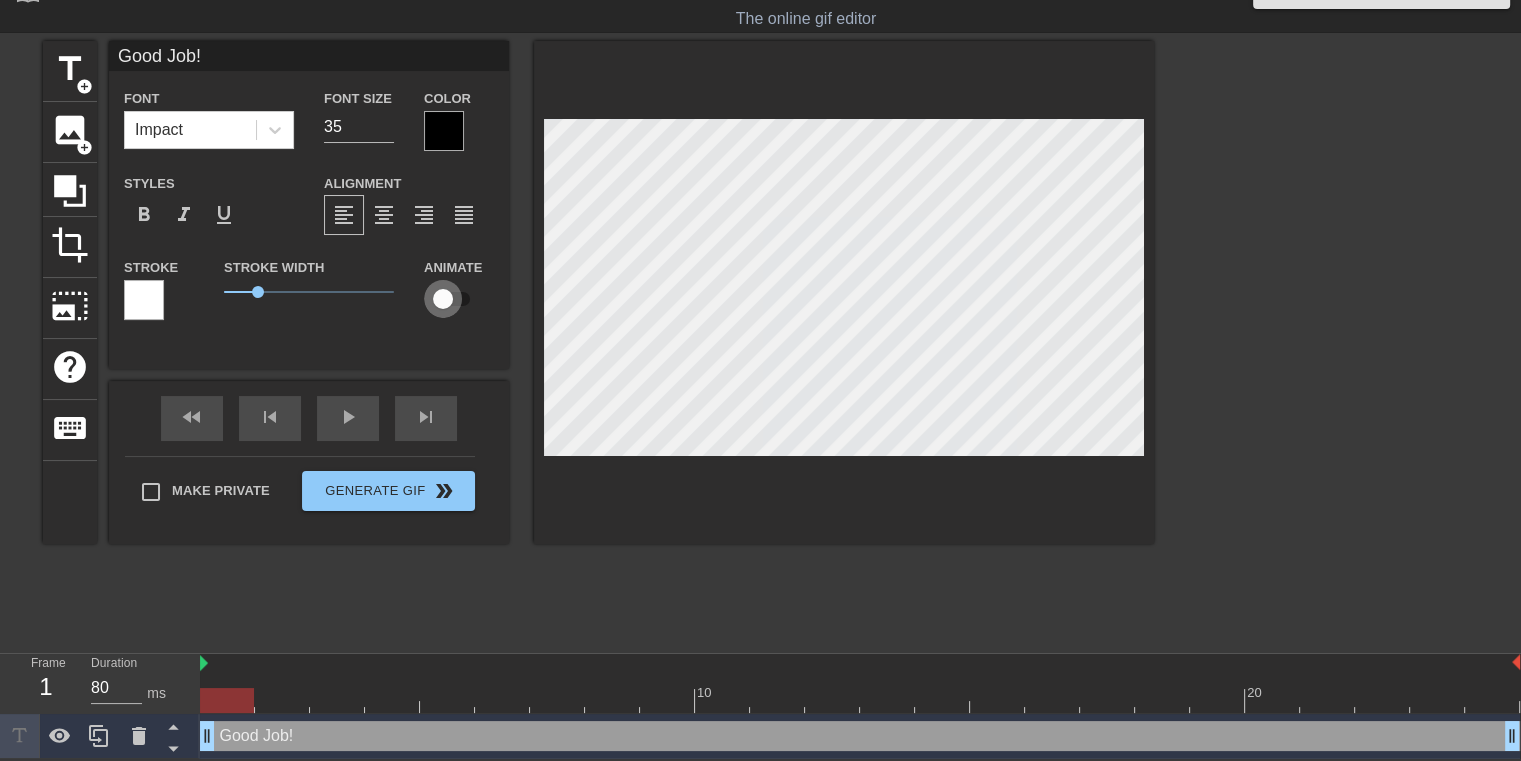 click at bounding box center [443, 299] 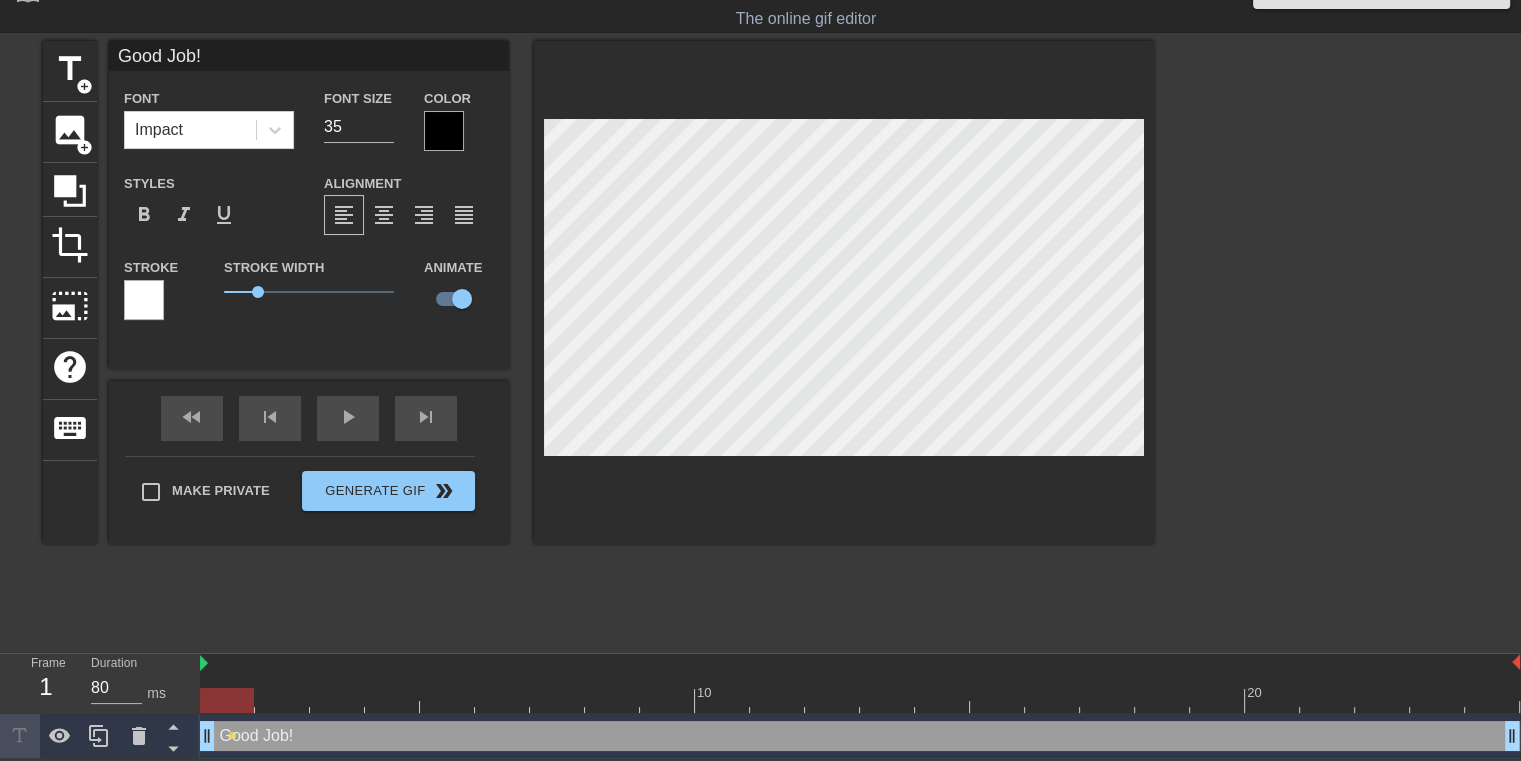 drag, startPoint x: 244, startPoint y: 739, endPoint x: 320, endPoint y: 740, distance: 76.00658 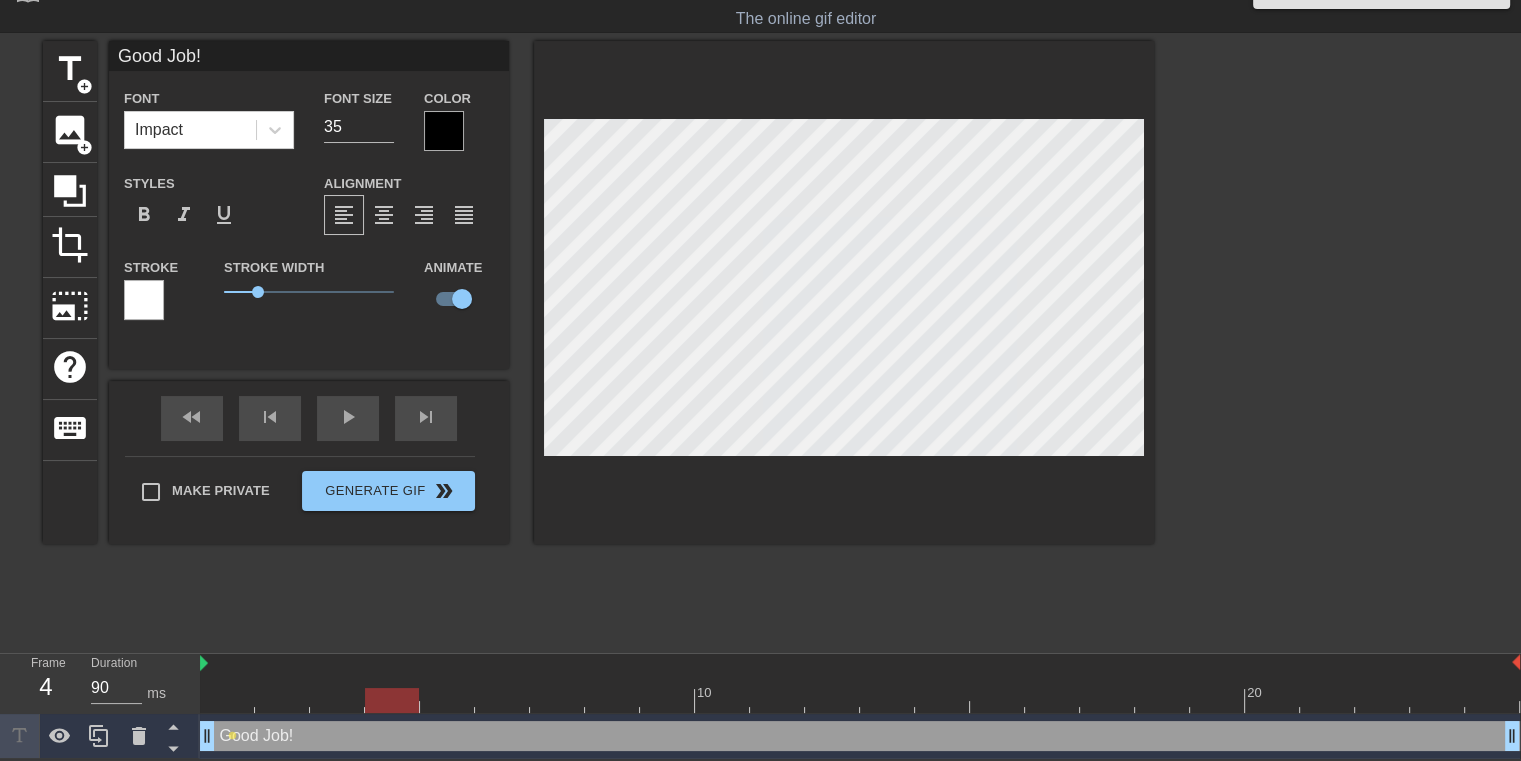 type on "80" 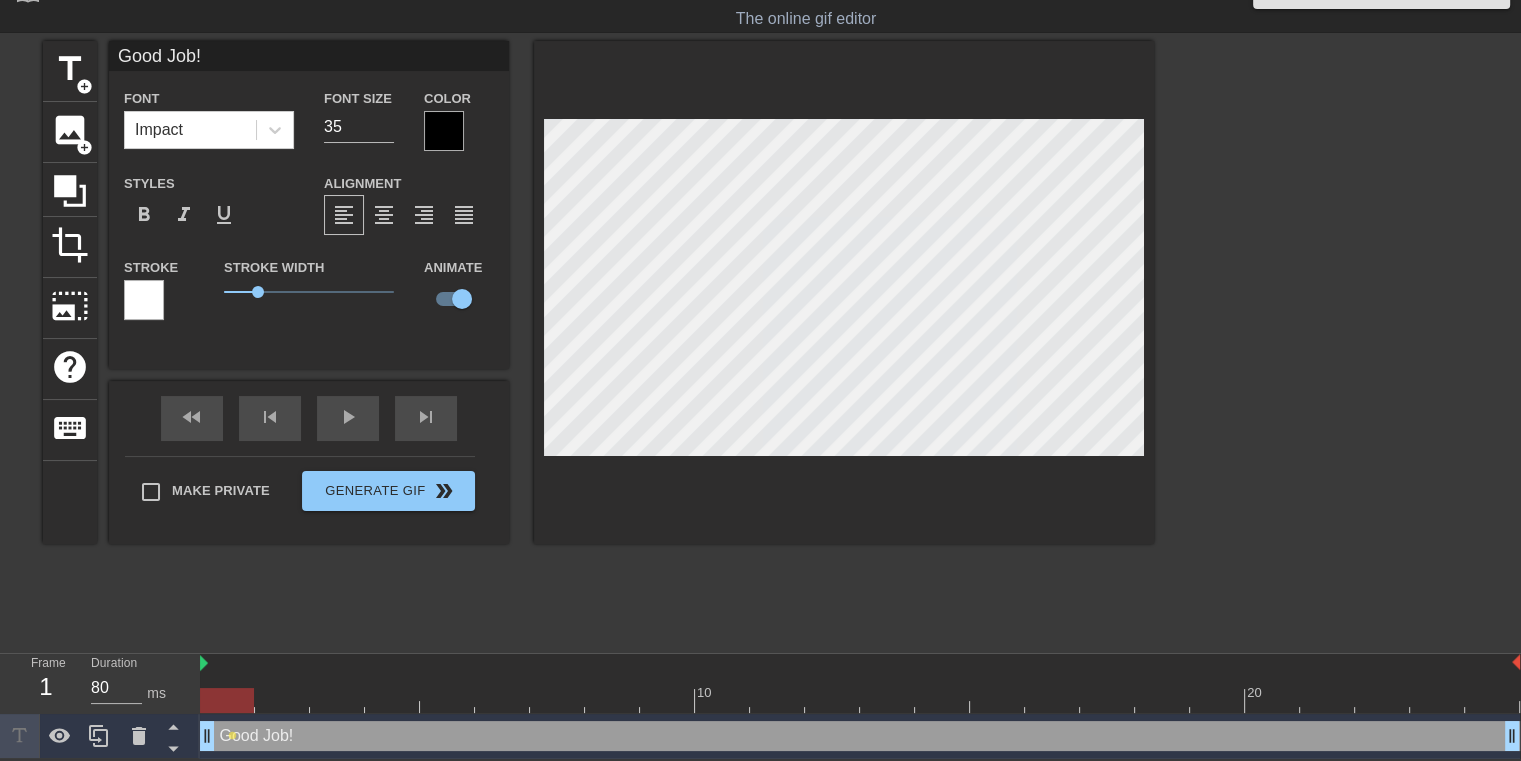 drag, startPoint x: 235, startPoint y: 705, endPoint x: 217, endPoint y: 726, distance: 27.658634 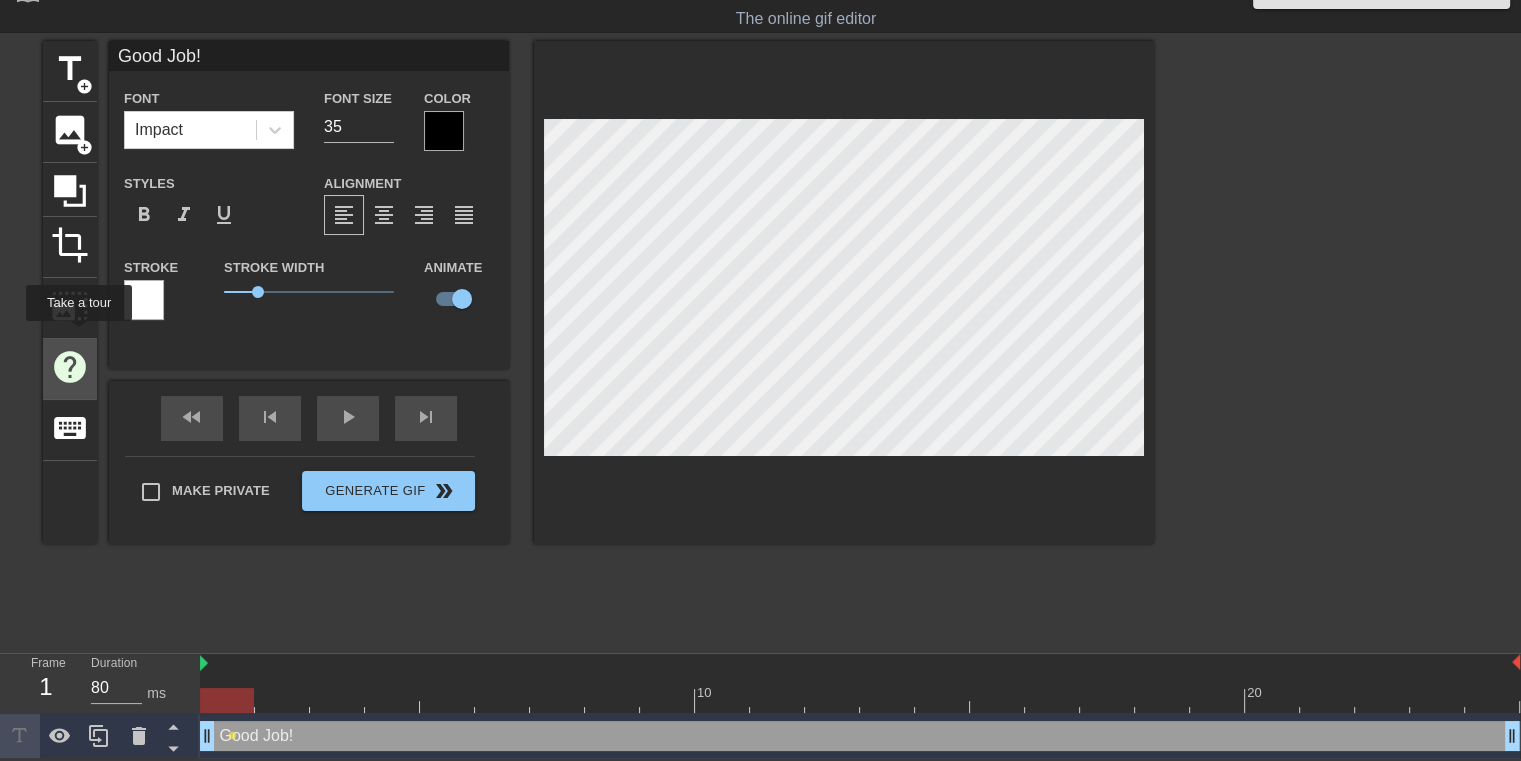 click on "help" at bounding box center (70, 369) 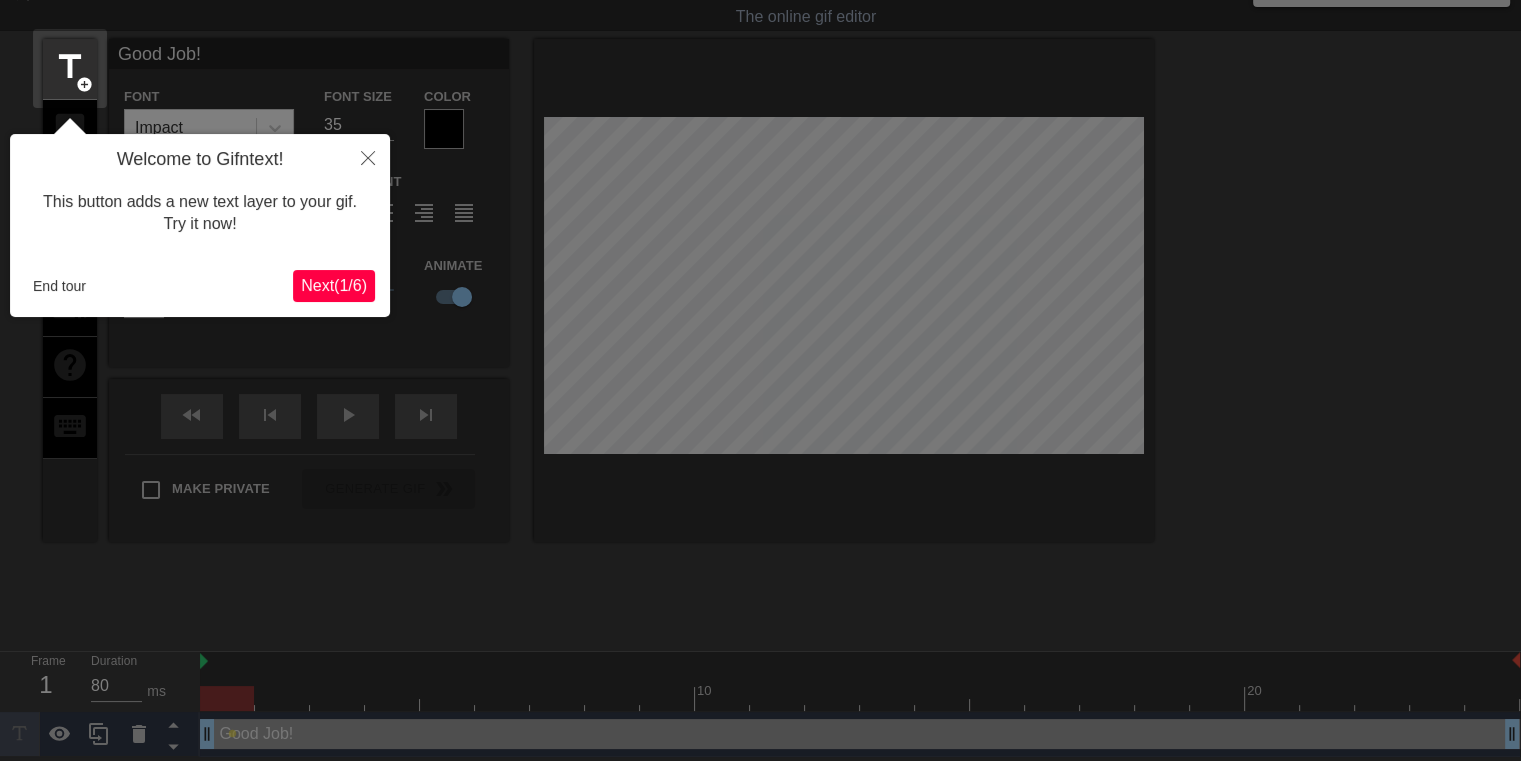 click on "Next  ( 1 / 6 )" at bounding box center [334, 285] 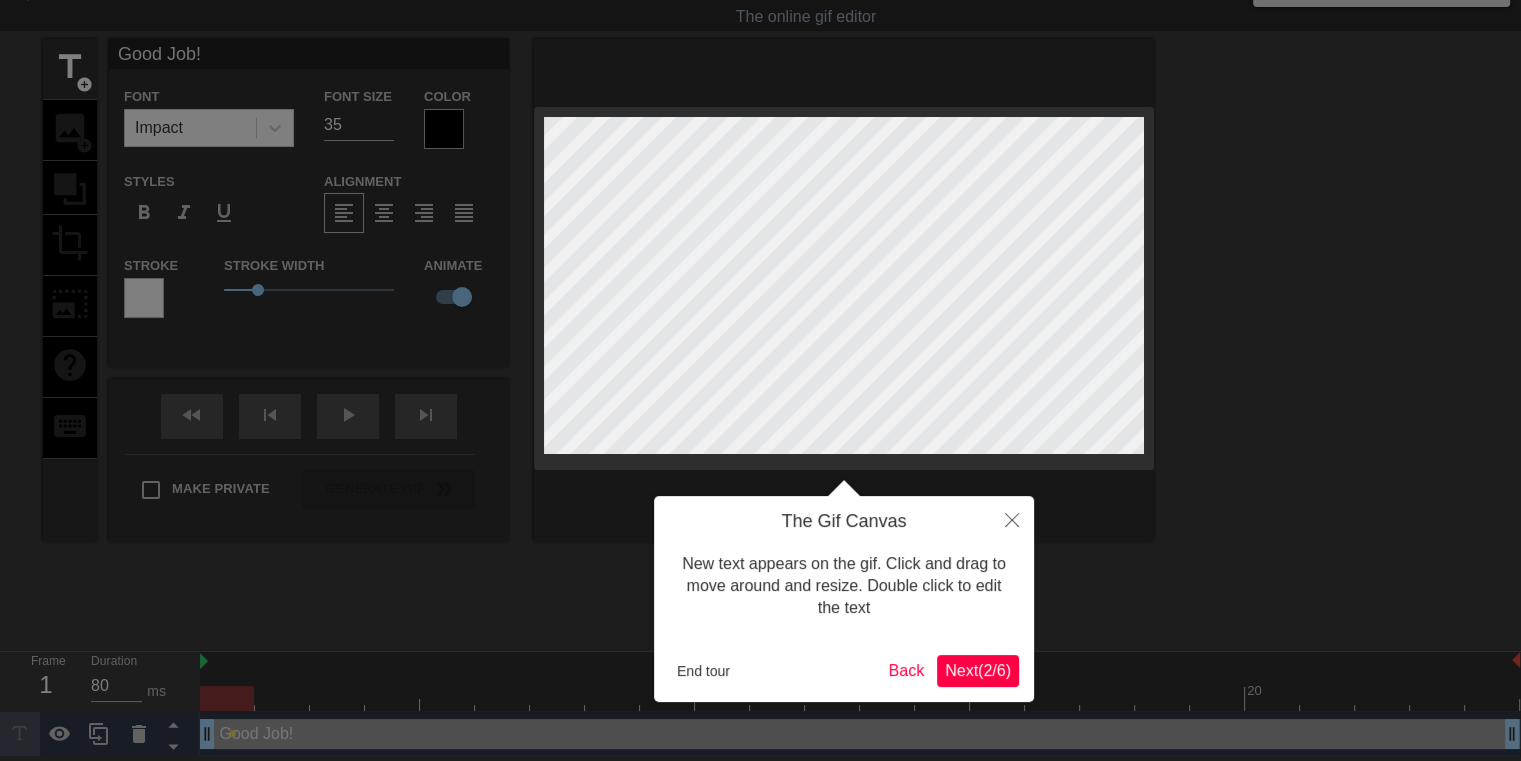 scroll, scrollTop: 0, scrollLeft: 0, axis: both 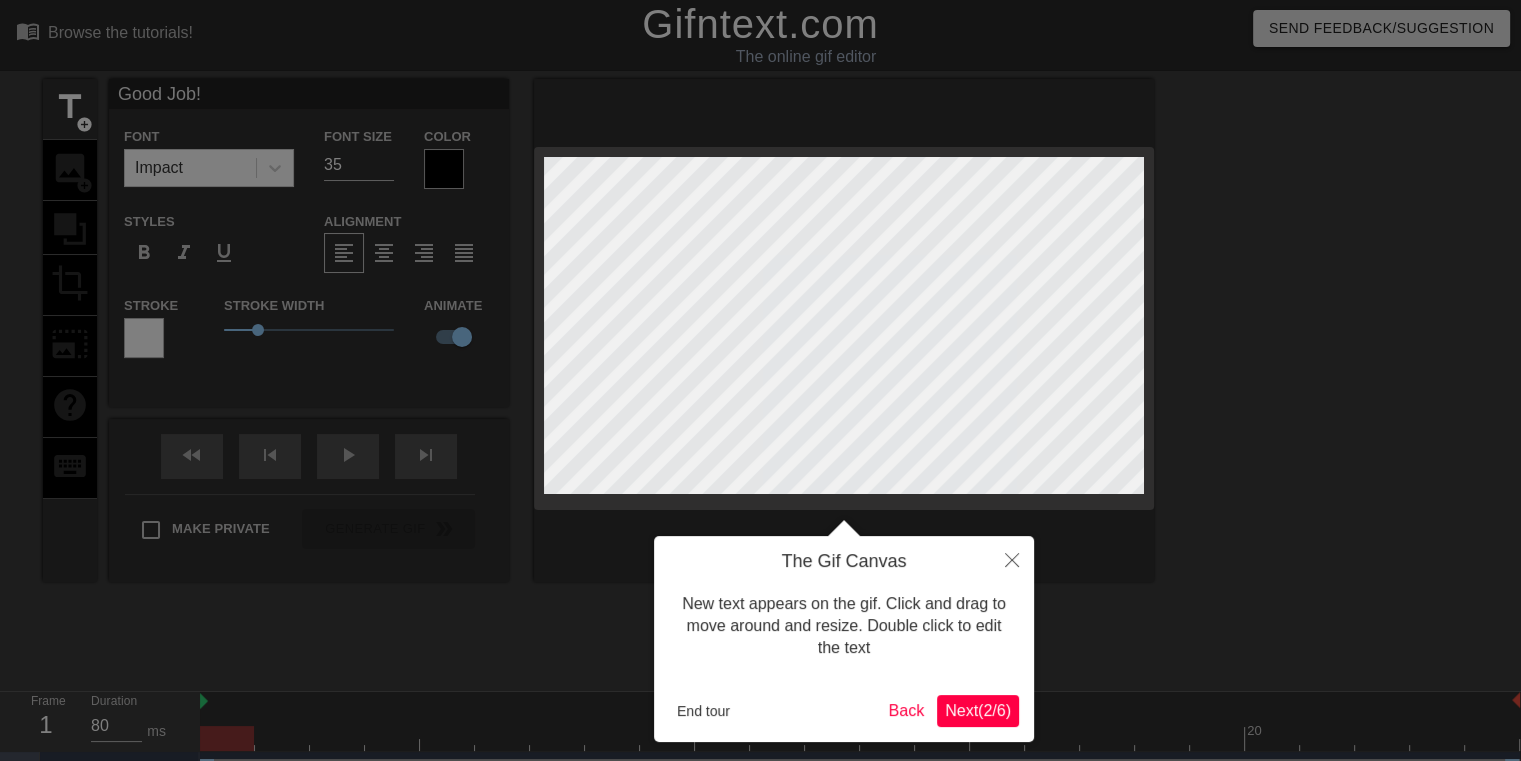 click on "Next  ( 2 / 6 )" at bounding box center [978, 710] 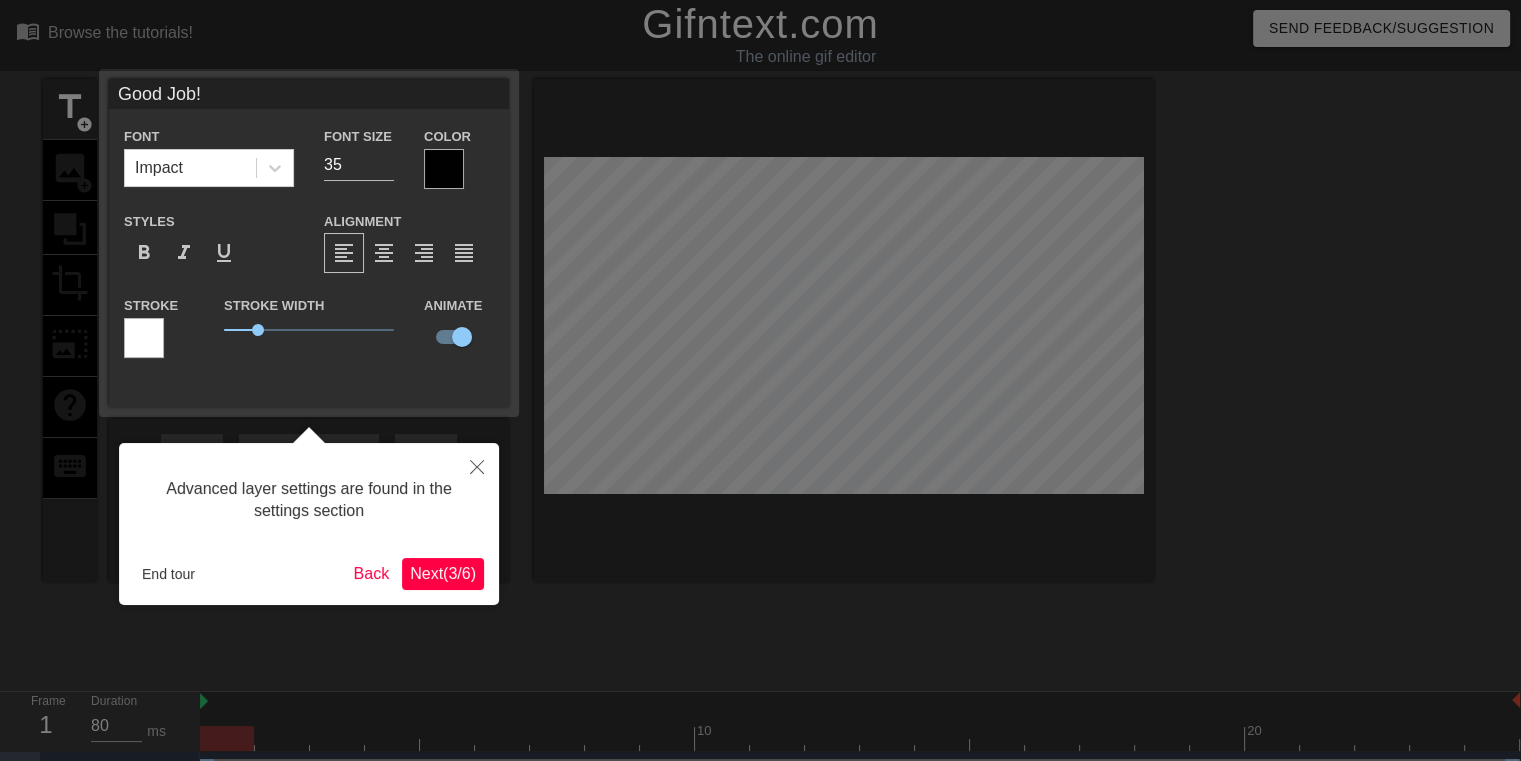 scroll, scrollTop: 40, scrollLeft: 0, axis: vertical 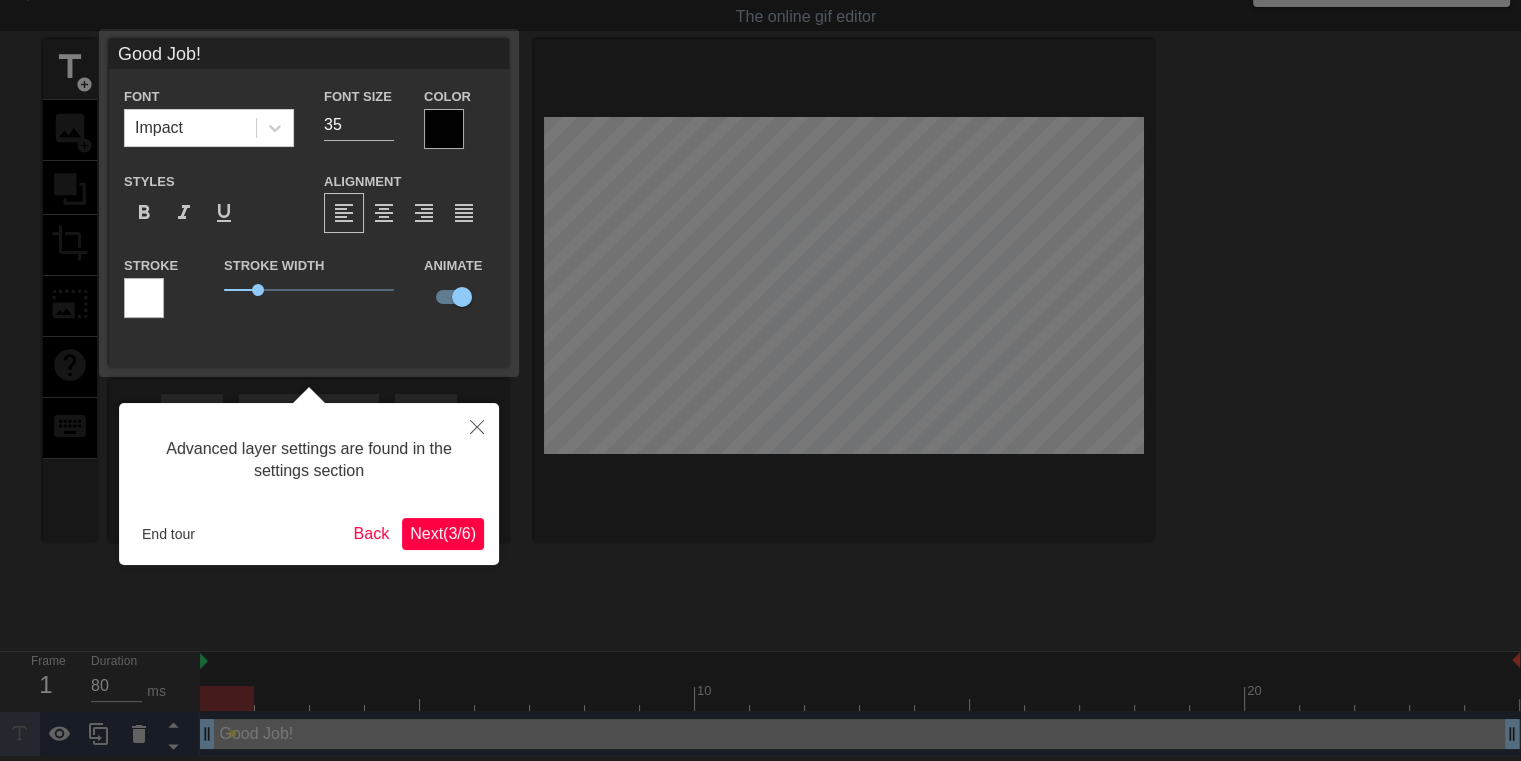 click on "Next  ( 3 / 6 )" at bounding box center [443, 533] 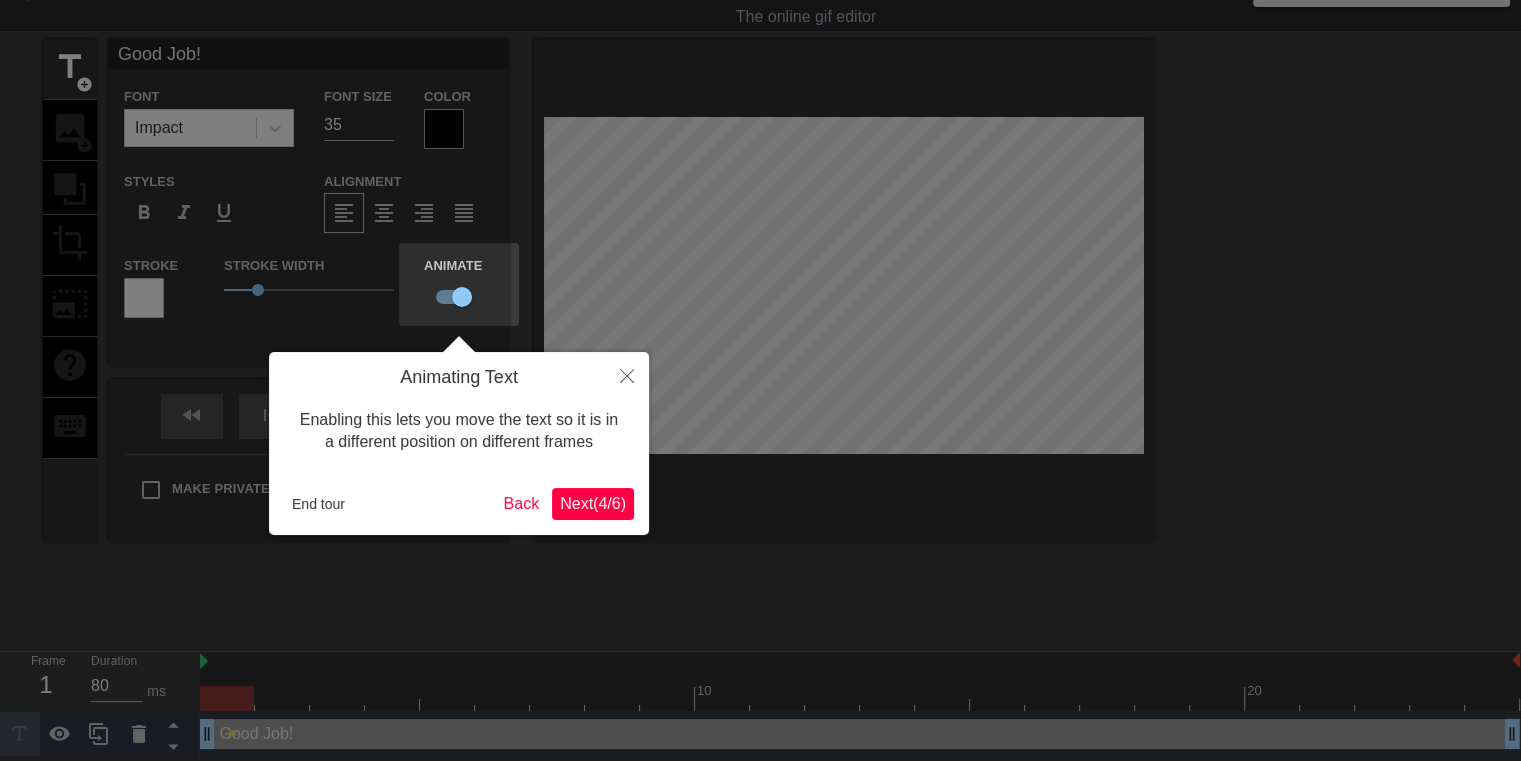 scroll, scrollTop: 0, scrollLeft: 0, axis: both 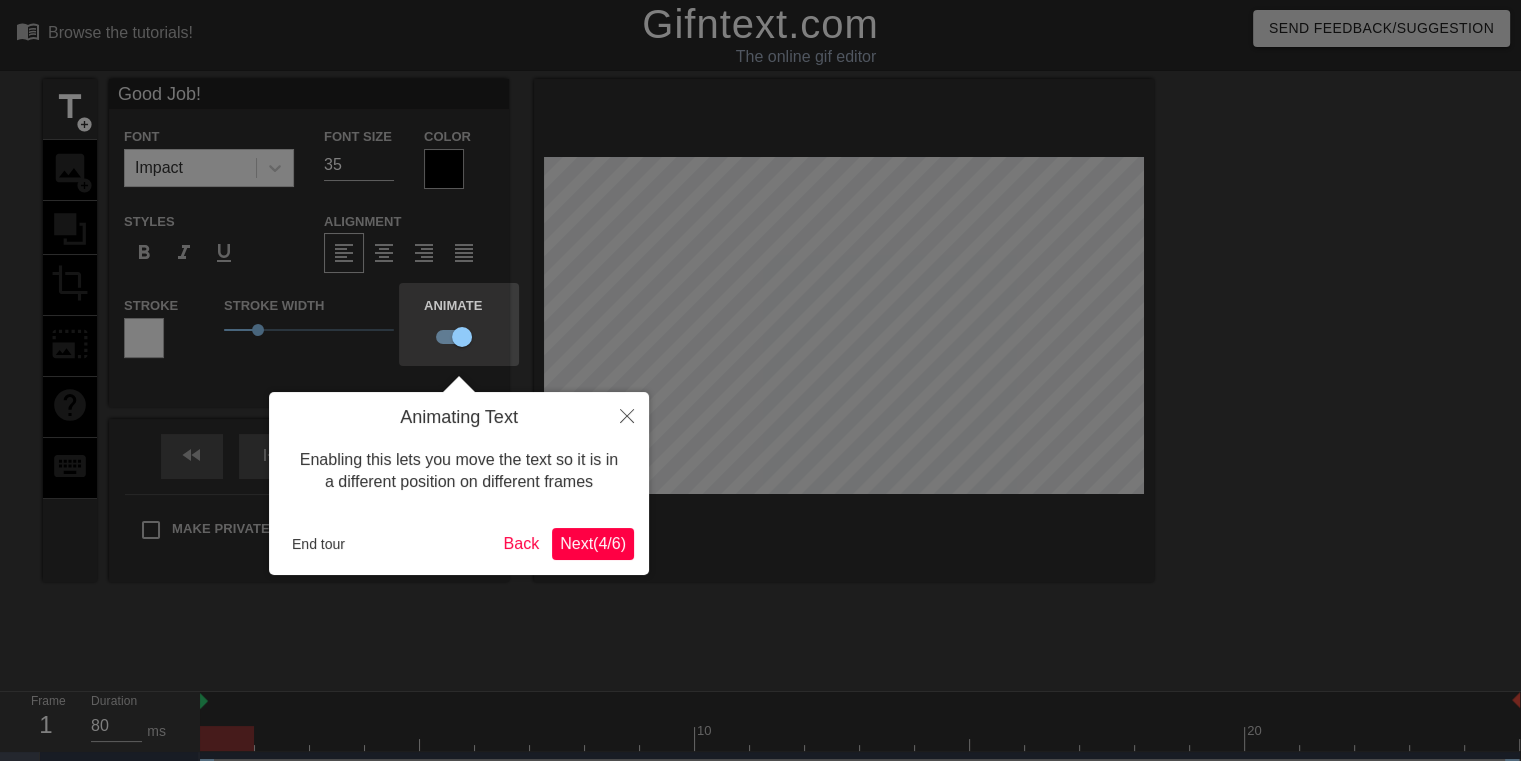 click on "Next  ( 4 / 6 )" at bounding box center [593, 543] 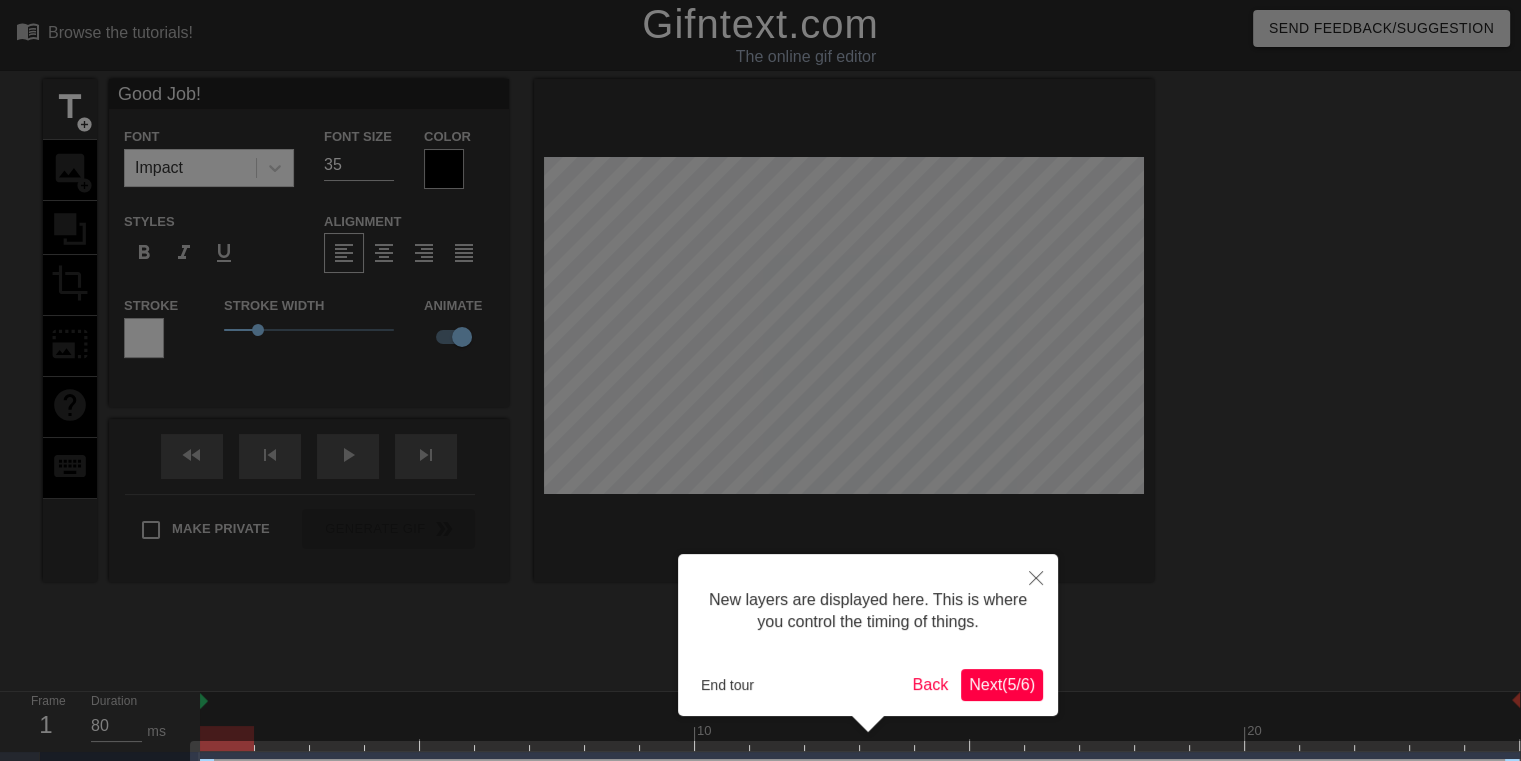 scroll, scrollTop: 54, scrollLeft: 0, axis: vertical 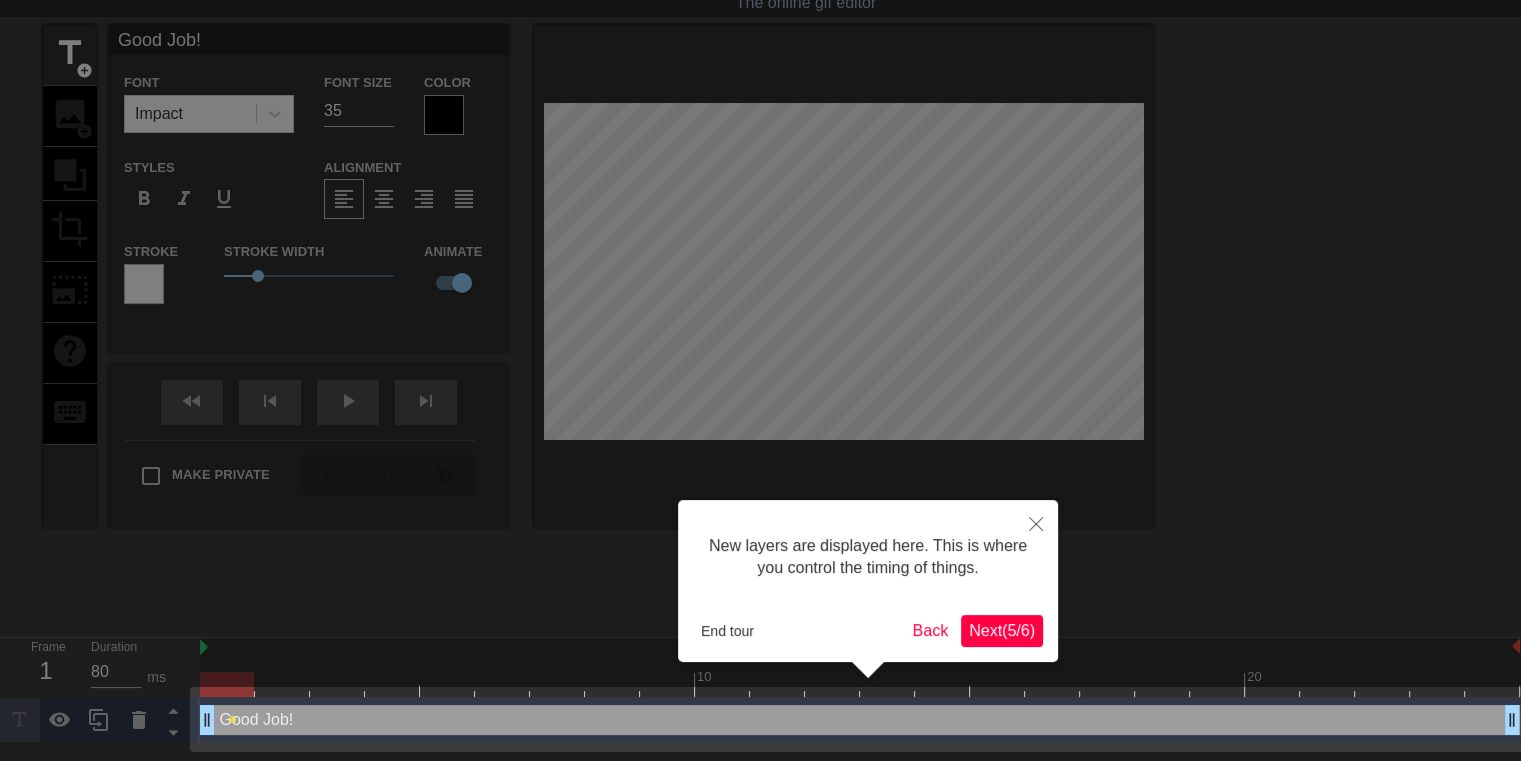 click on "Next  ( 5 / 6 )" at bounding box center (1002, 630) 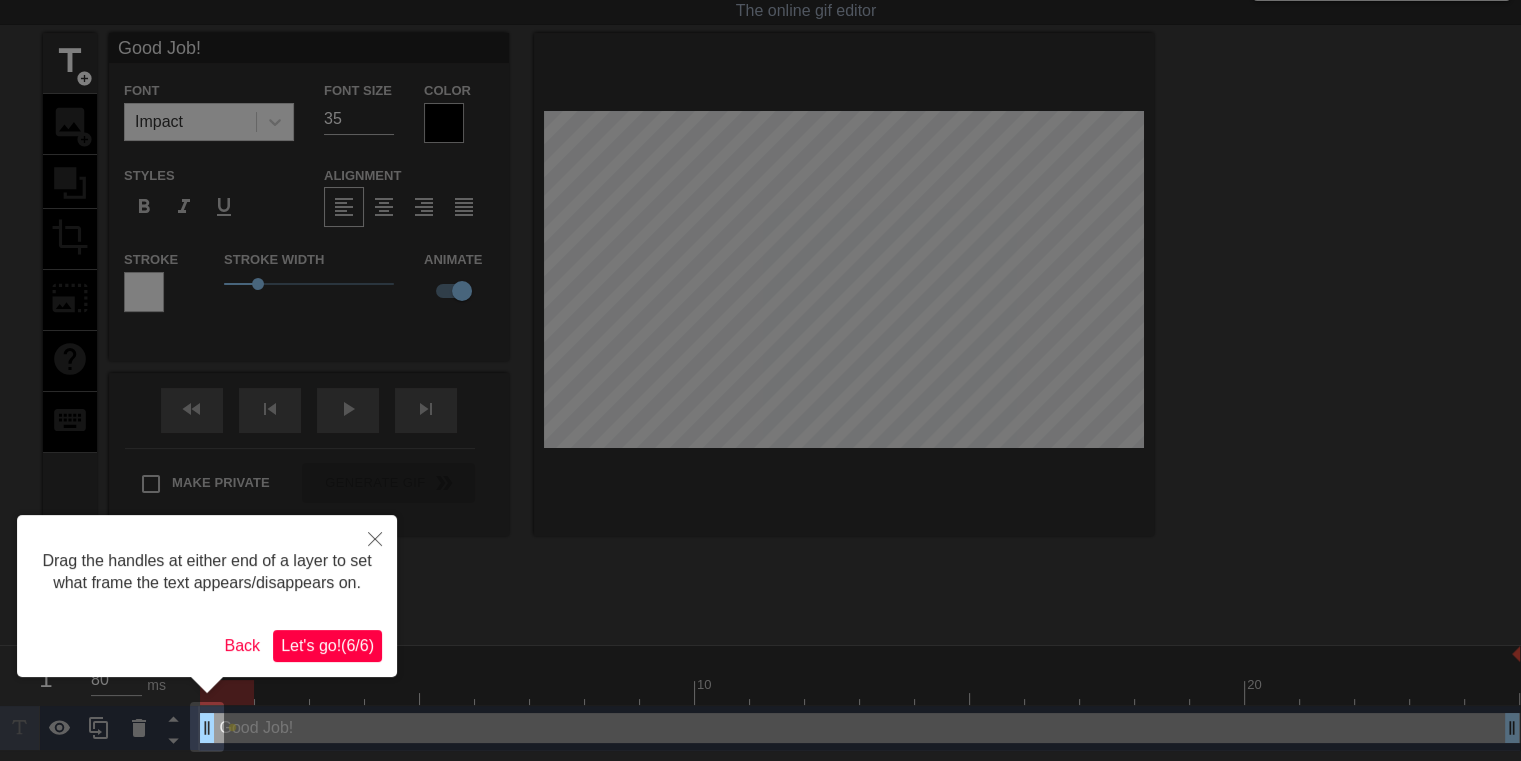 scroll, scrollTop: 0, scrollLeft: 0, axis: both 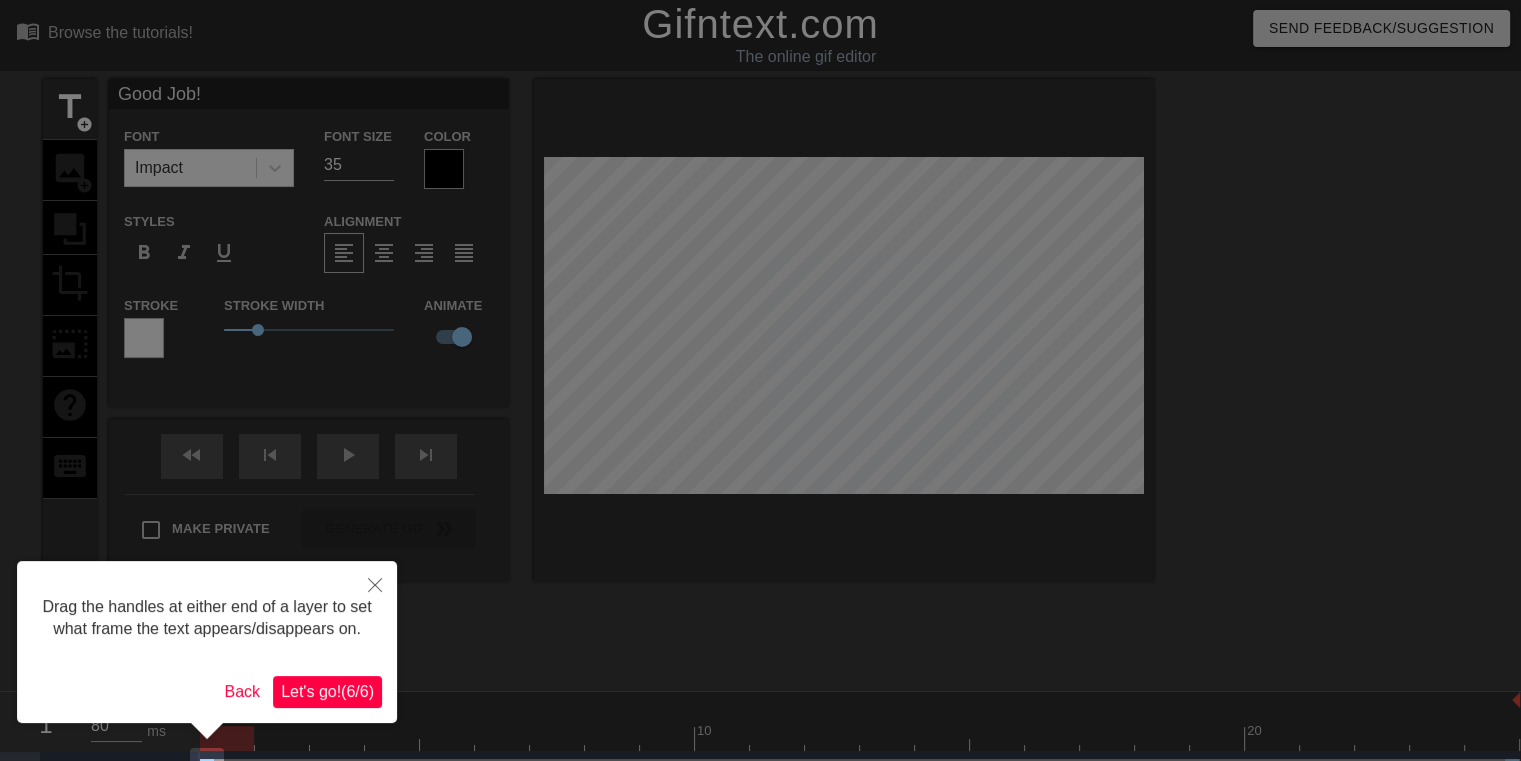 click on "Let's go!  ( 6 / 6 )" at bounding box center (327, 691) 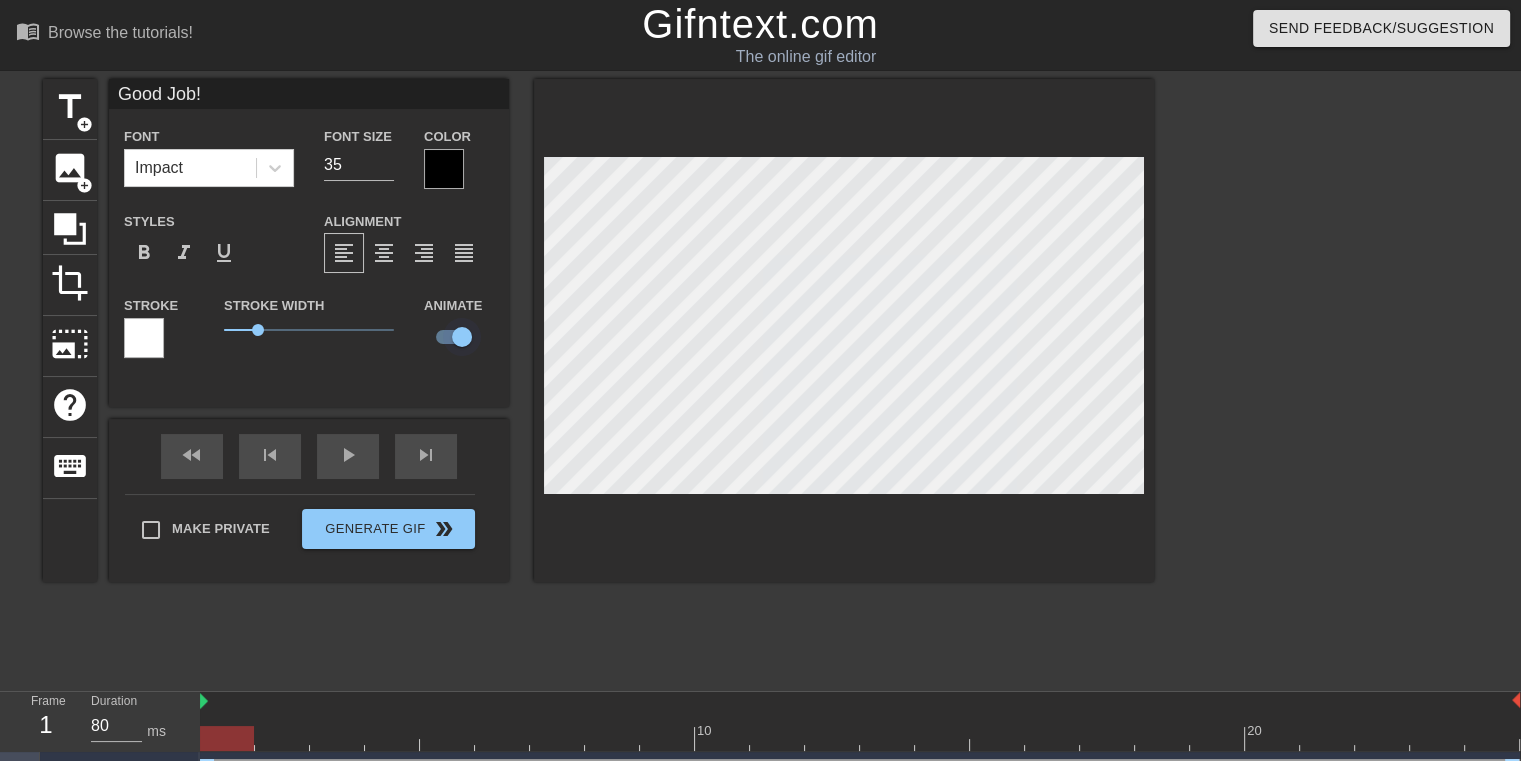 click at bounding box center [462, 337] 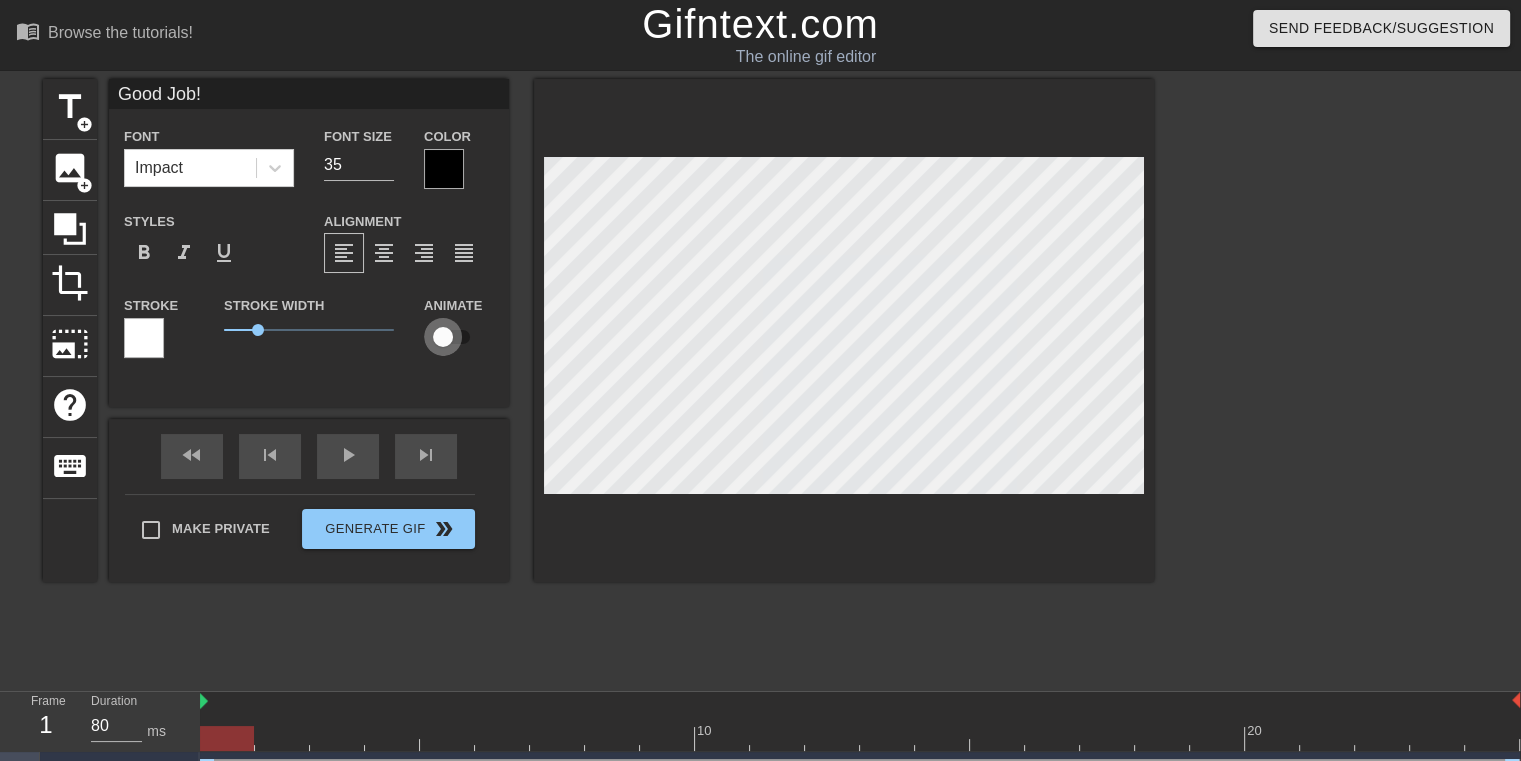 click at bounding box center (443, 337) 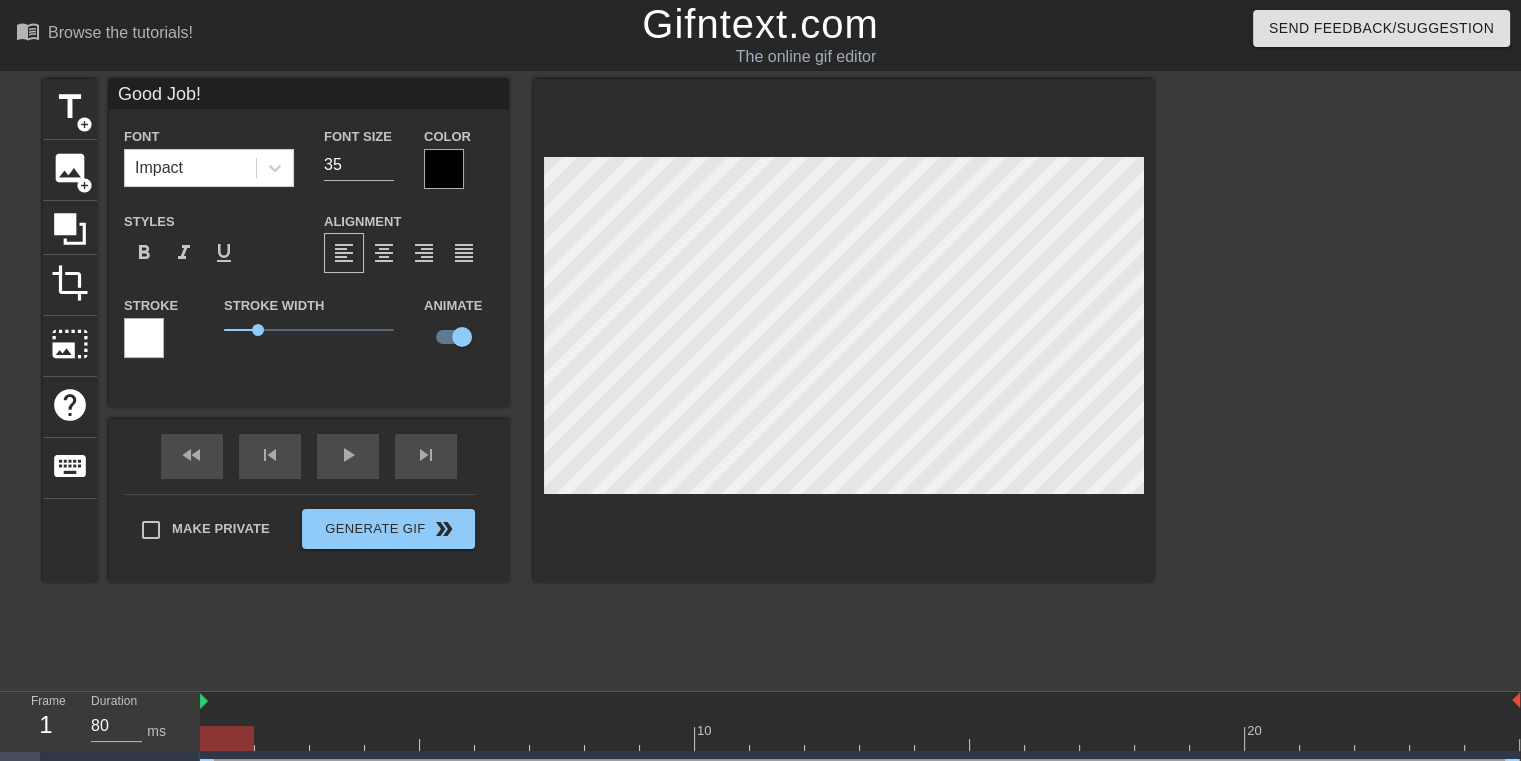 scroll, scrollTop: 2, scrollLeft: 5, axis: both 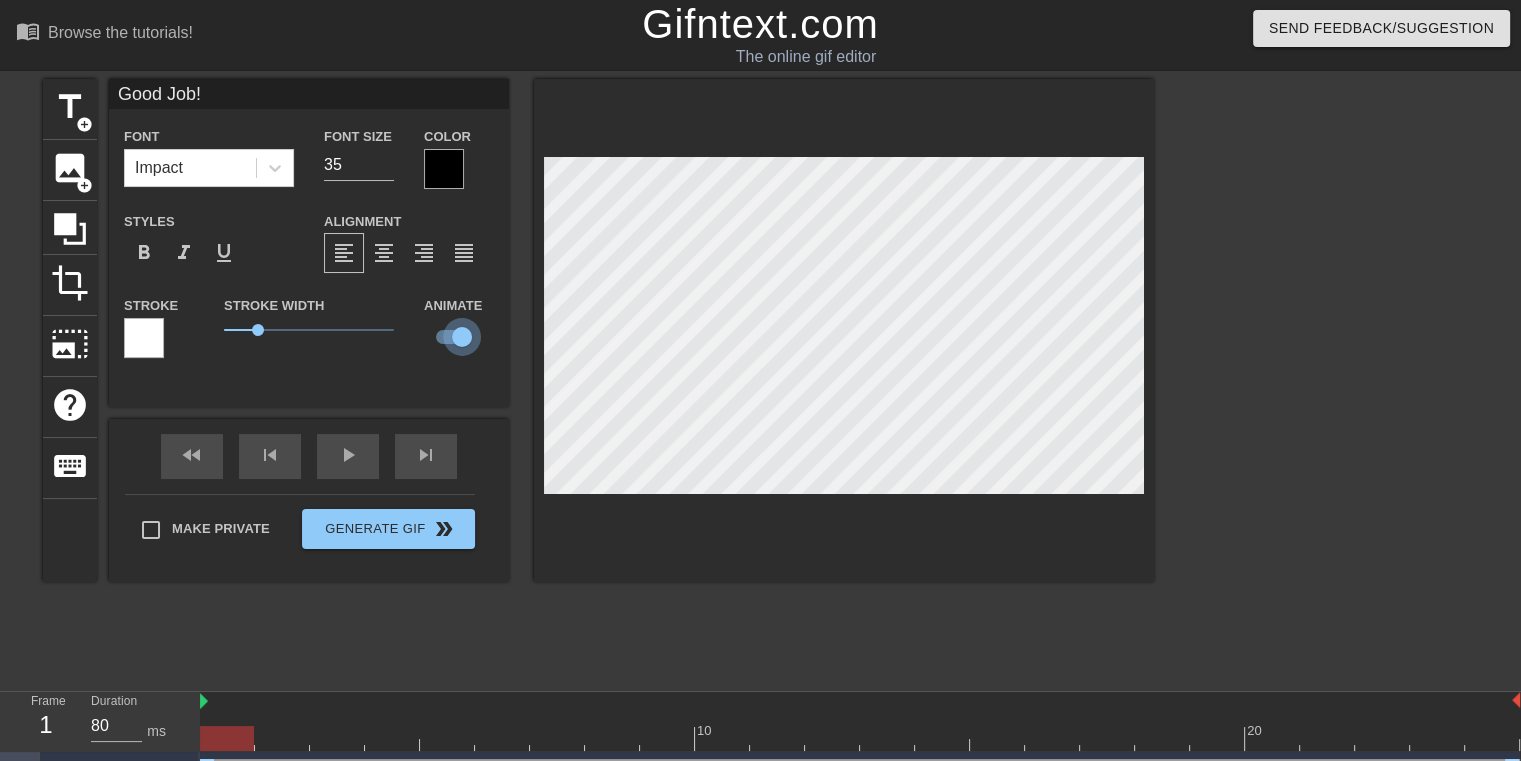 click at bounding box center [462, 337] 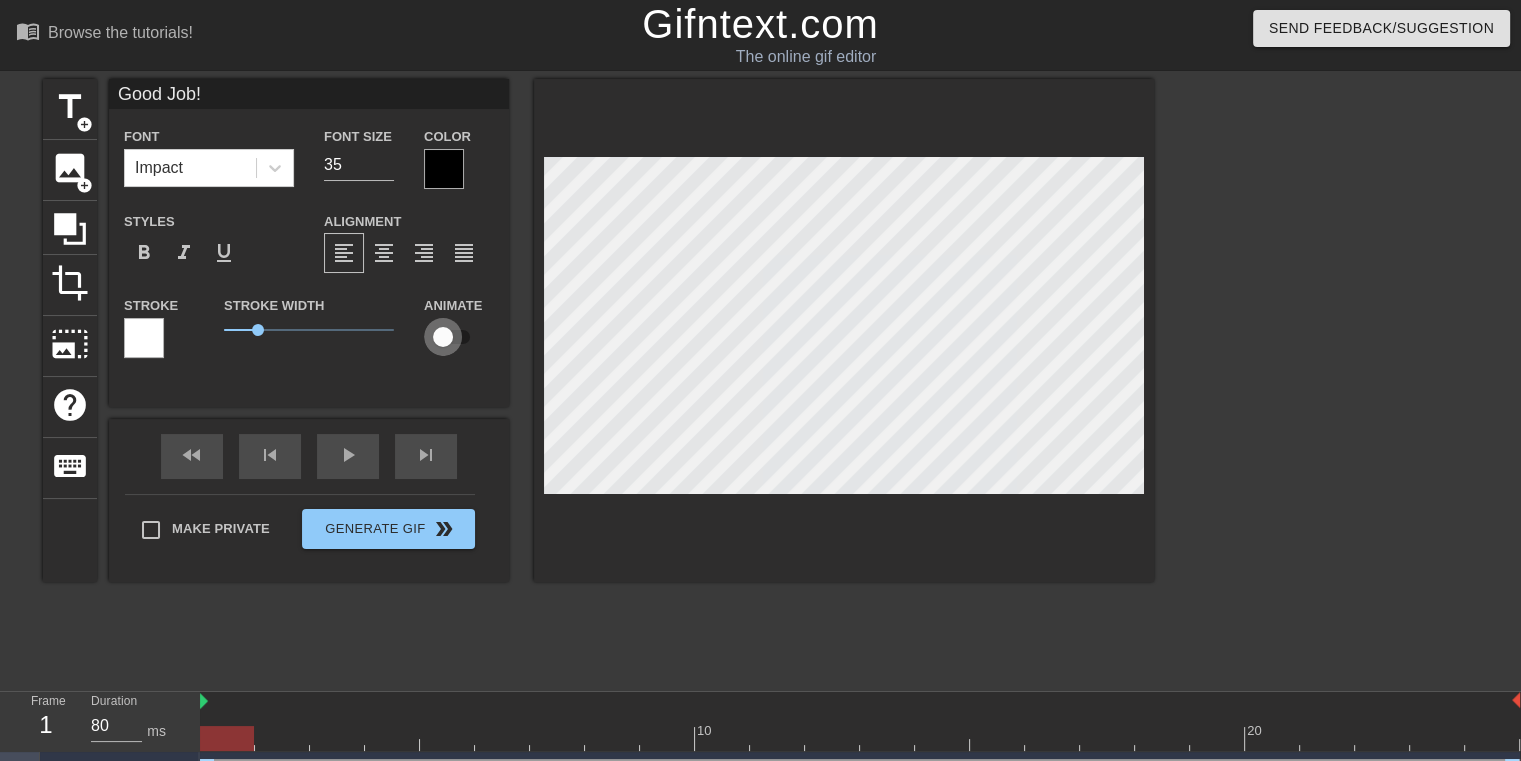 click at bounding box center [443, 337] 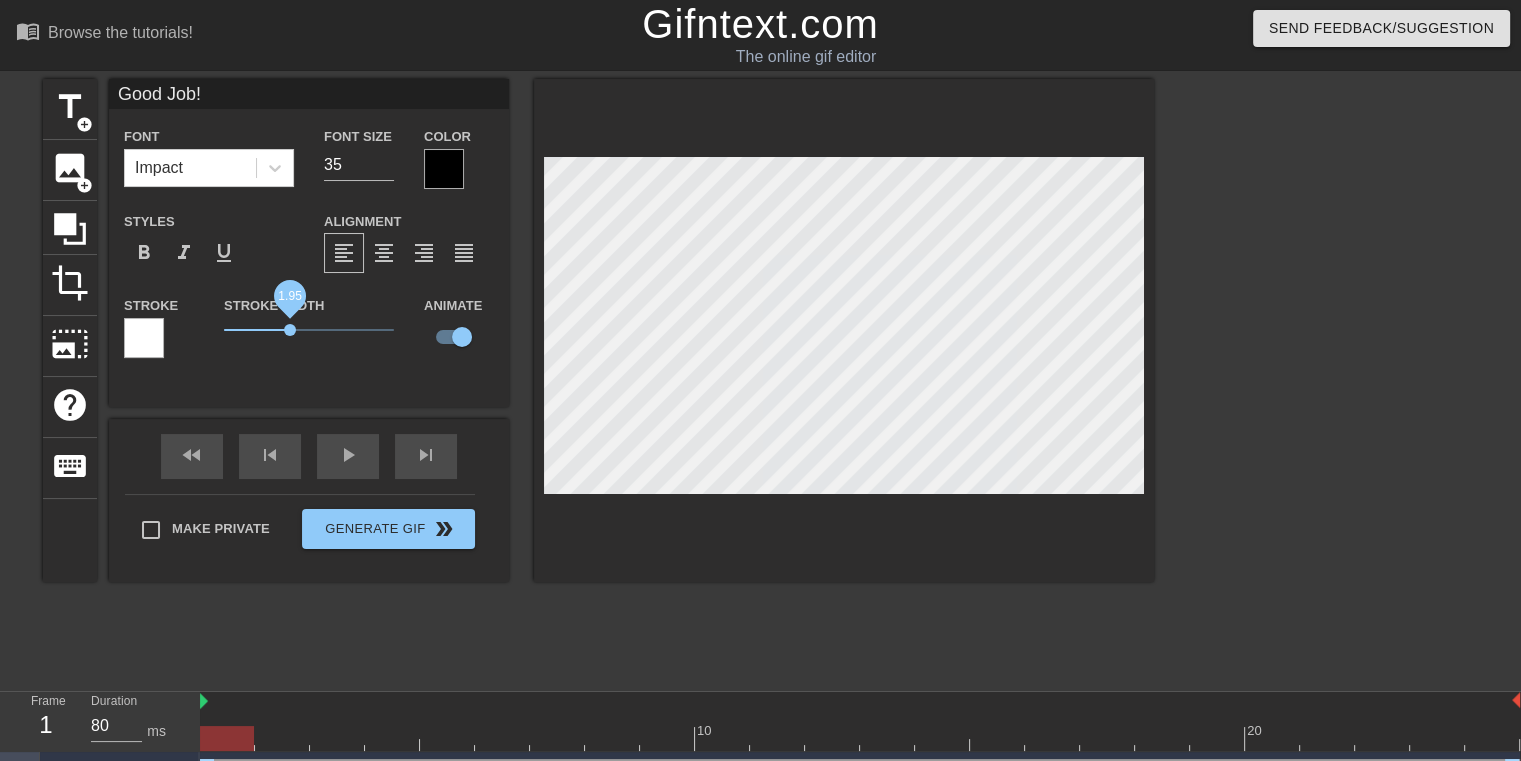 drag, startPoint x: 262, startPoint y: 326, endPoint x: 290, endPoint y: 329, distance: 28.160255 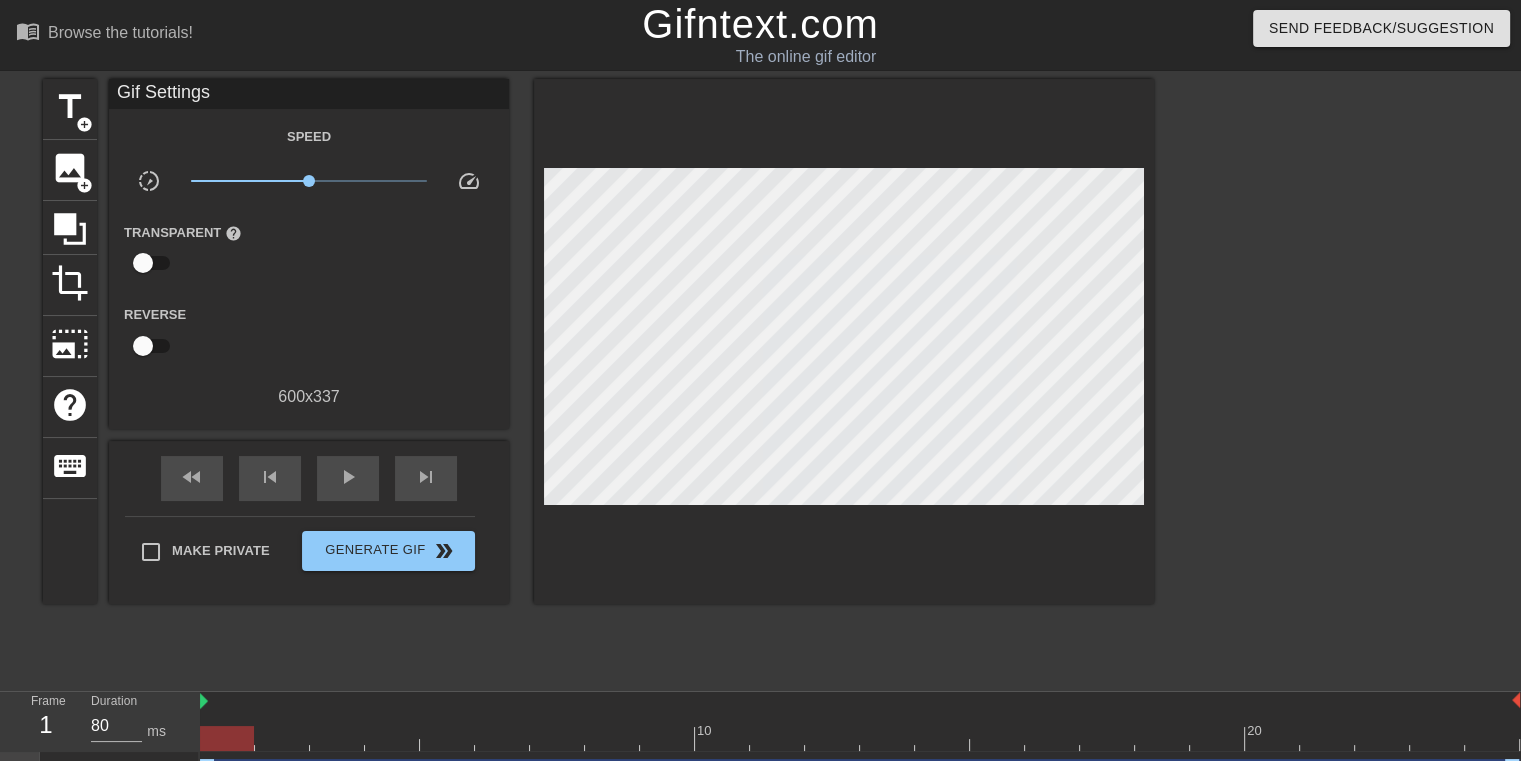 scroll, scrollTop: 40, scrollLeft: 0, axis: vertical 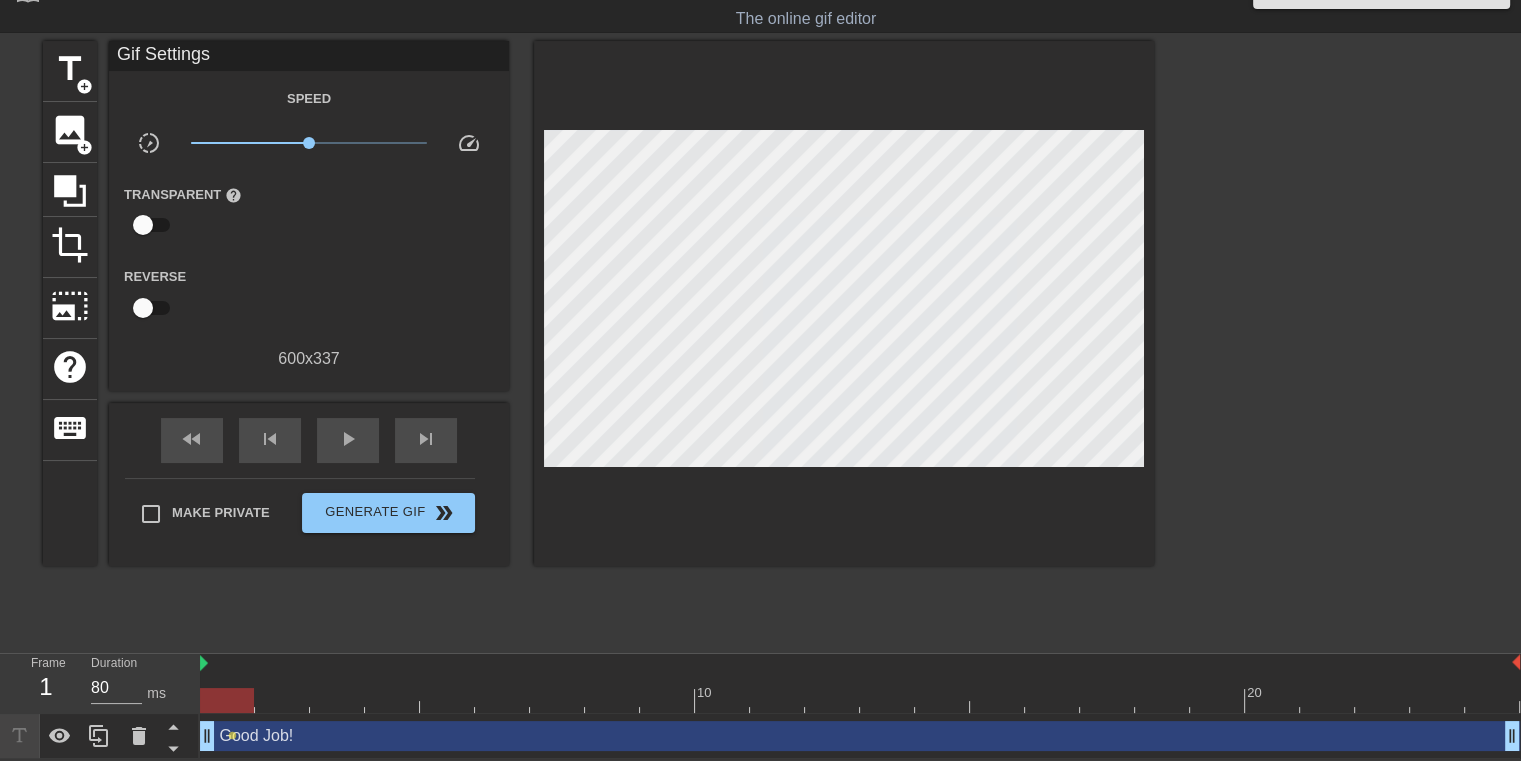 click on "Good Job! drag_handle drag_handle" at bounding box center (860, 736) 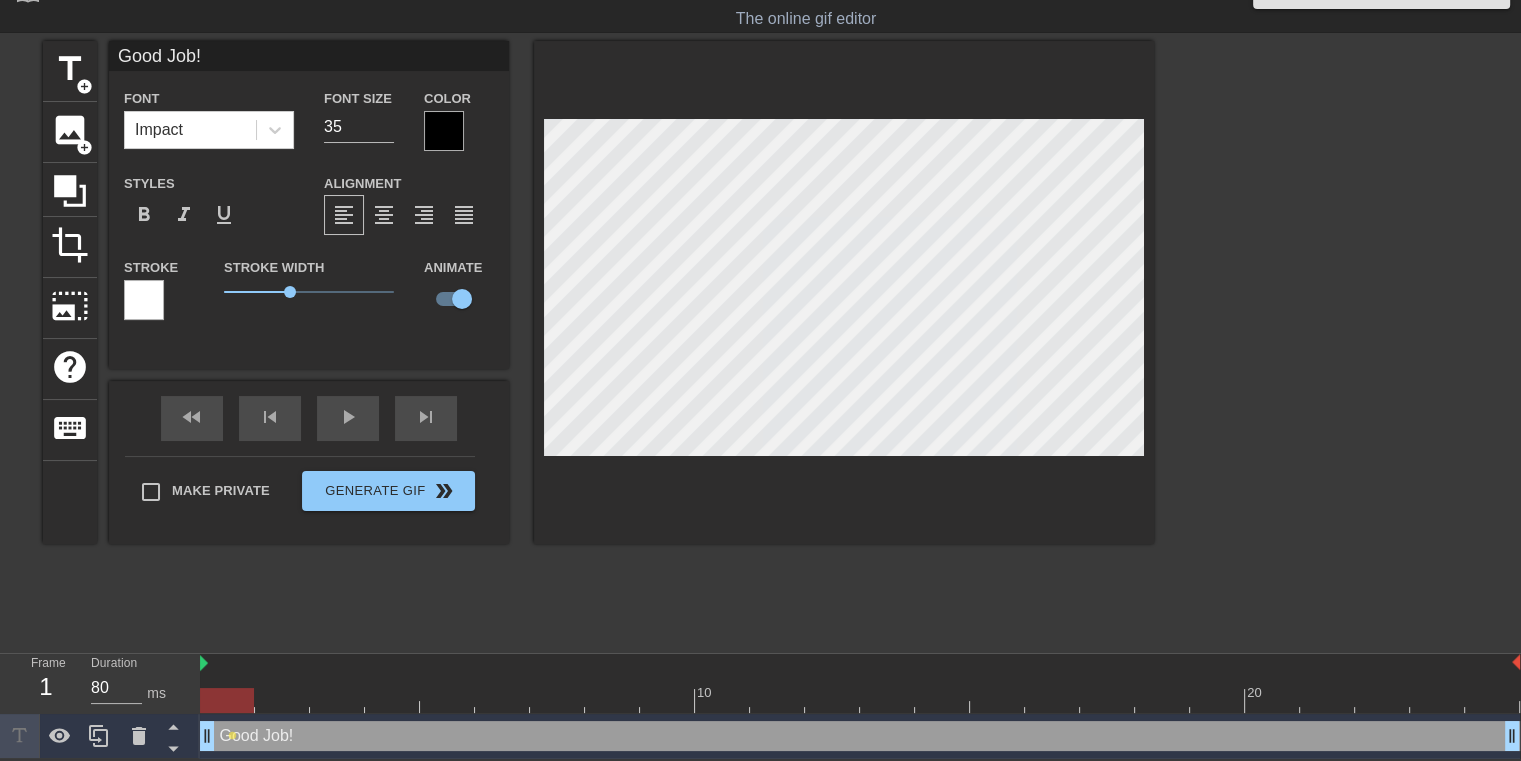 drag, startPoint x: 257, startPoint y: 737, endPoint x: 334, endPoint y: 736, distance: 77.00649 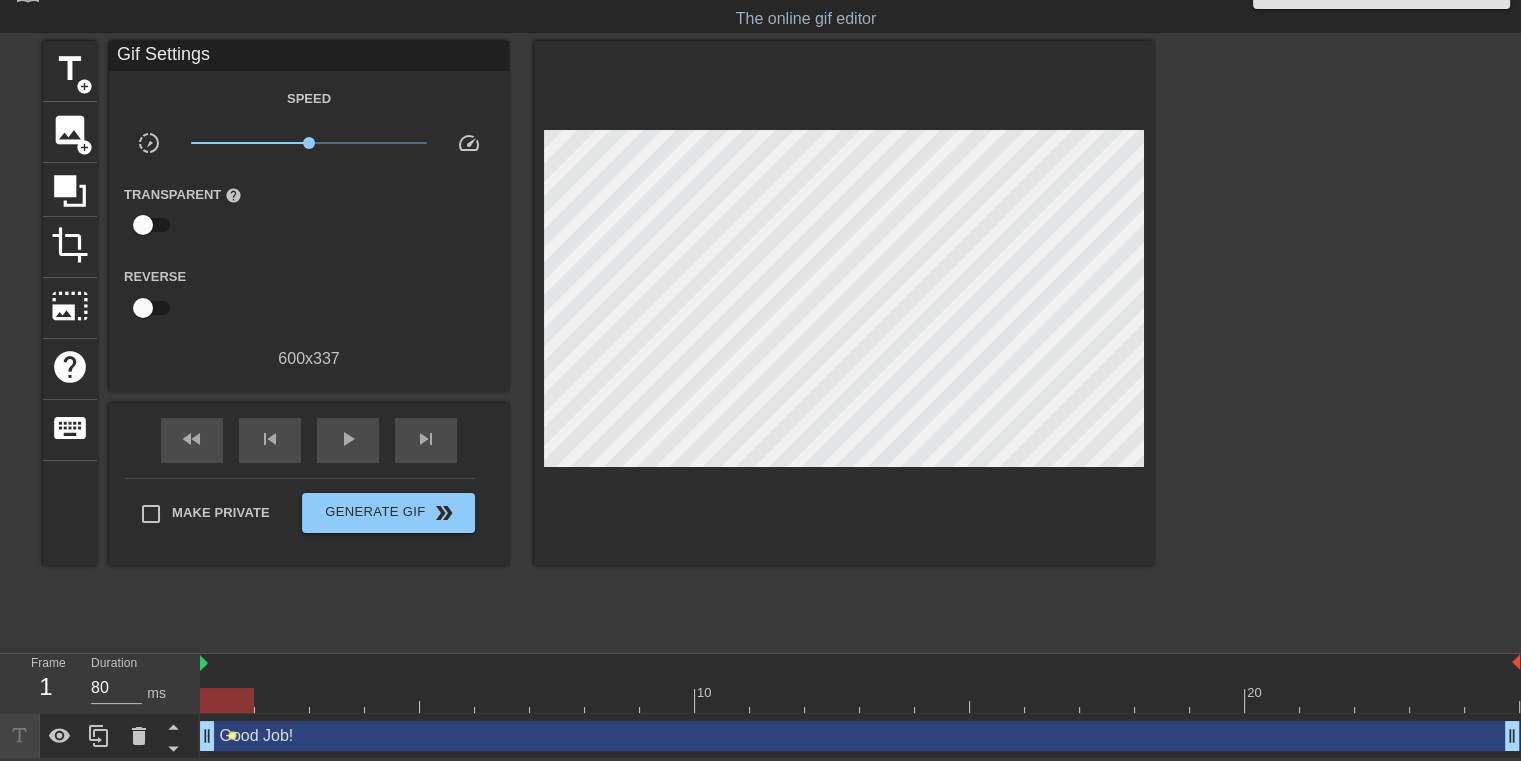 click on "lens" at bounding box center [232, 735] 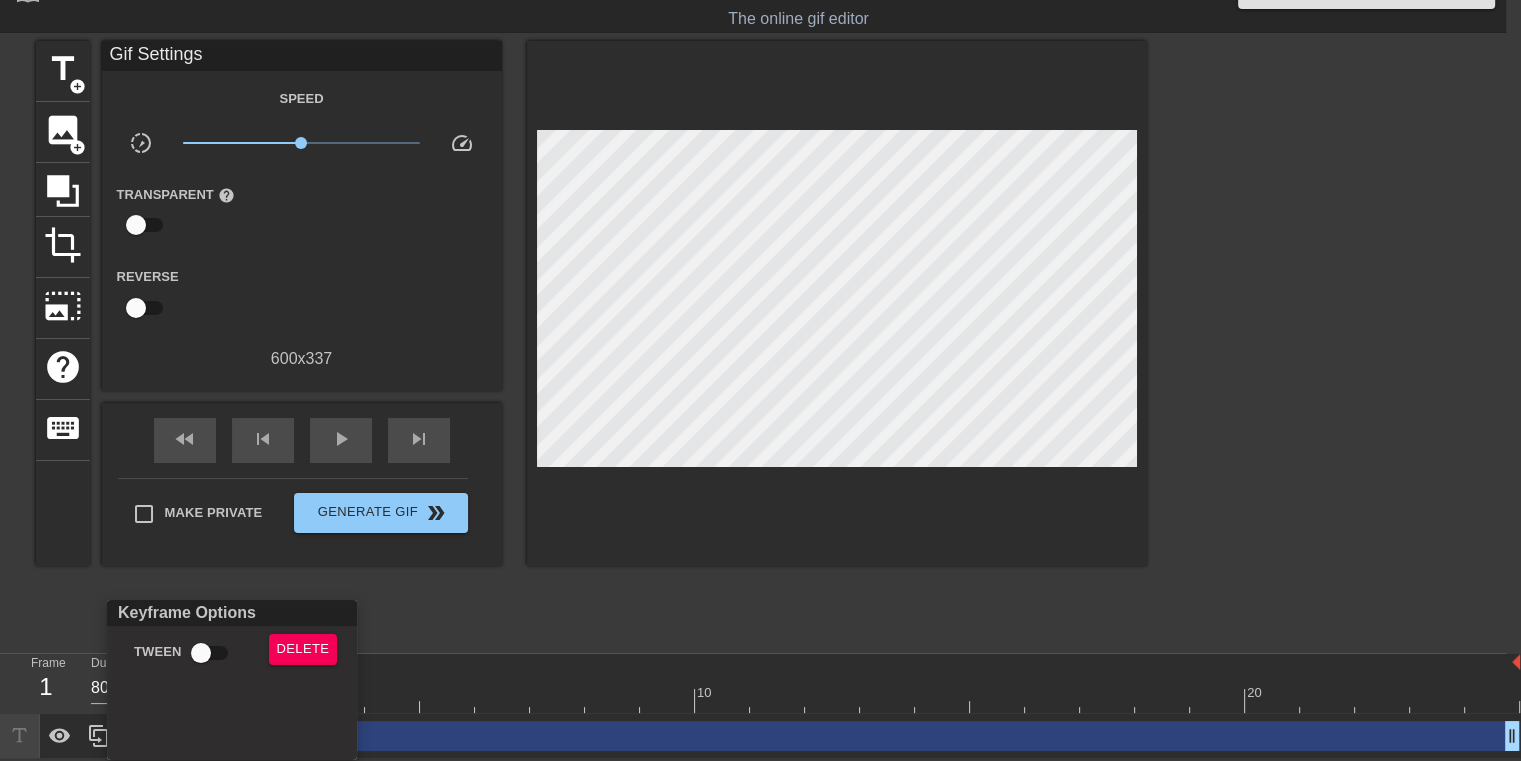 scroll, scrollTop: 24, scrollLeft: 0, axis: vertical 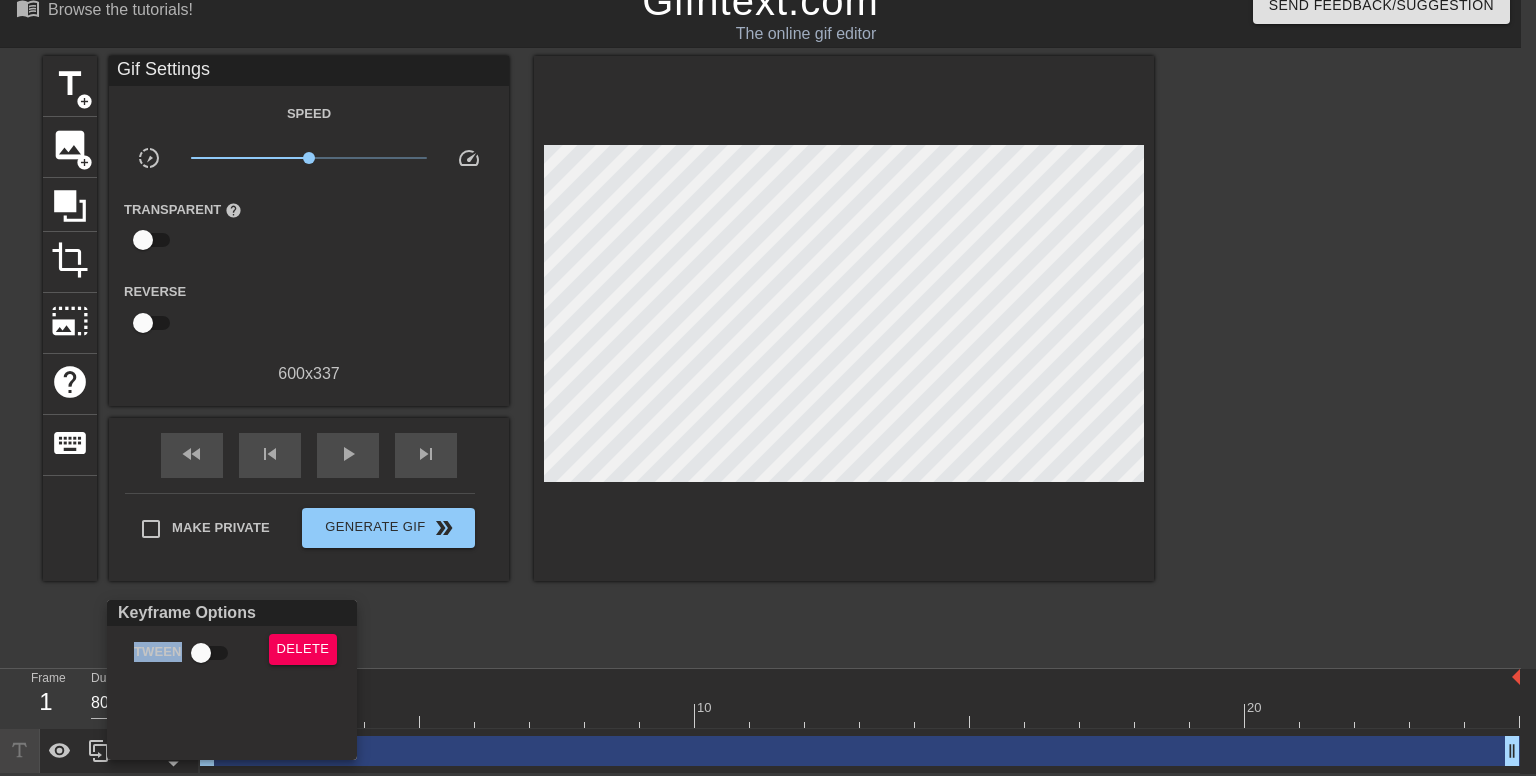 click on "Keyframe Options Tween Delete" at bounding box center [232, 680] 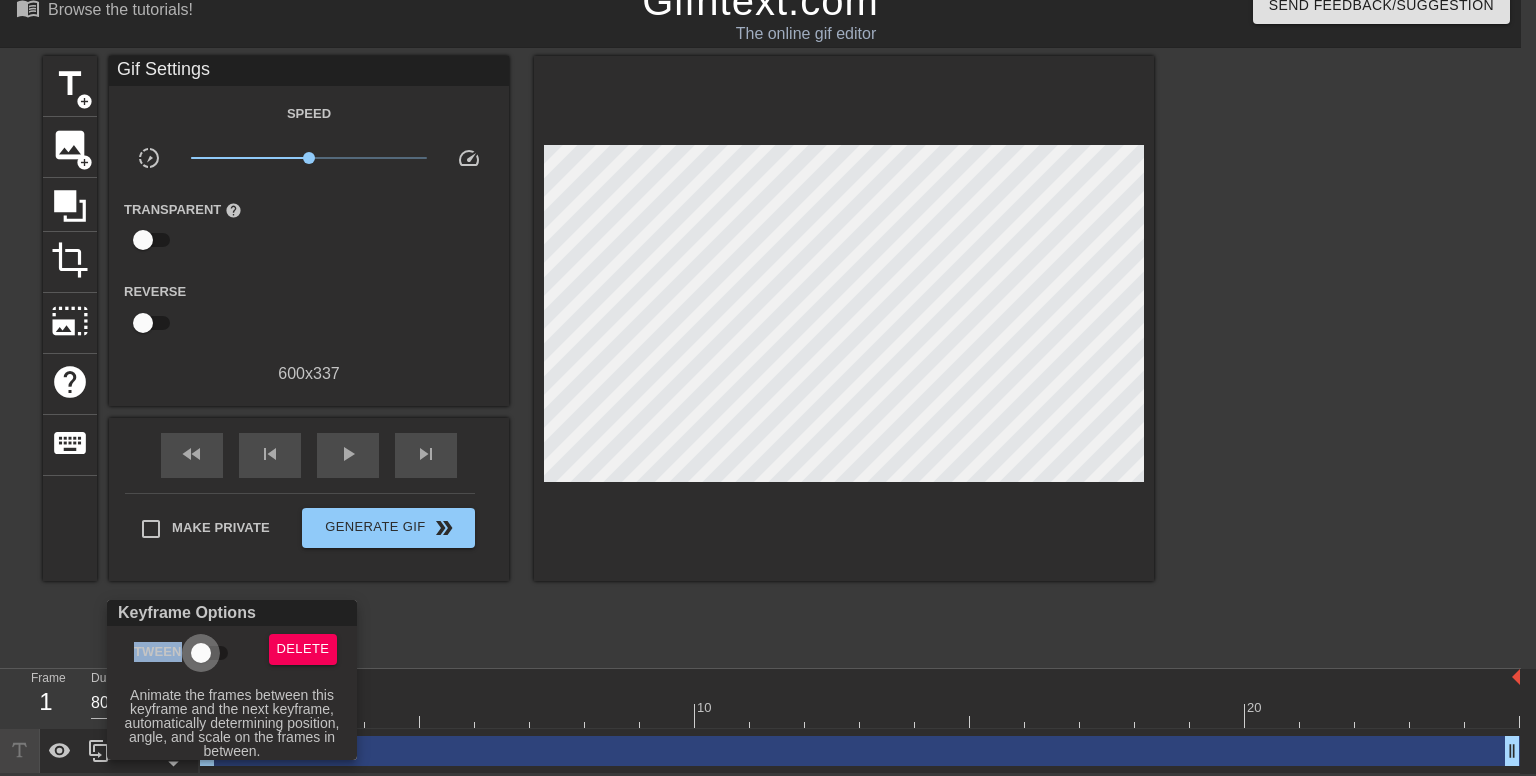 click on "Tween" at bounding box center (201, 653) 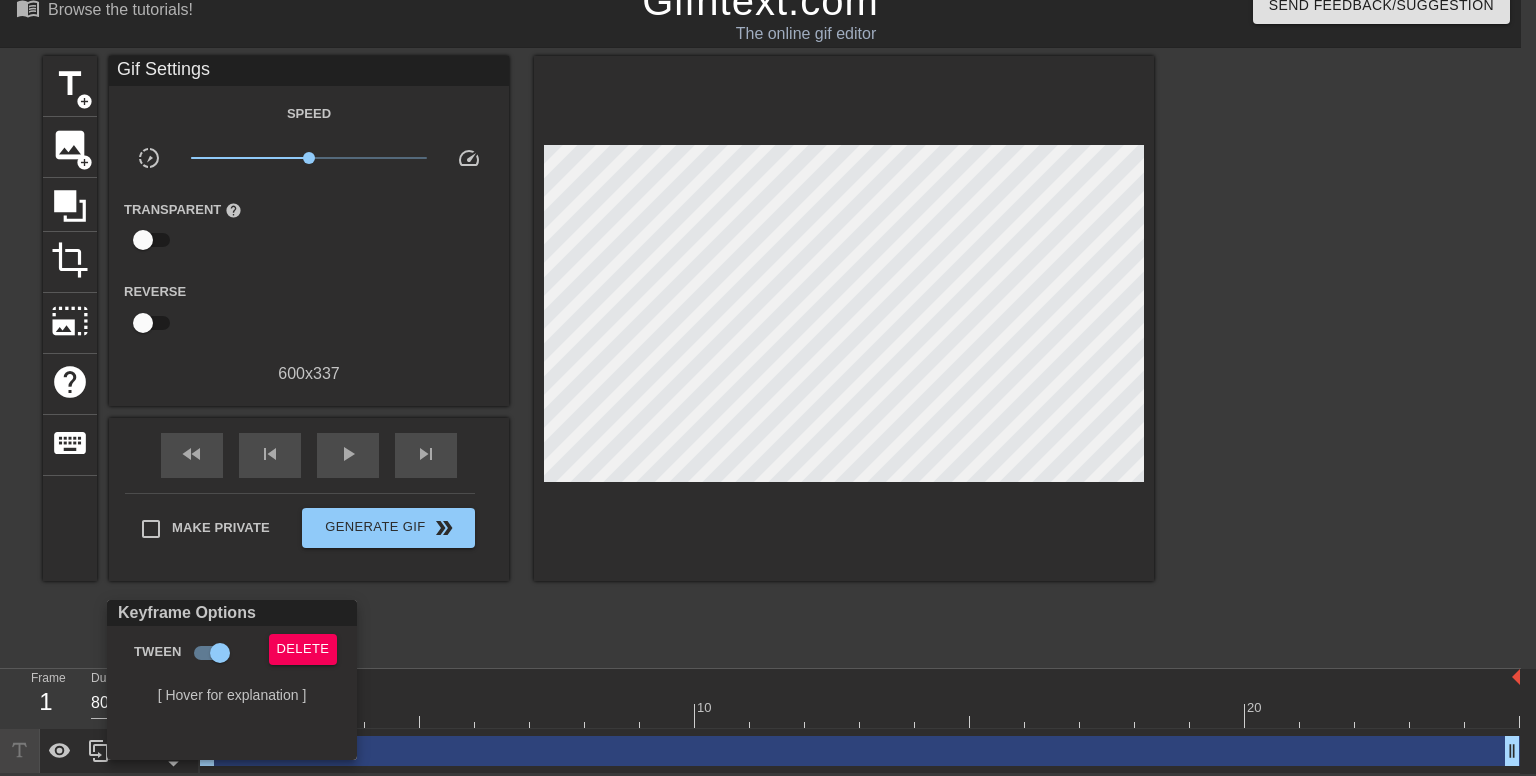 click at bounding box center [768, 388] 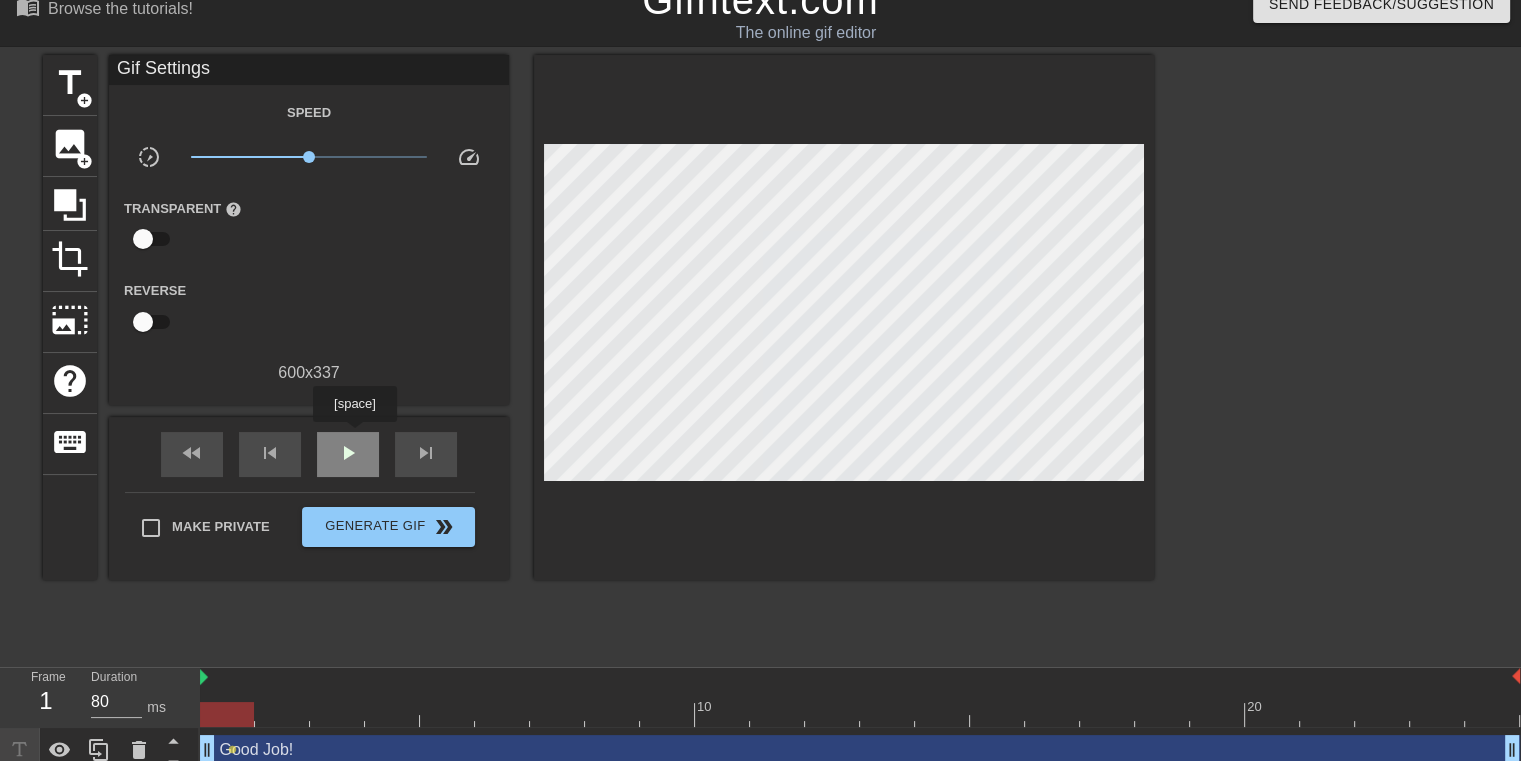 click on "play_arrow" at bounding box center [348, 454] 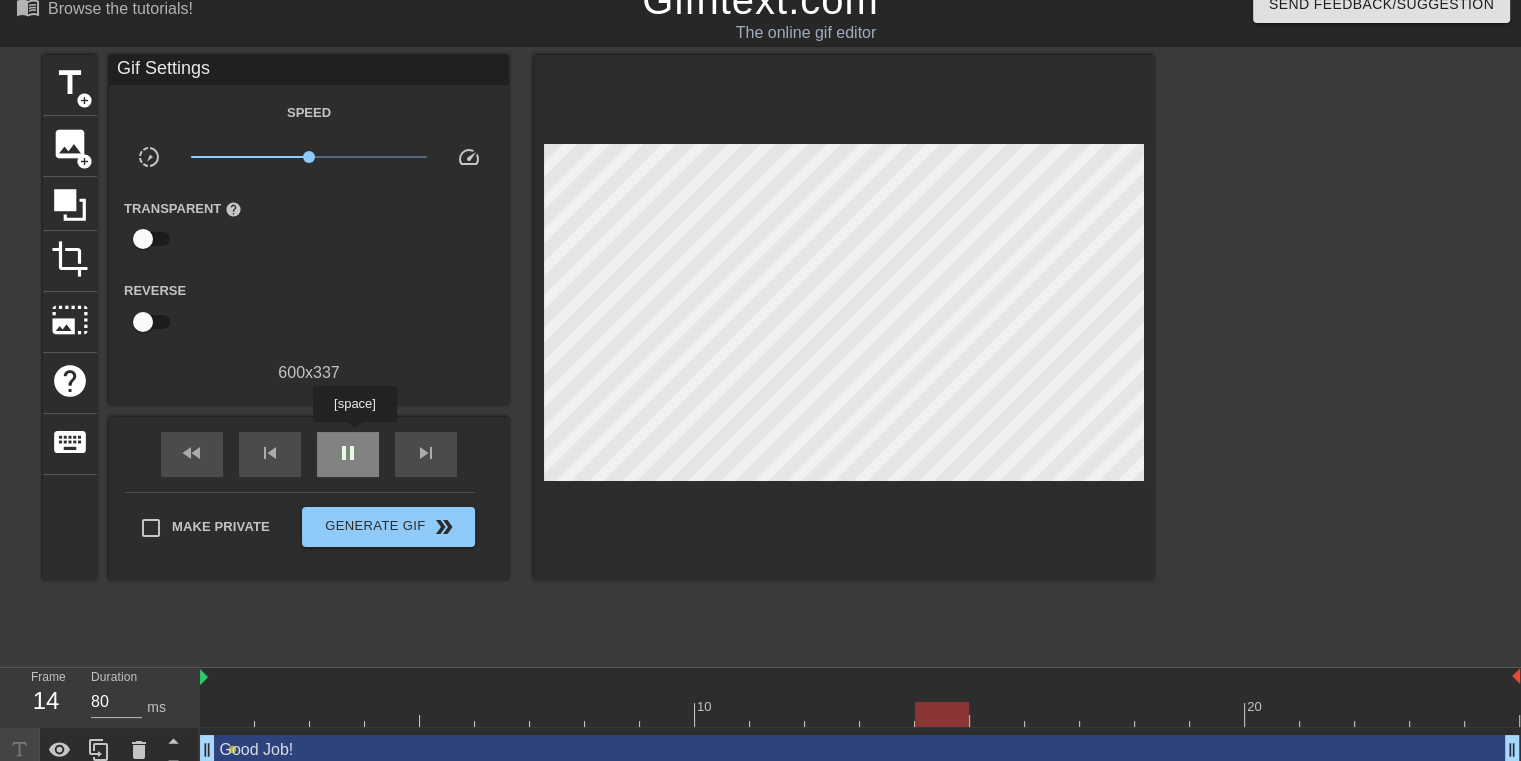 click on "pause" at bounding box center [348, 454] 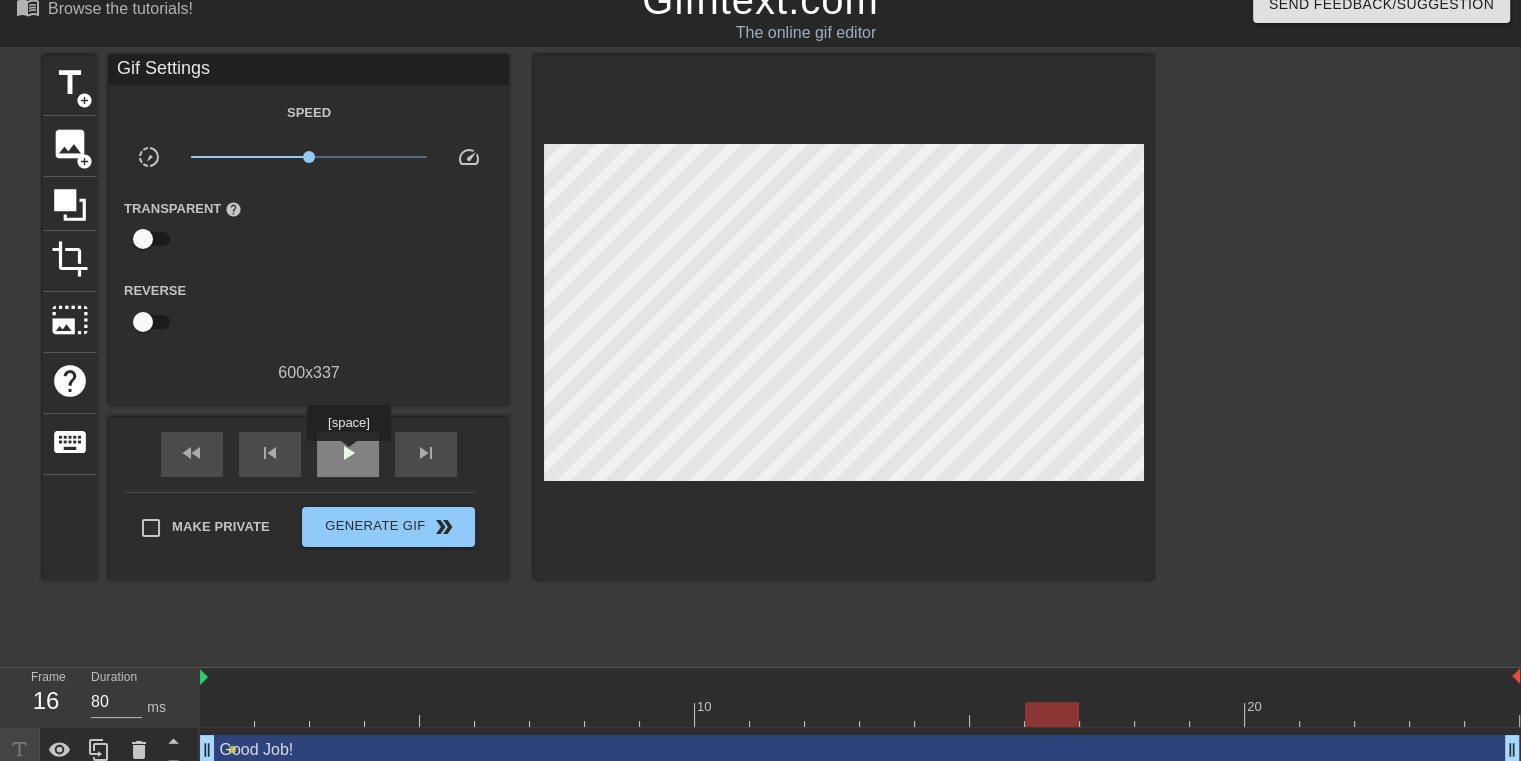 click on "play_arrow" at bounding box center (348, 453) 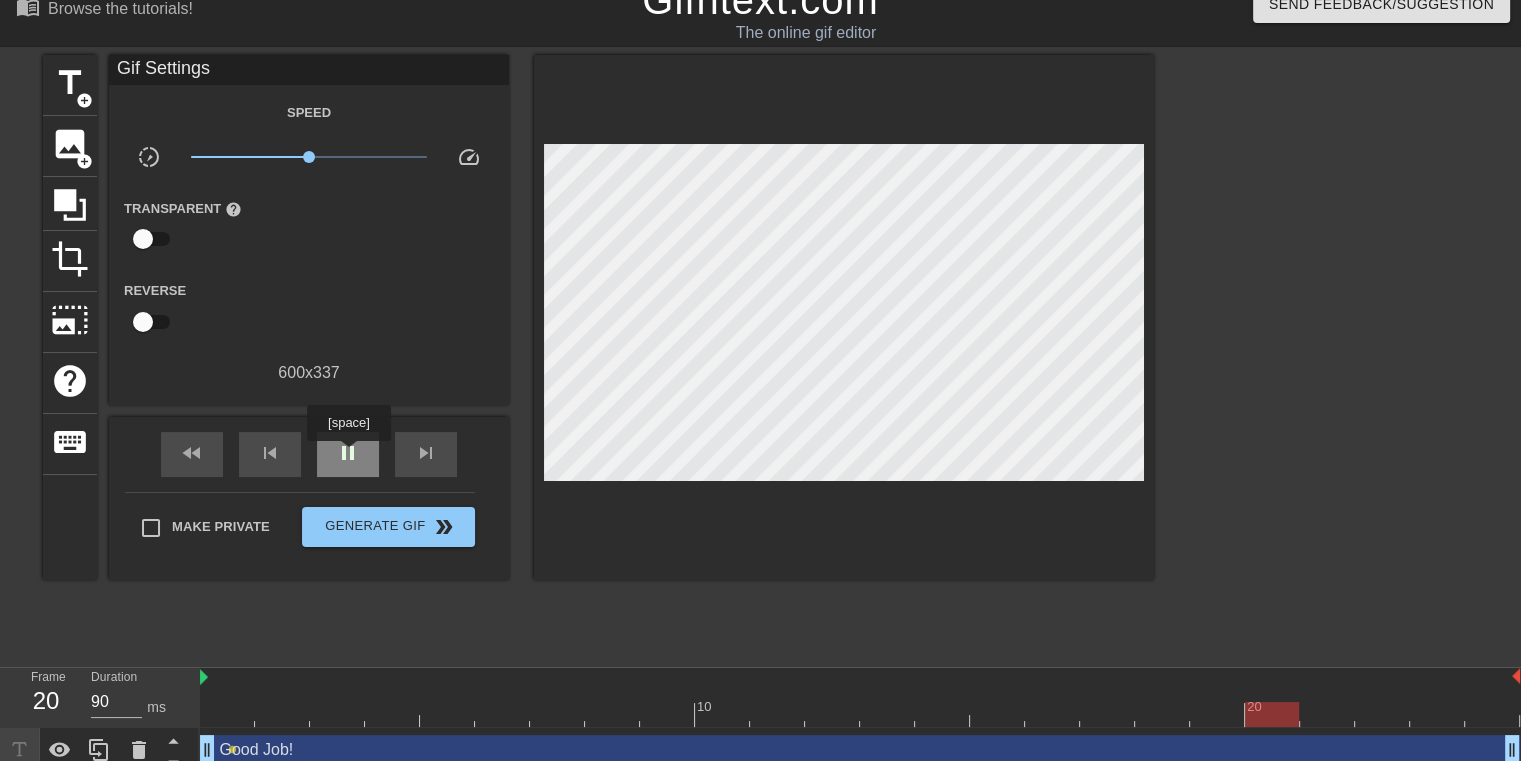 click on "pause" at bounding box center [348, 453] 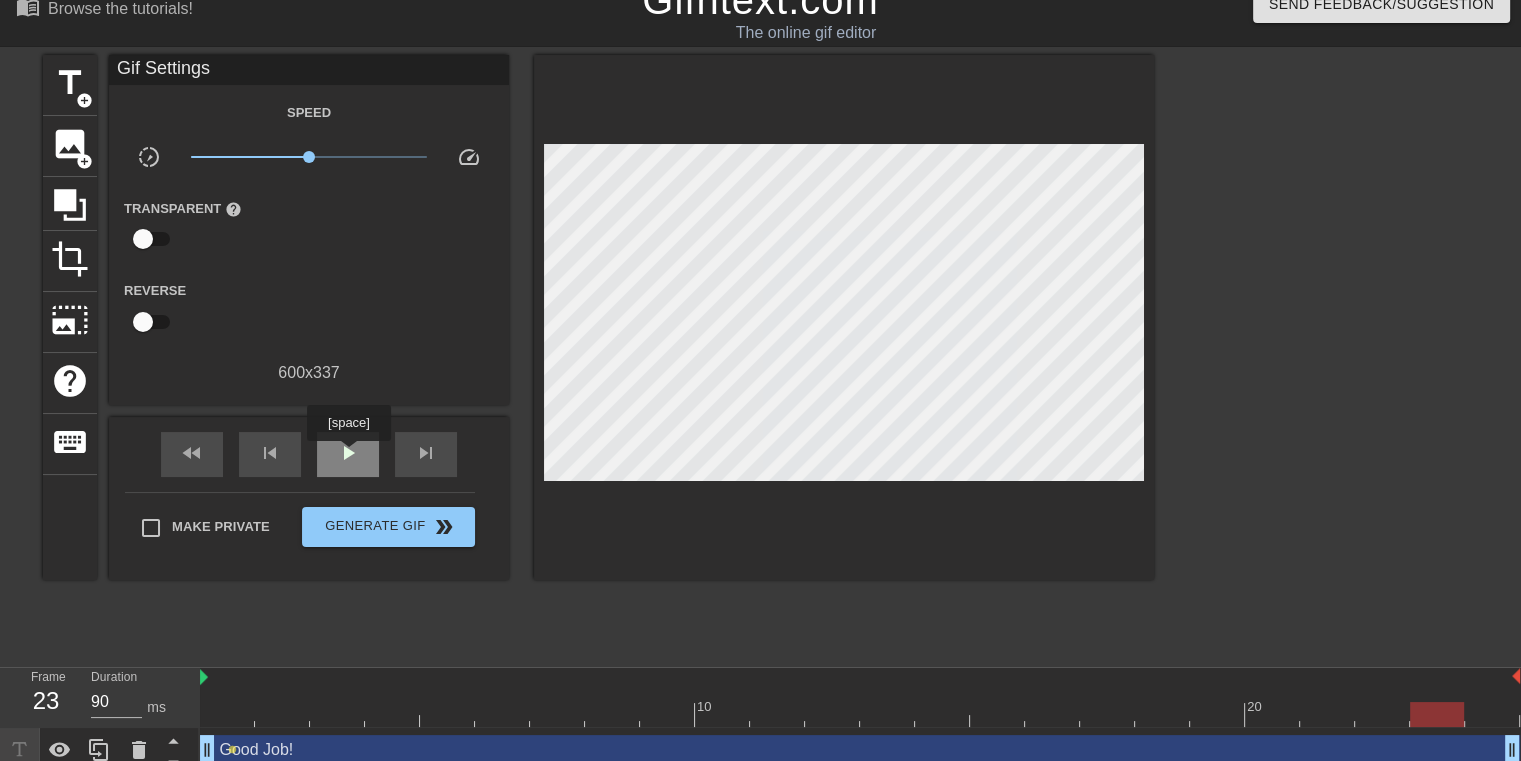 click on "play_arrow" at bounding box center [348, 453] 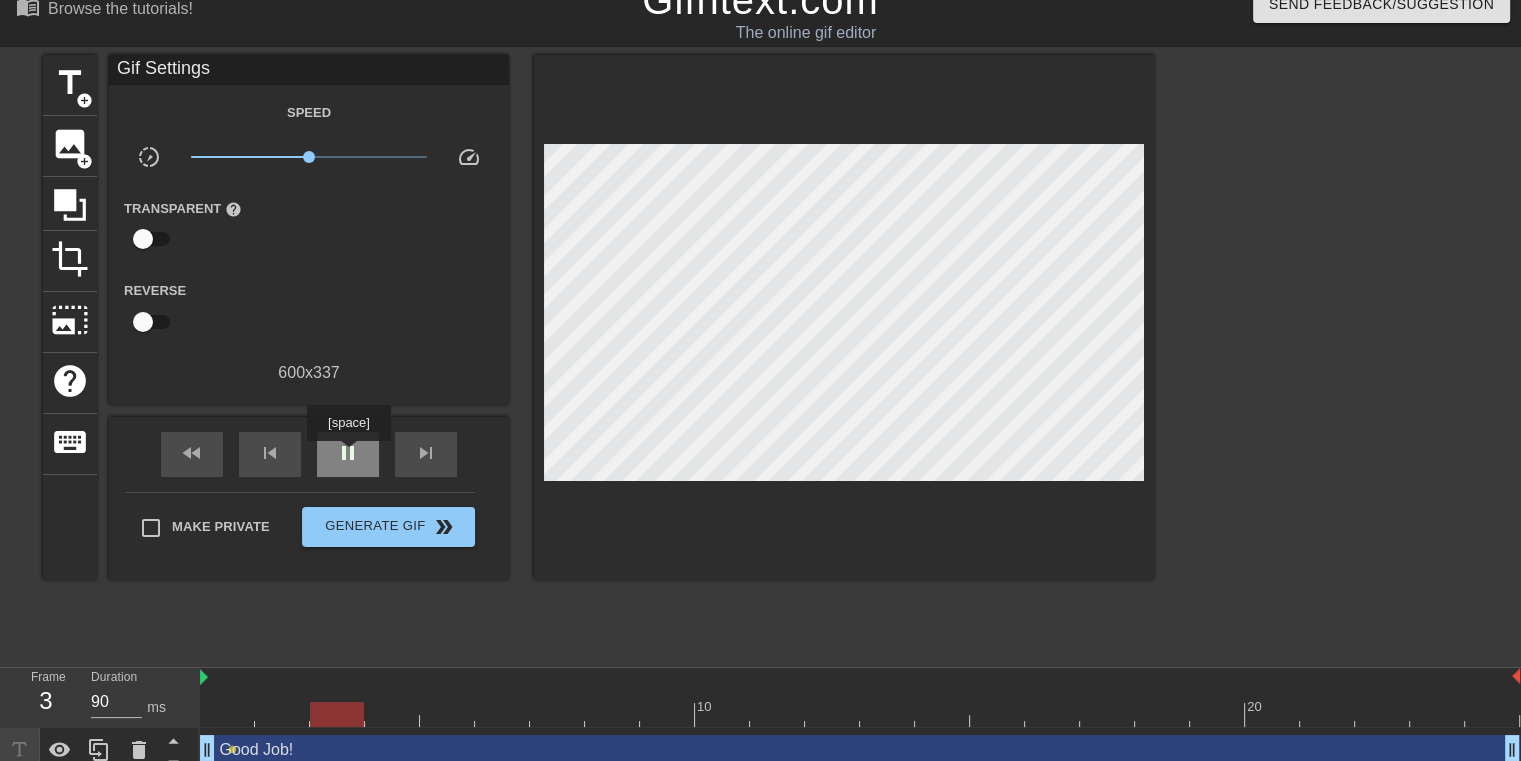 click on "pause" at bounding box center (348, 453) 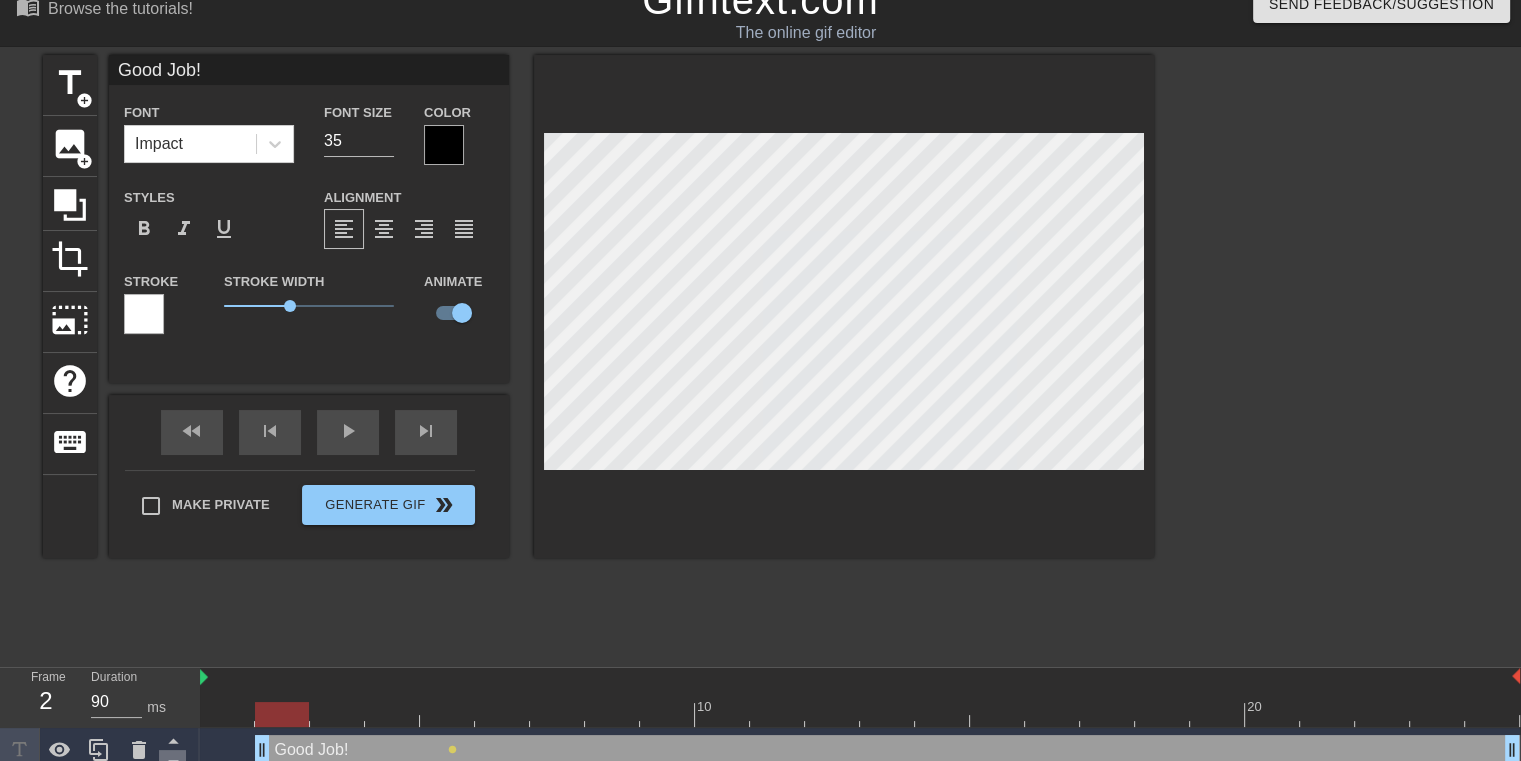 type on "80" 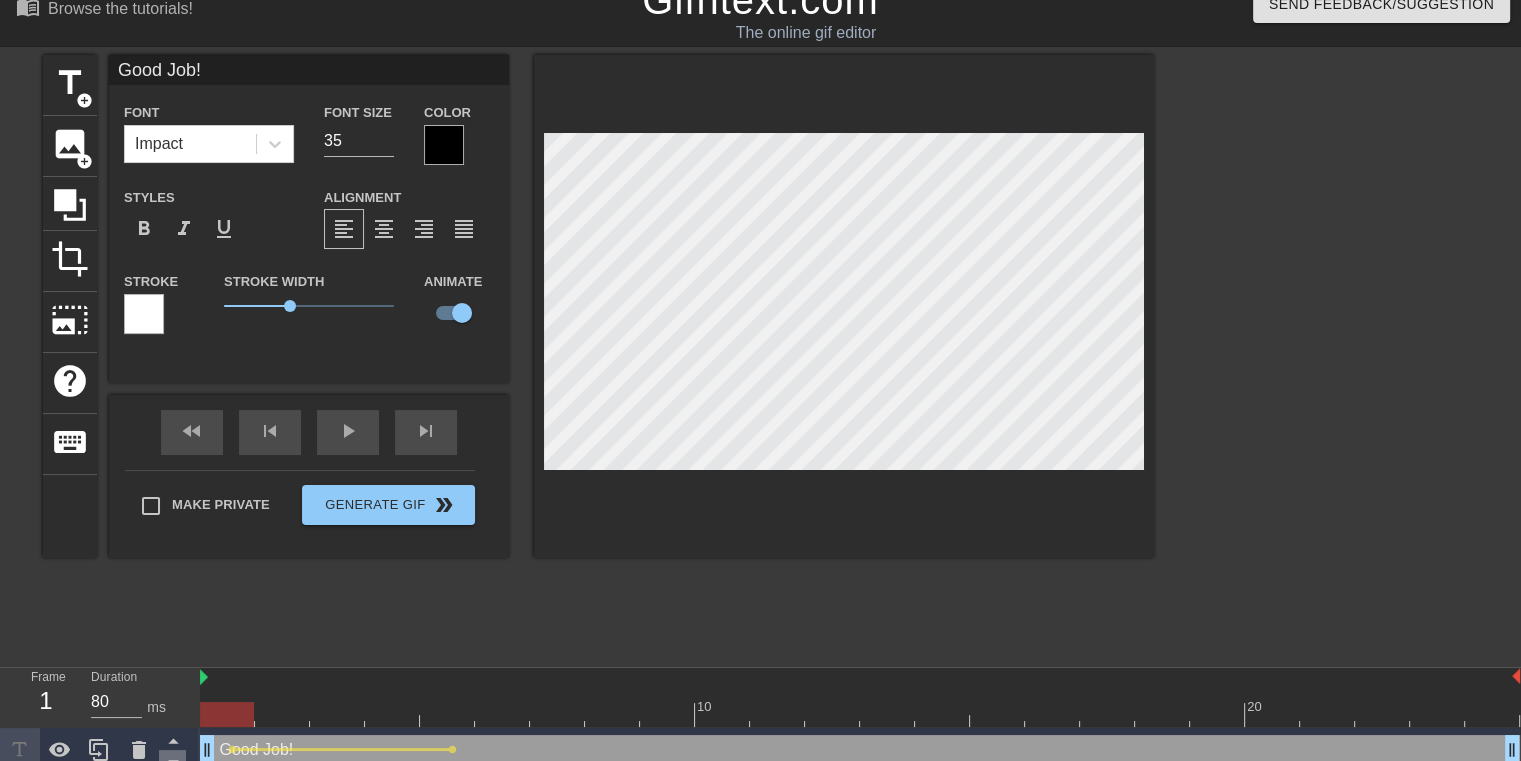 drag, startPoint x: 208, startPoint y: 753, endPoint x: 163, endPoint y: 753, distance: 45 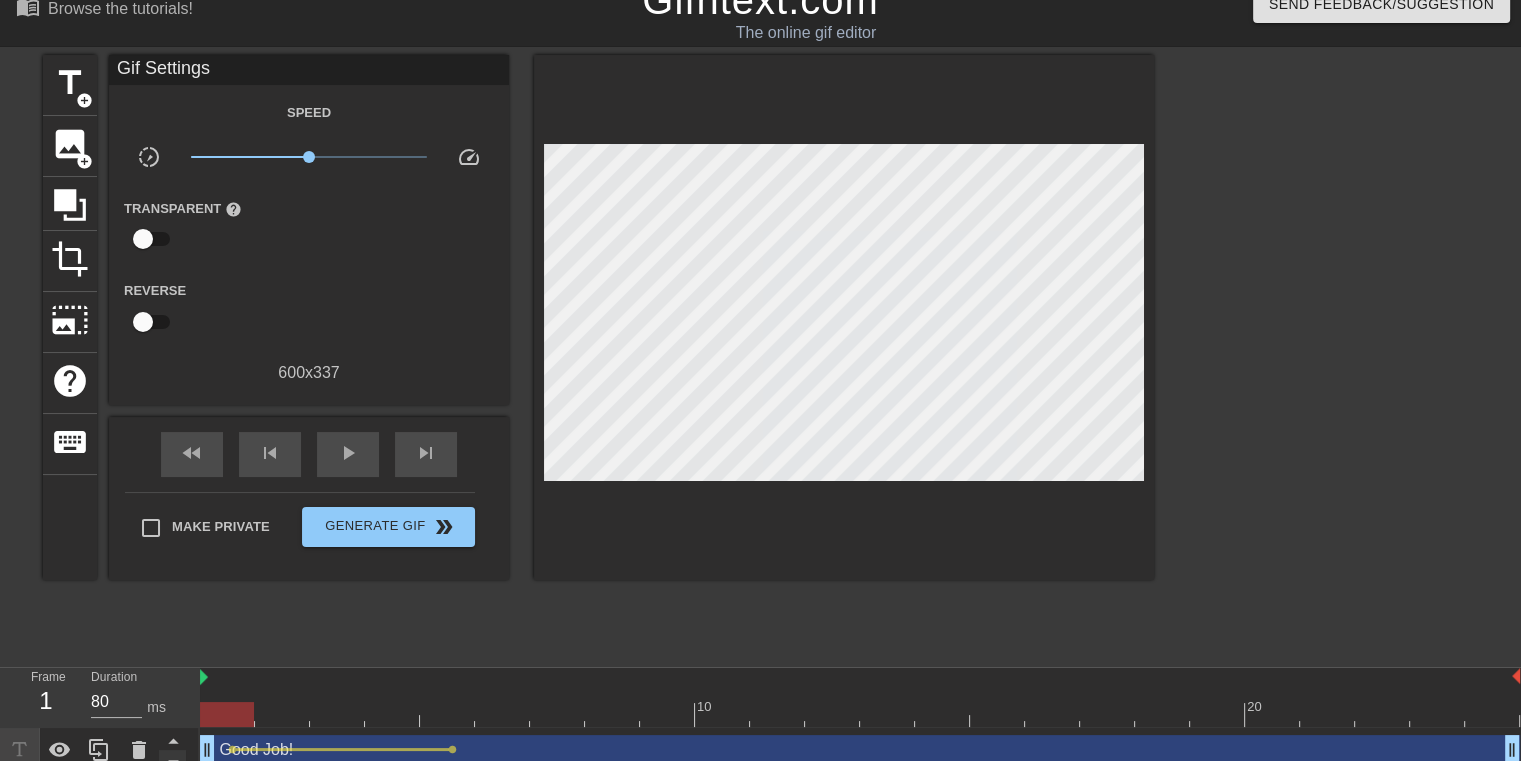drag, startPoint x: 233, startPoint y: 750, endPoint x: 176, endPoint y: 749, distance: 57.00877 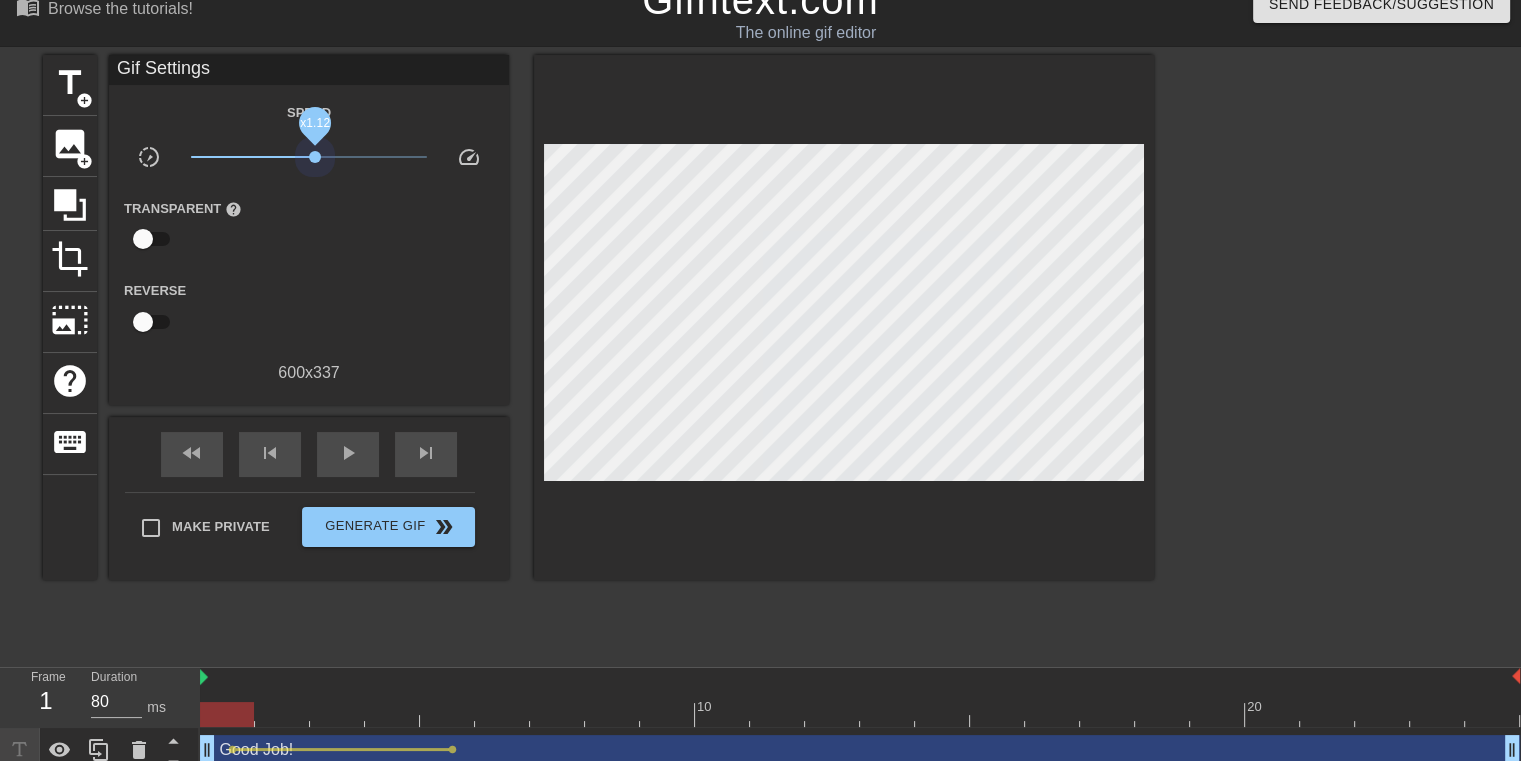 click on "x1.12" at bounding box center [309, 157] 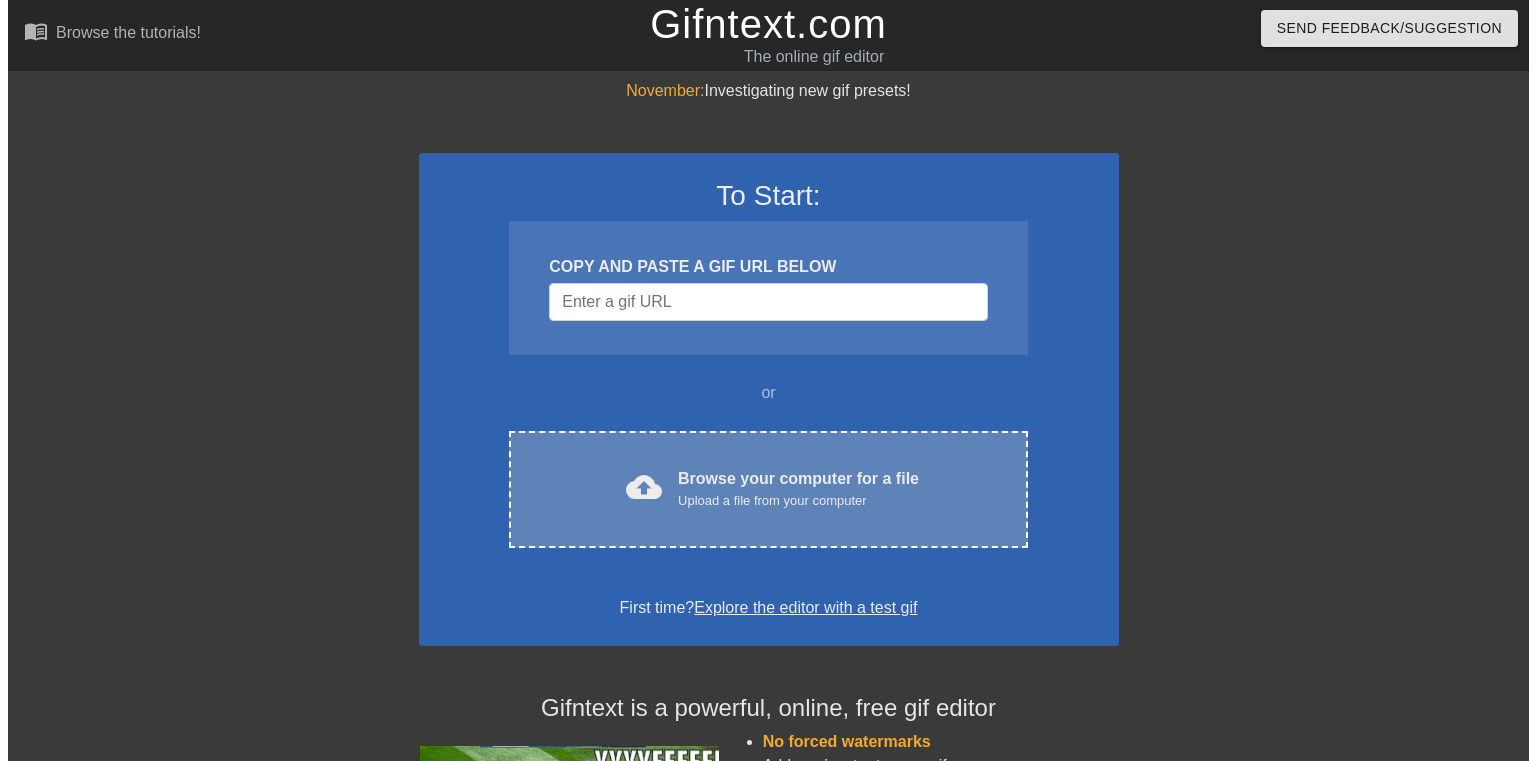 scroll, scrollTop: 0, scrollLeft: 0, axis: both 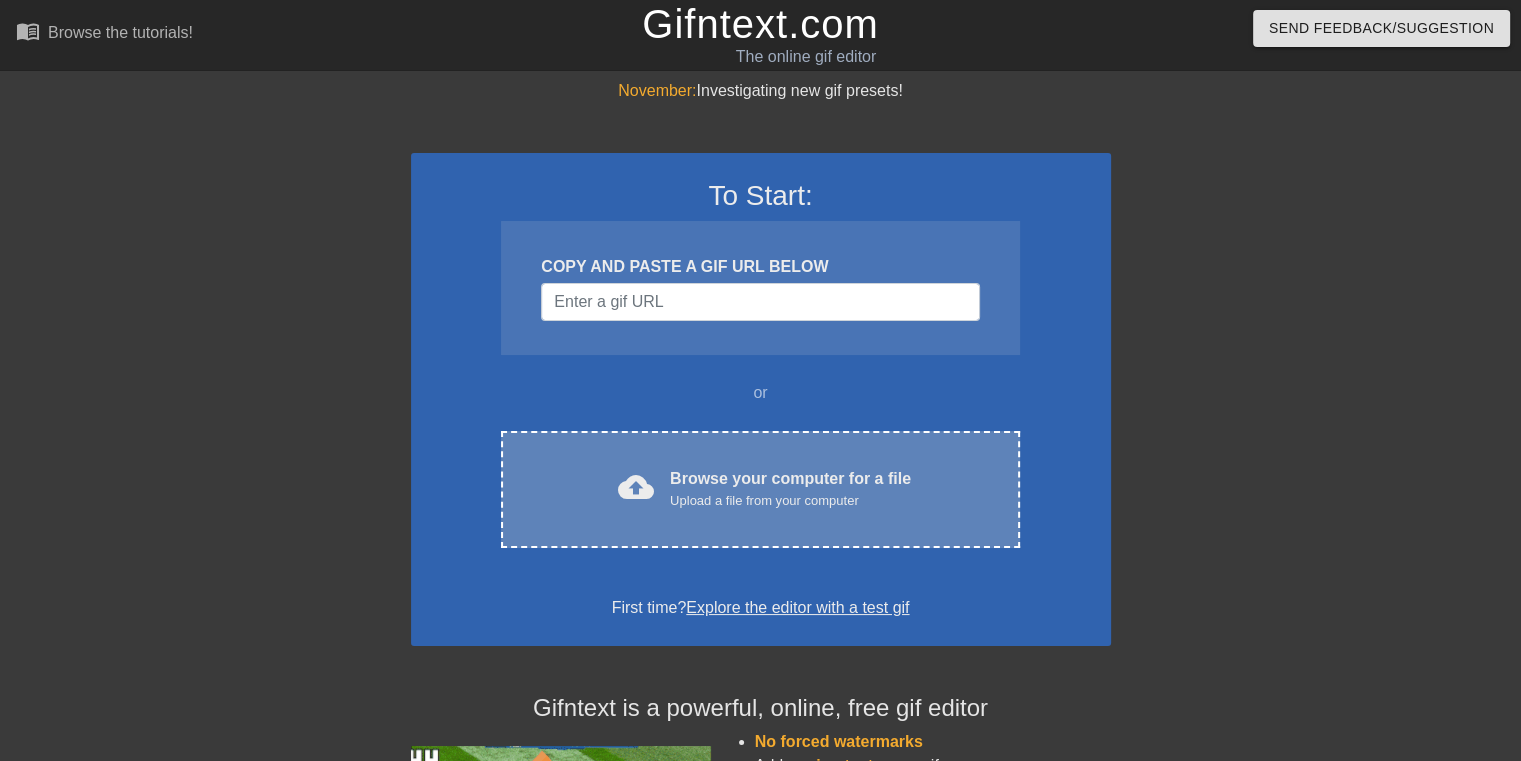 click on "Browse your computer for a file Upload a file from your computer" at bounding box center (790, 489) 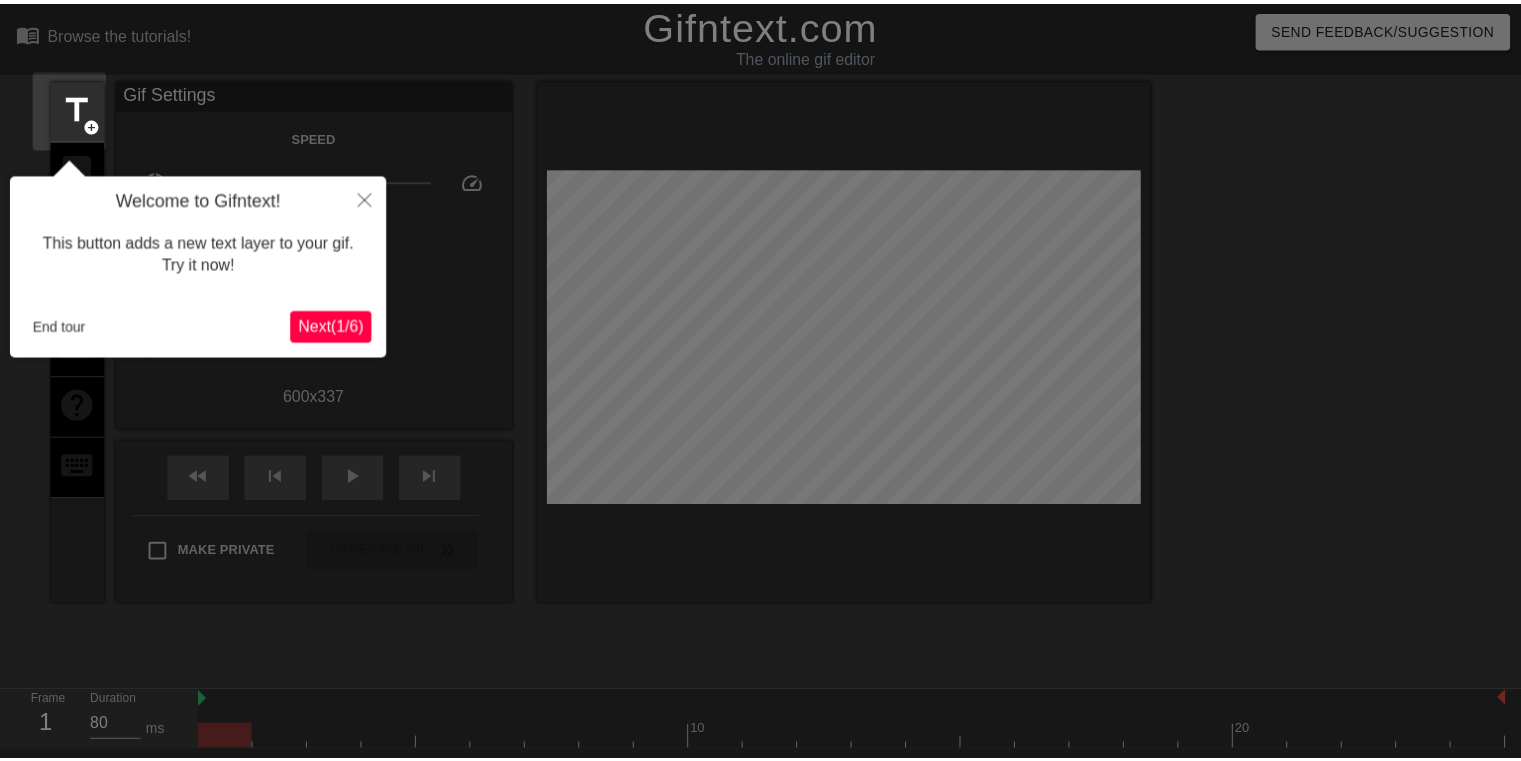 scroll, scrollTop: 48, scrollLeft: 0, axis: vertical 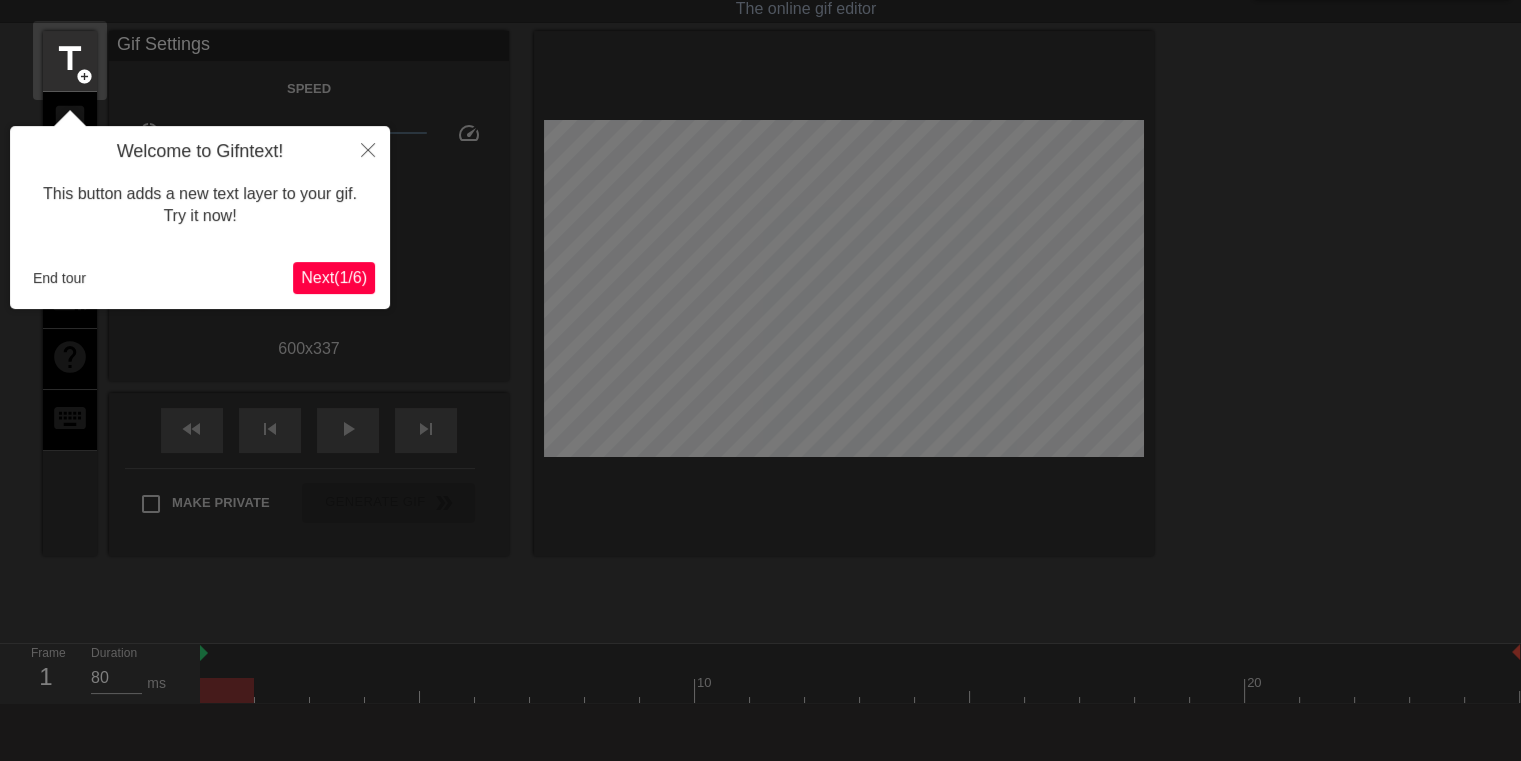 click on "Next  ( 1 / 6 )" at bounding box center (334, 277) 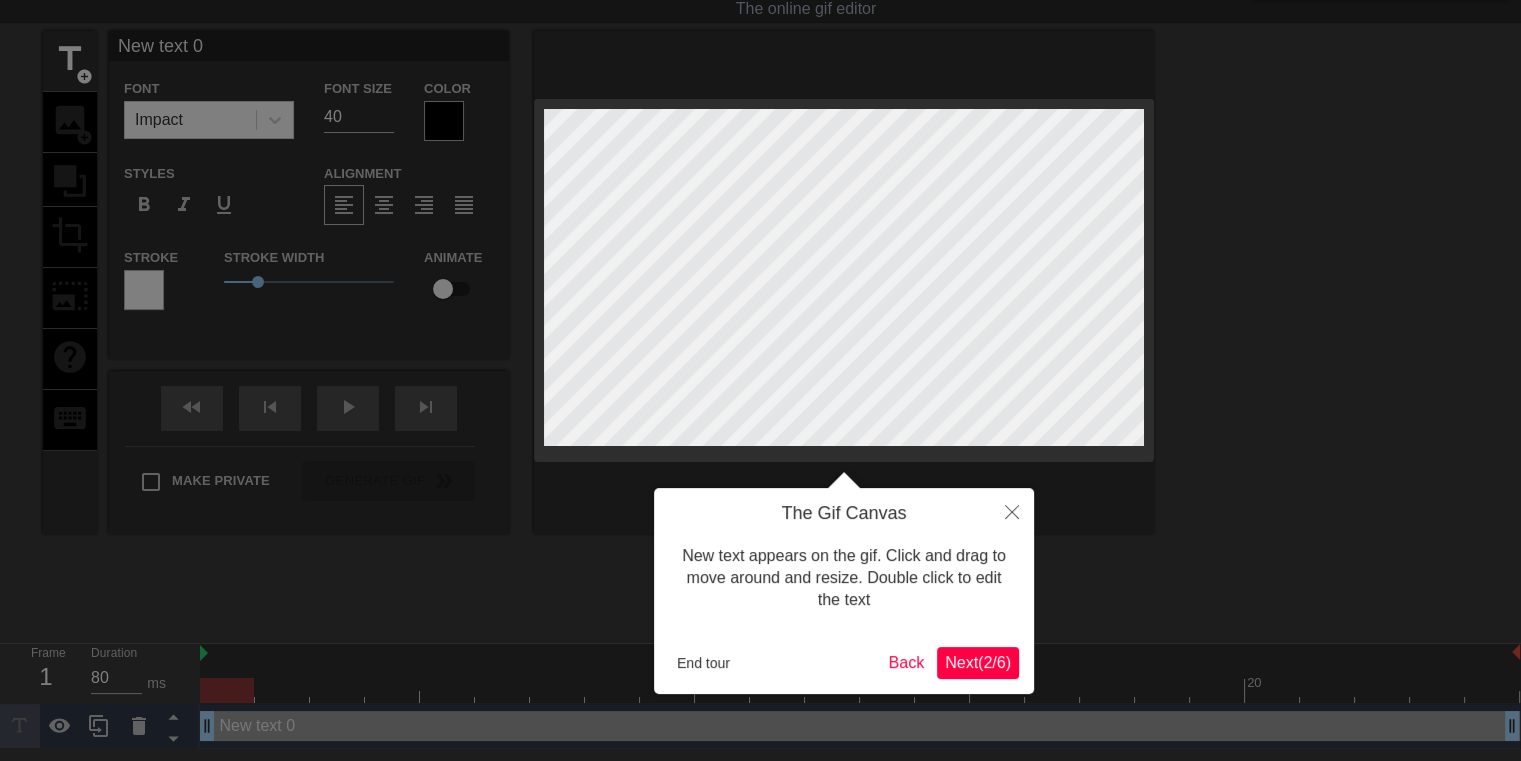 scroll, scrollTop: 0, scrollLeft: 0, axis: both 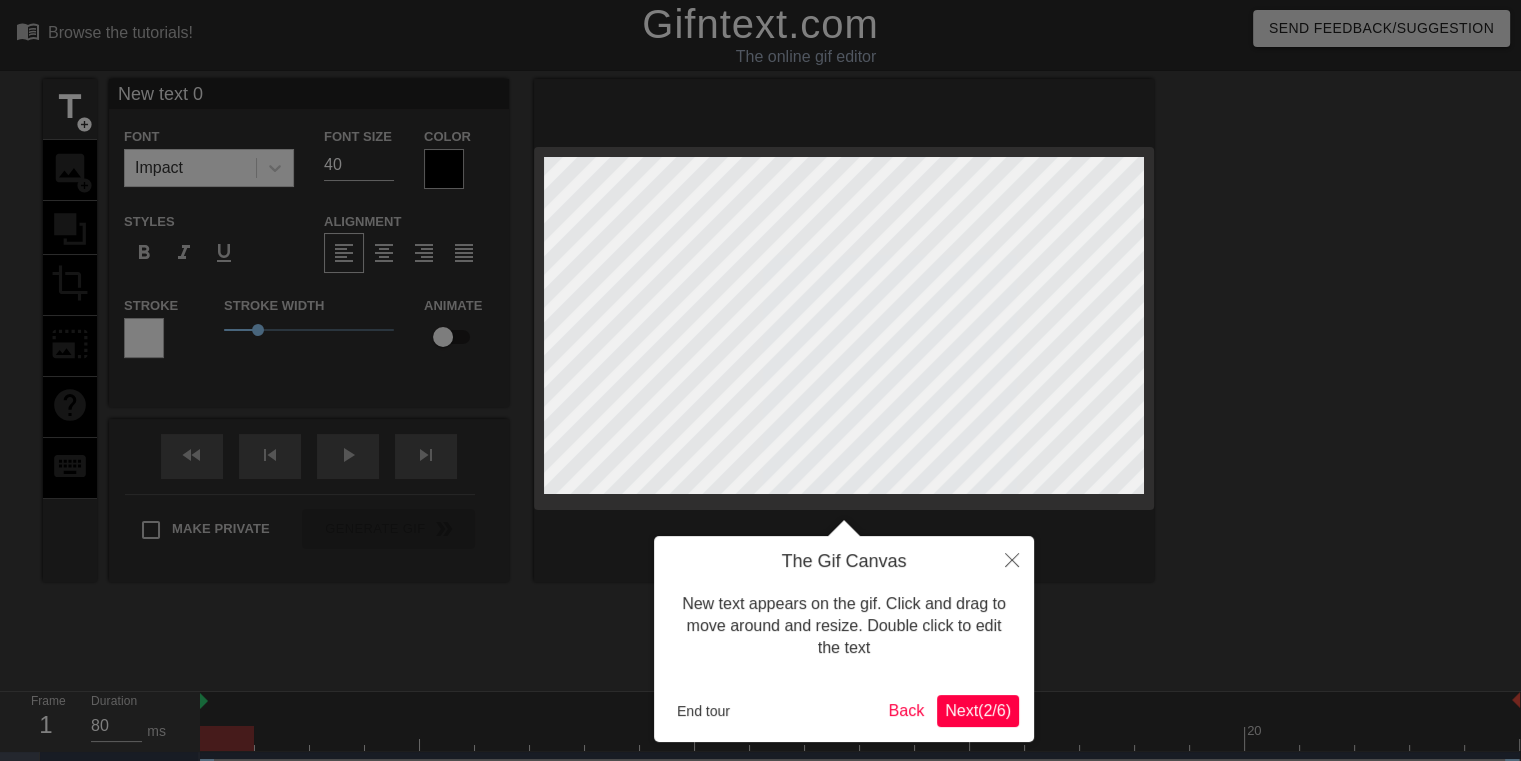 click on "Next  ( 2 / 6 )" at bounding box center (978, 710) 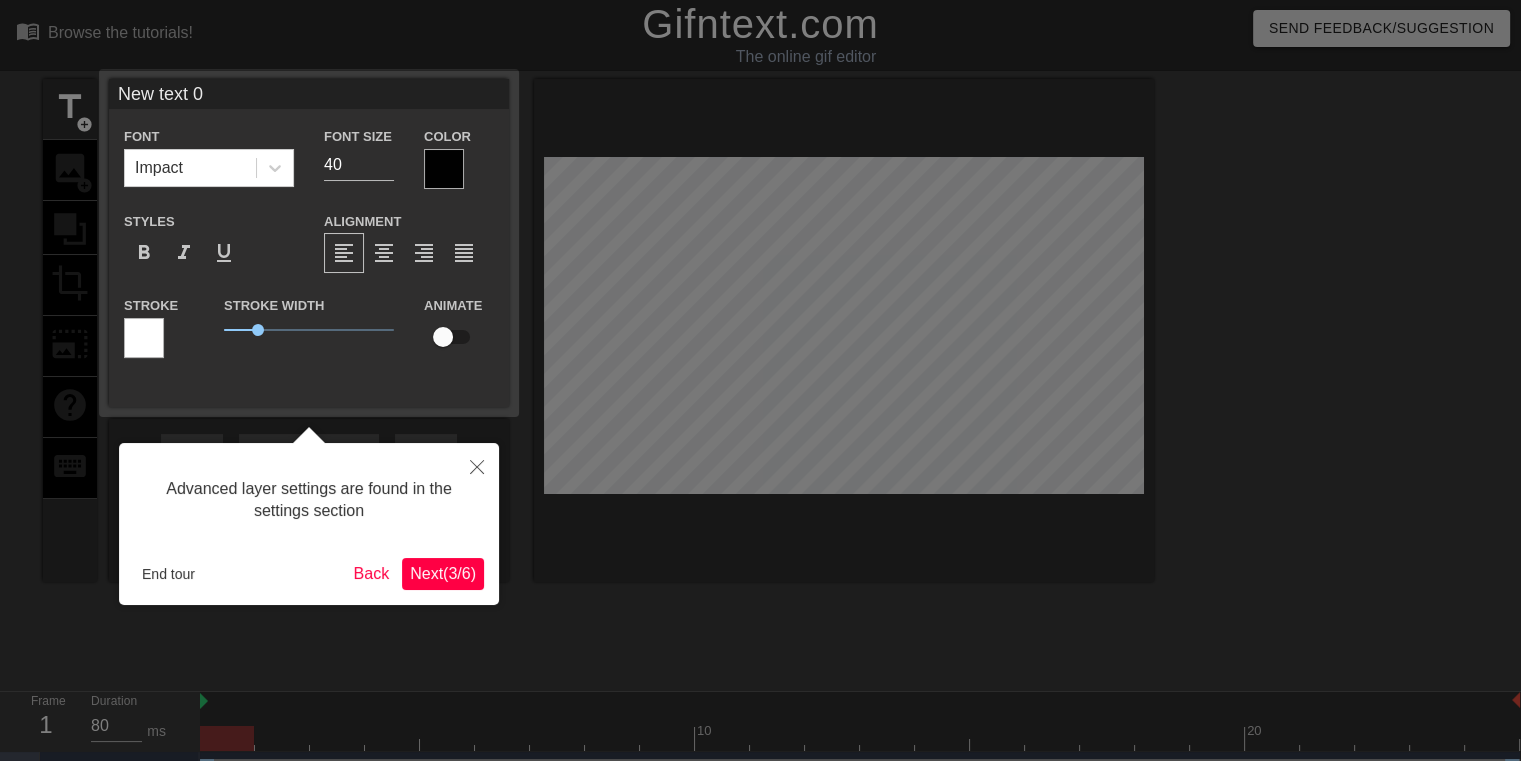 scroll, scrollTop: 40, scrollLeft: 0, axis: vertical 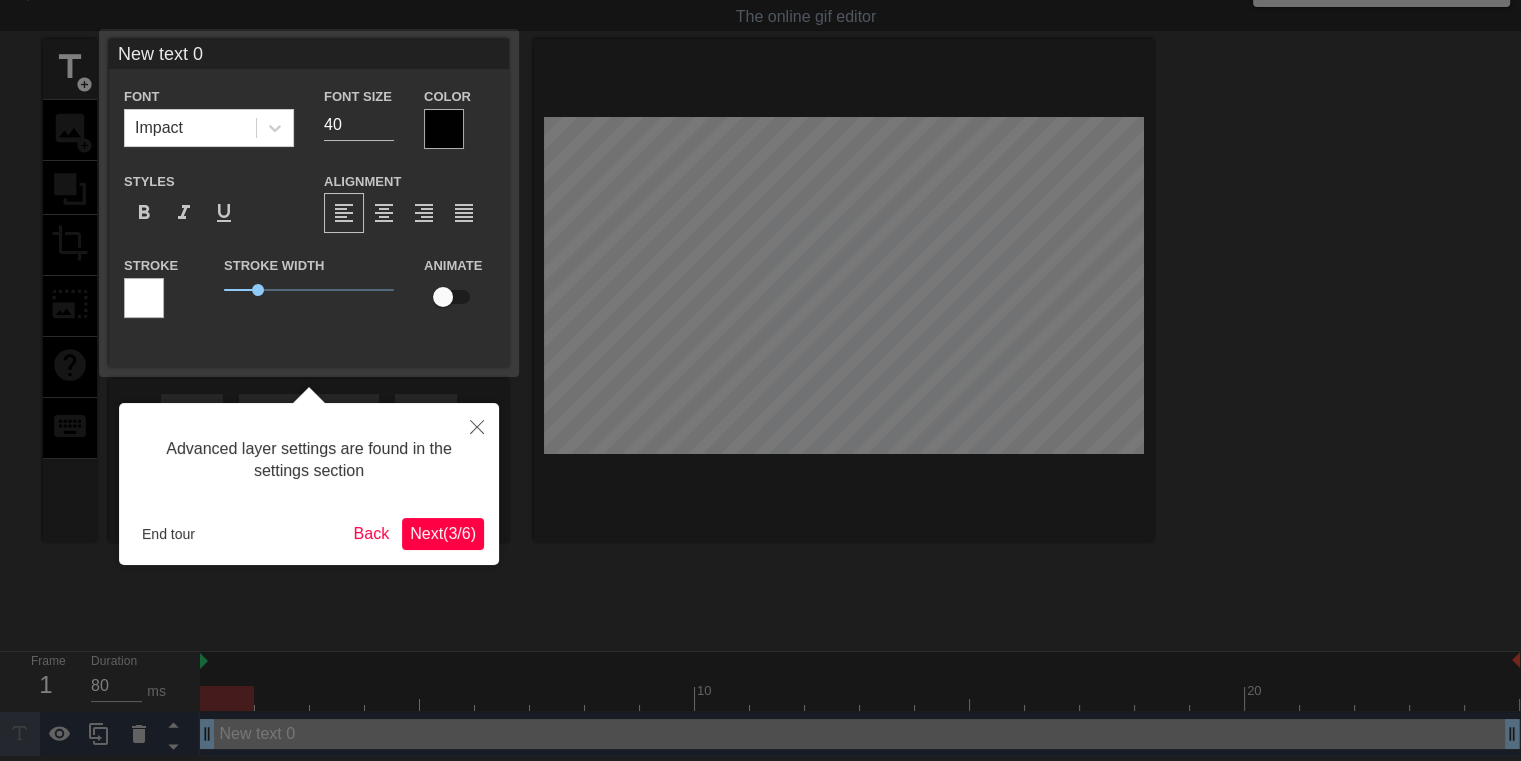click on "Next  ( 3 / 6 )" at bounding box center (443, 533) 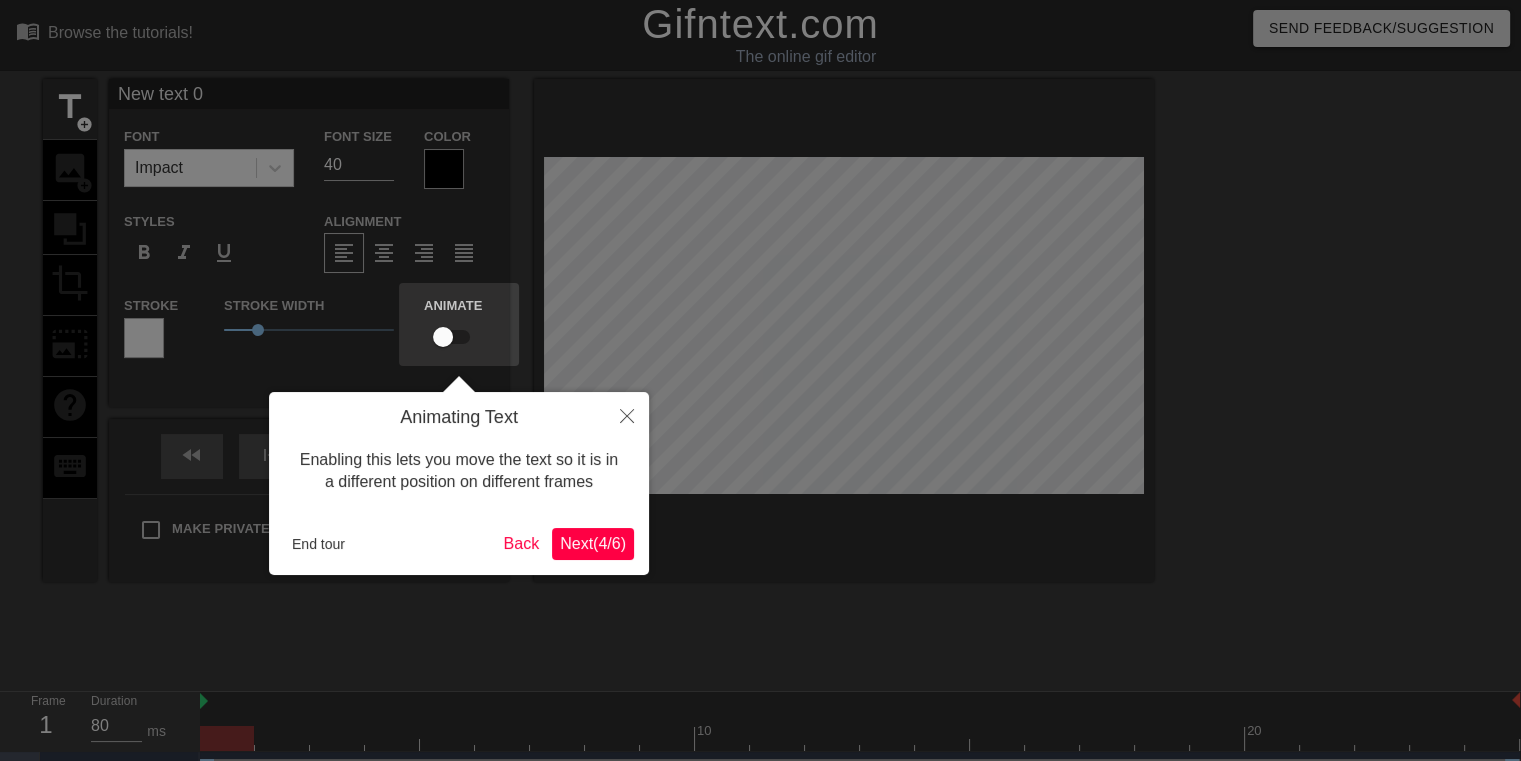 click on "Next  ( 4 / 6 )" at bounding box center [593, 543] 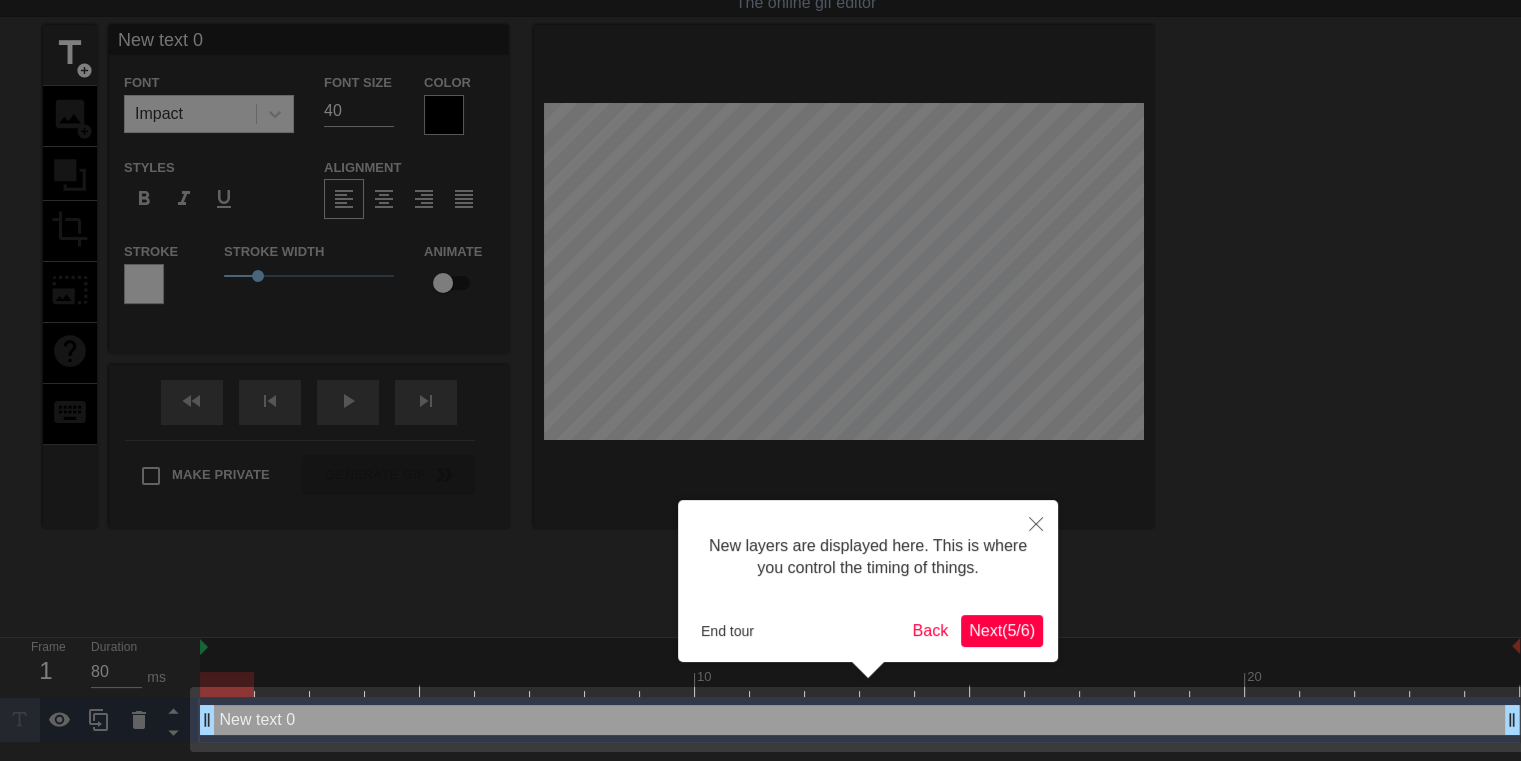 click on "Next  ( 5 / 6 )" at bounding box center (1002, 630) 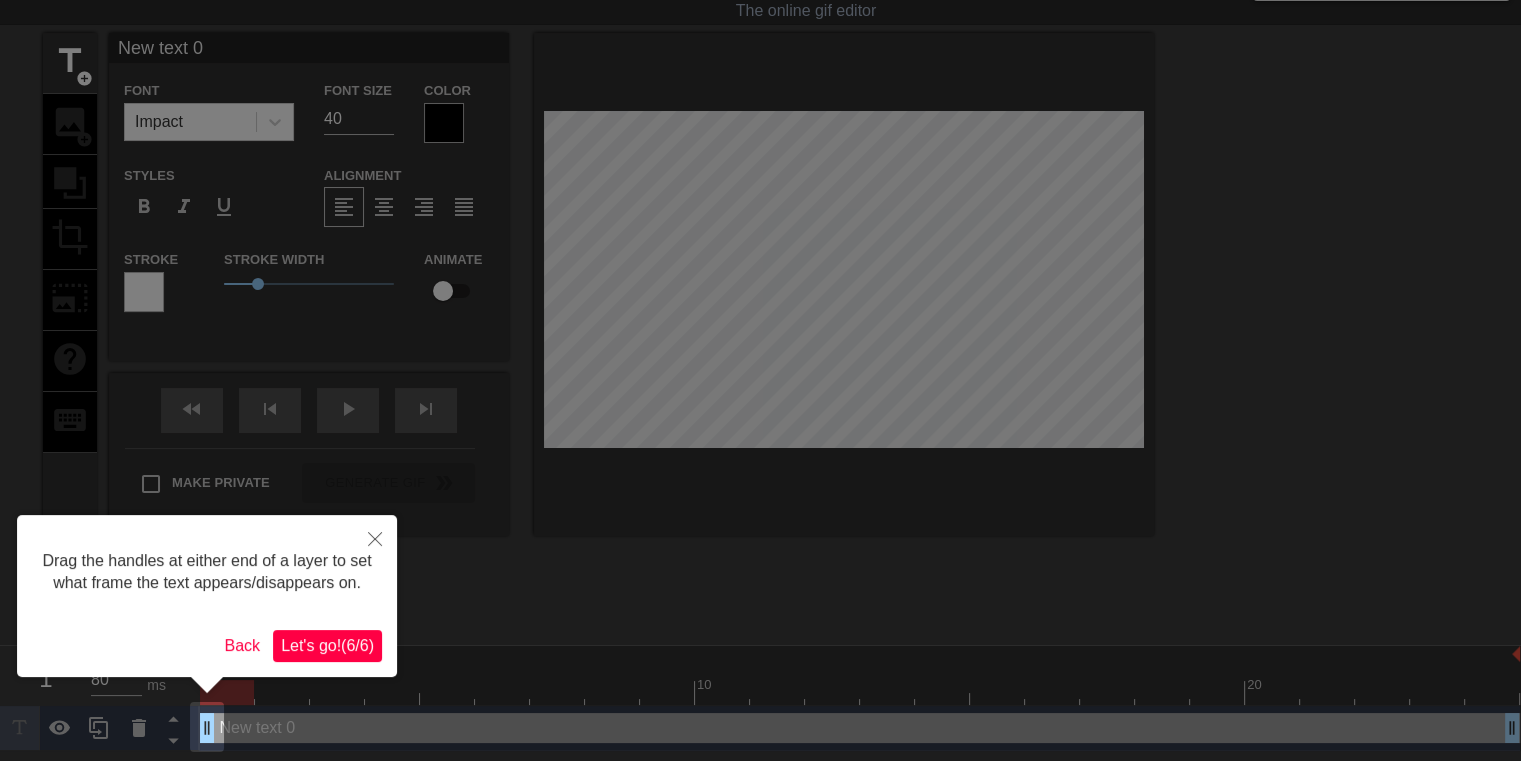 scroll, scrollTop: 0, scrollLeft: 0, axis: both 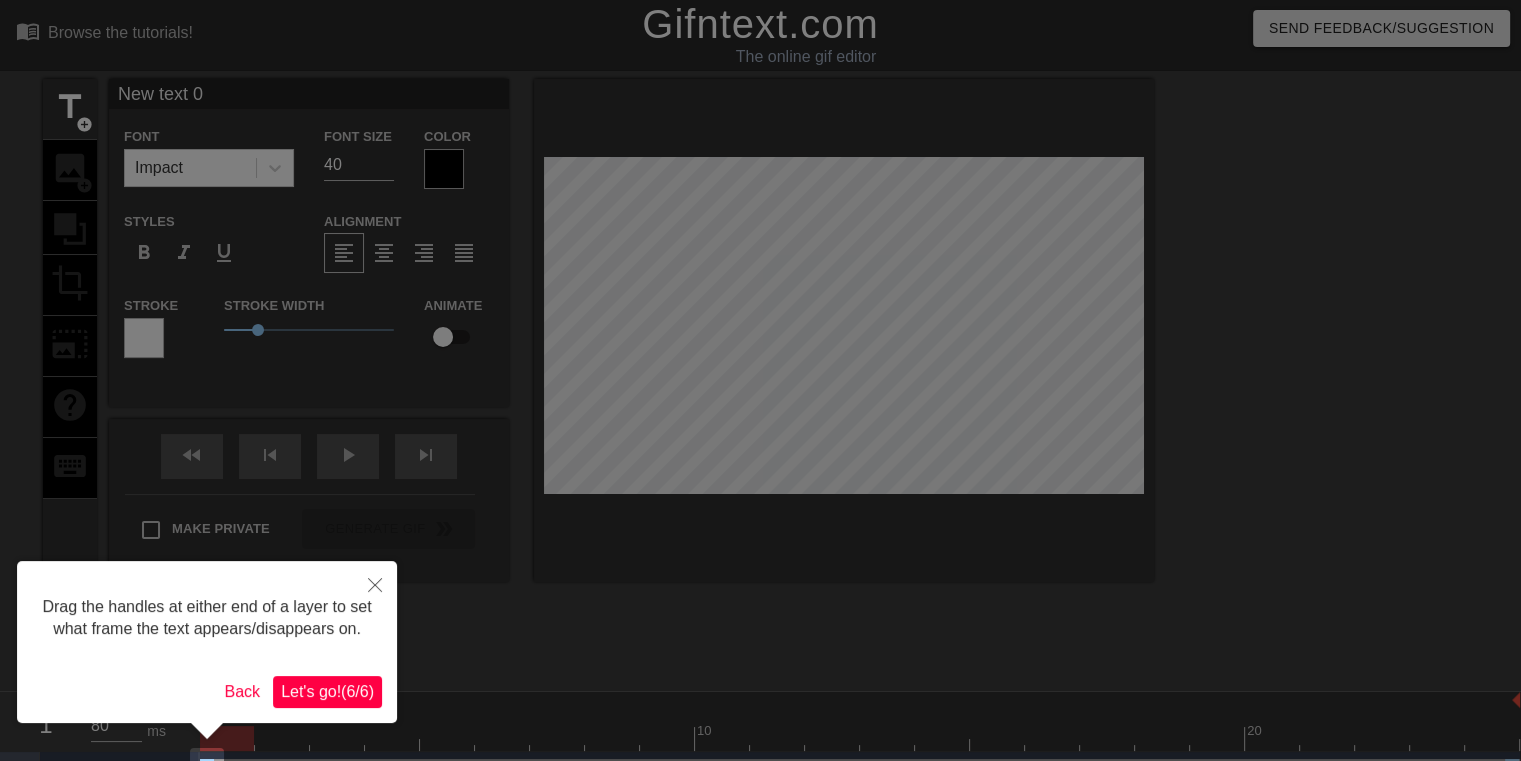click on "Let's go!  ( 6 / 6 )" at bounding box center [327, 691] 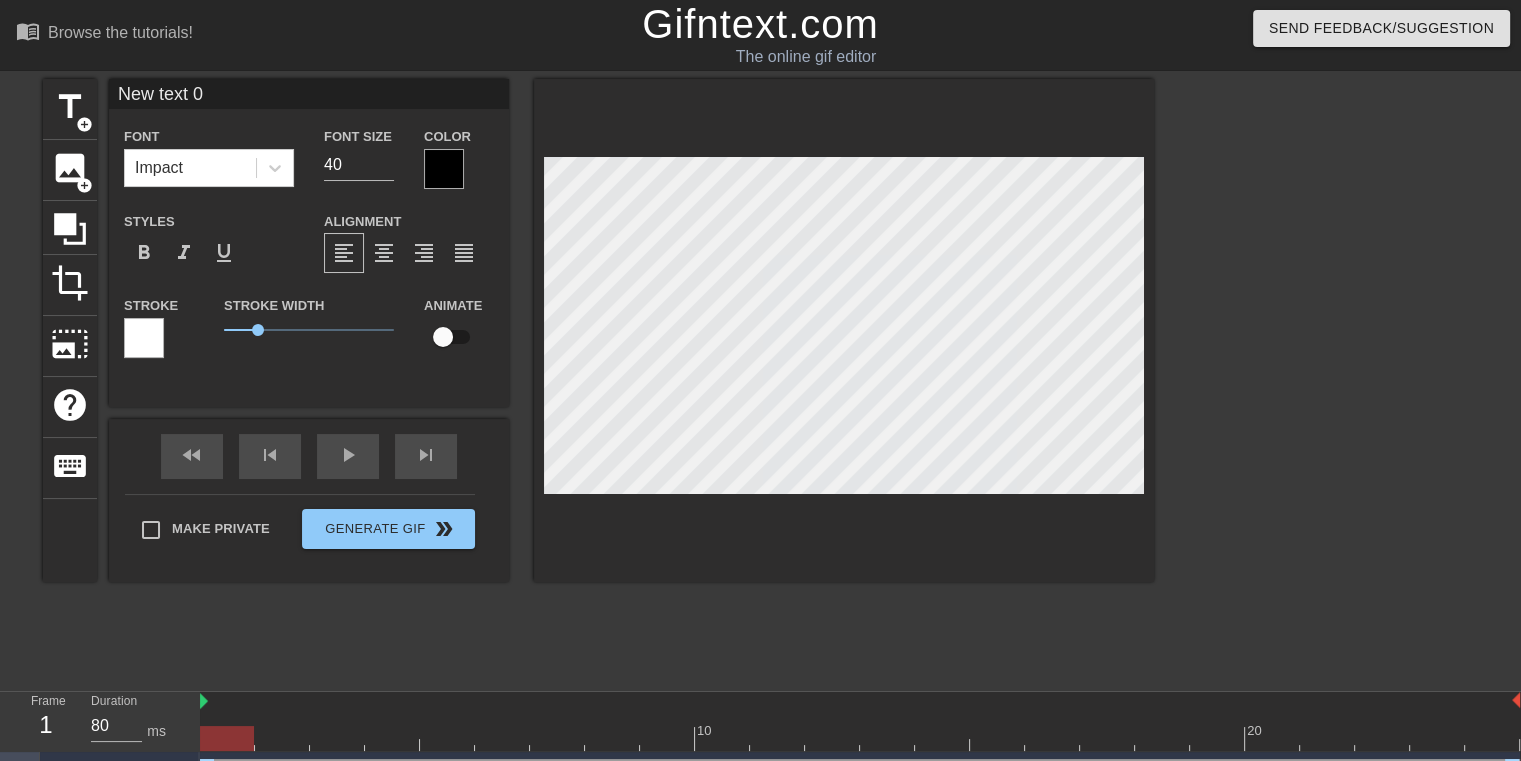 scroll, scrollTop: 2, scrollLeft: 2, axis: both 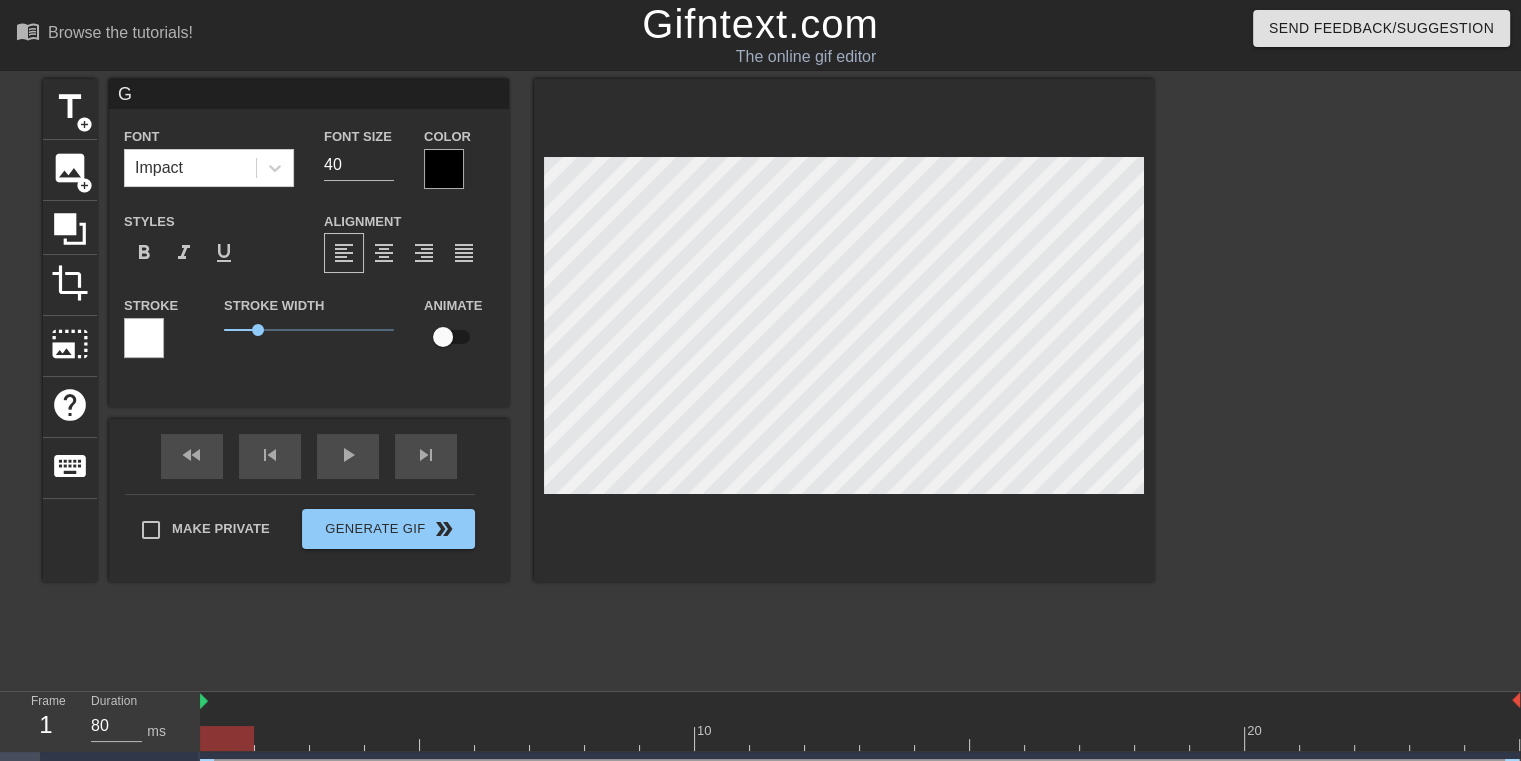 type on "Go" 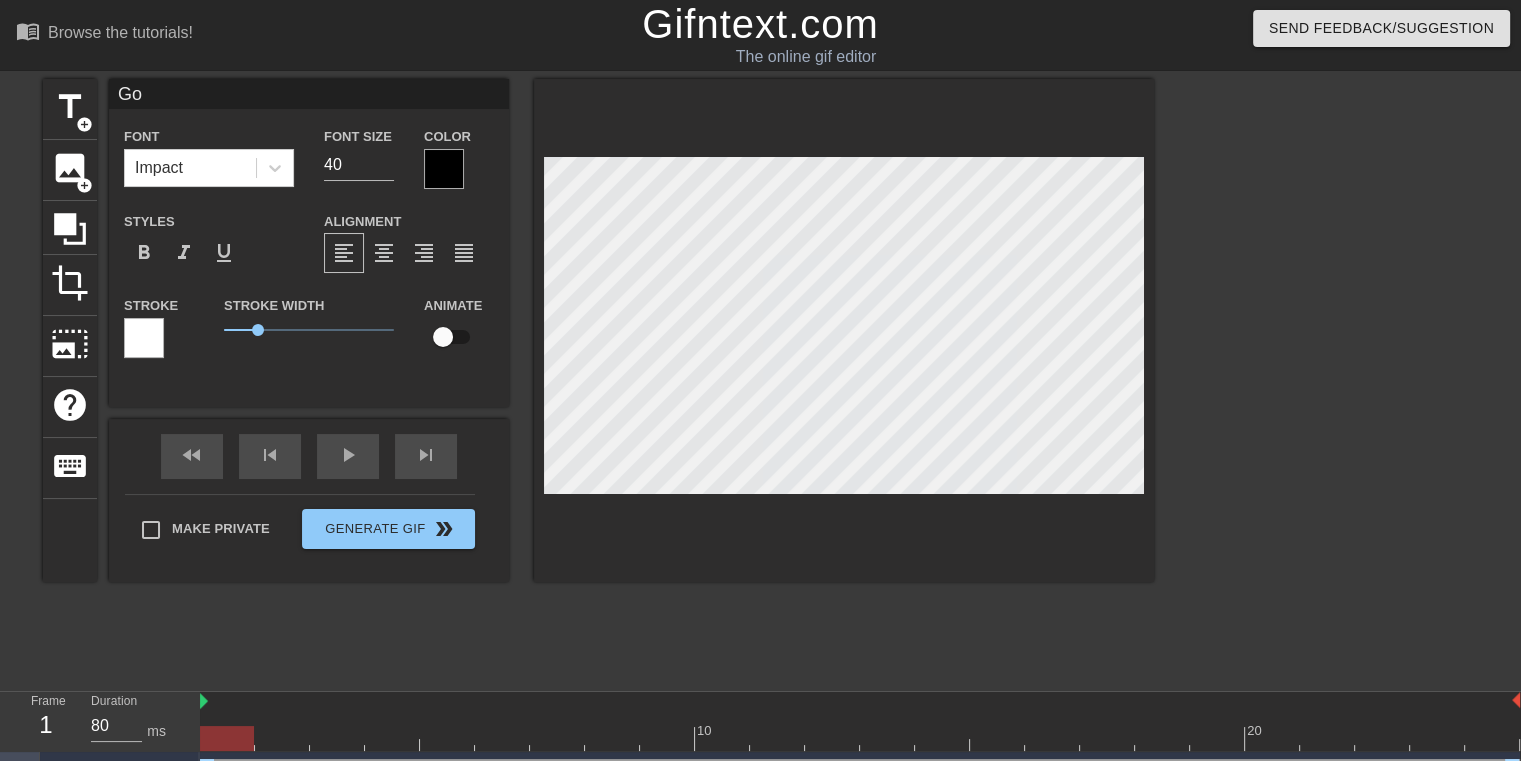 type on "Go" 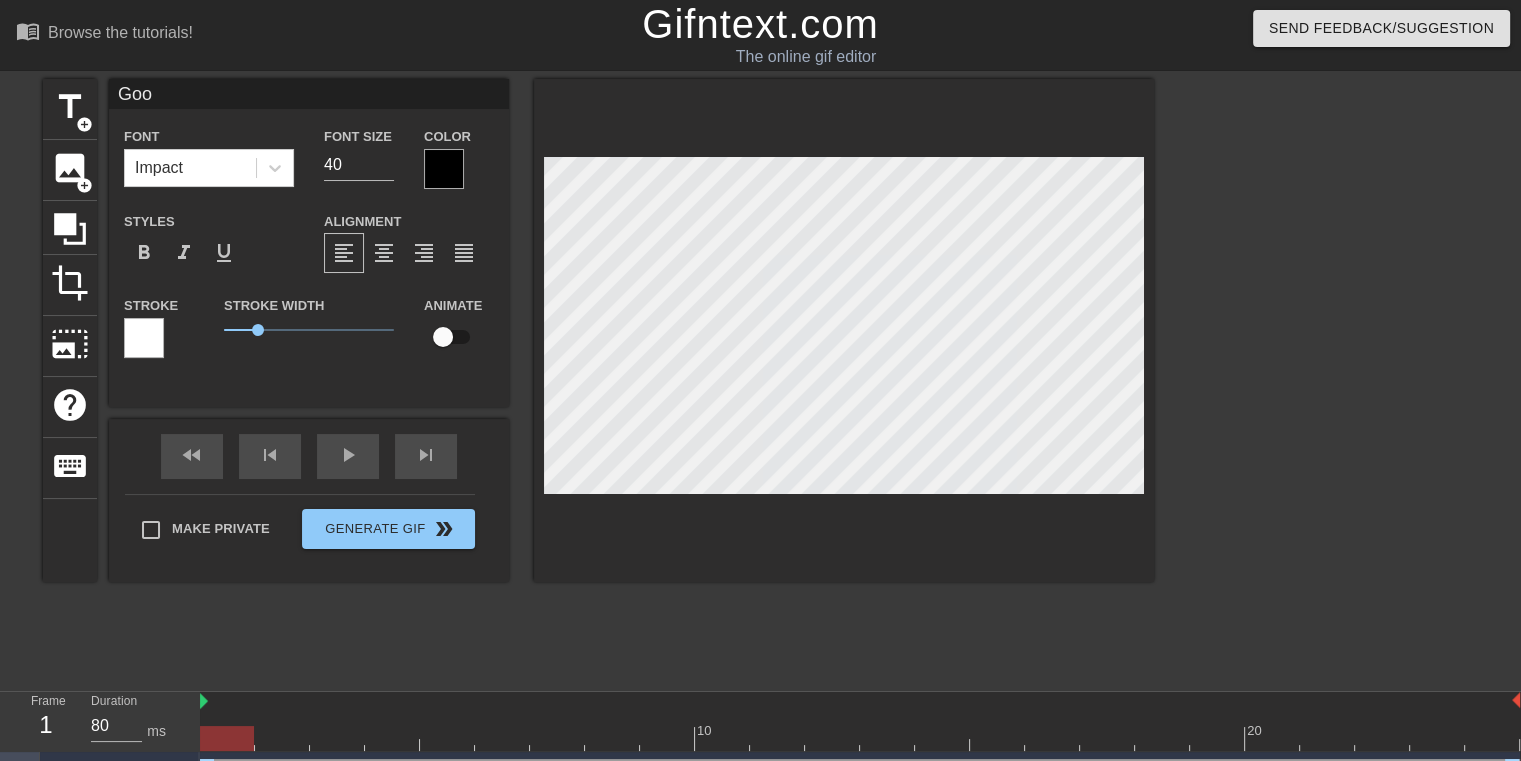 type on "Good" 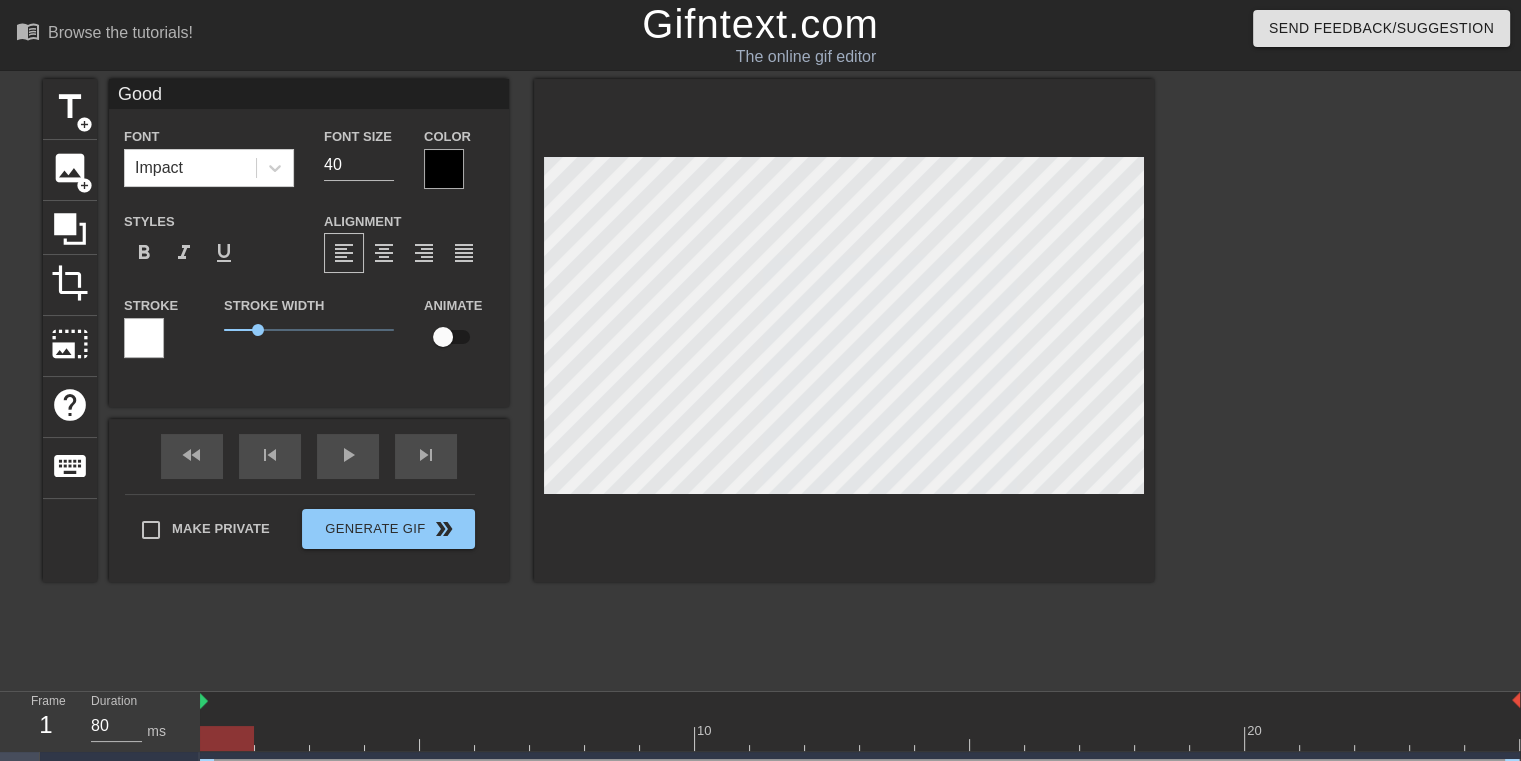 type on "Good" 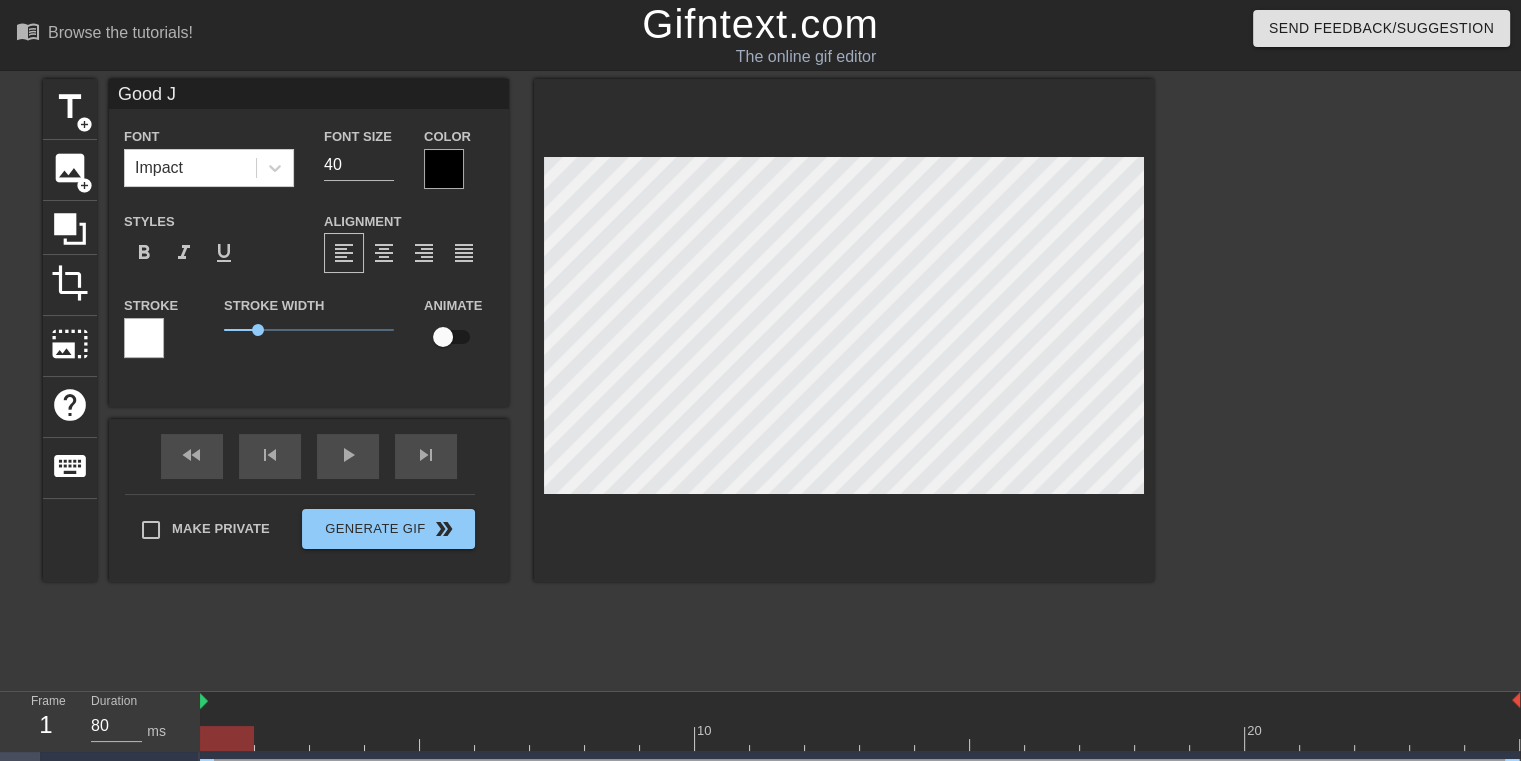 type on "Good Jo" 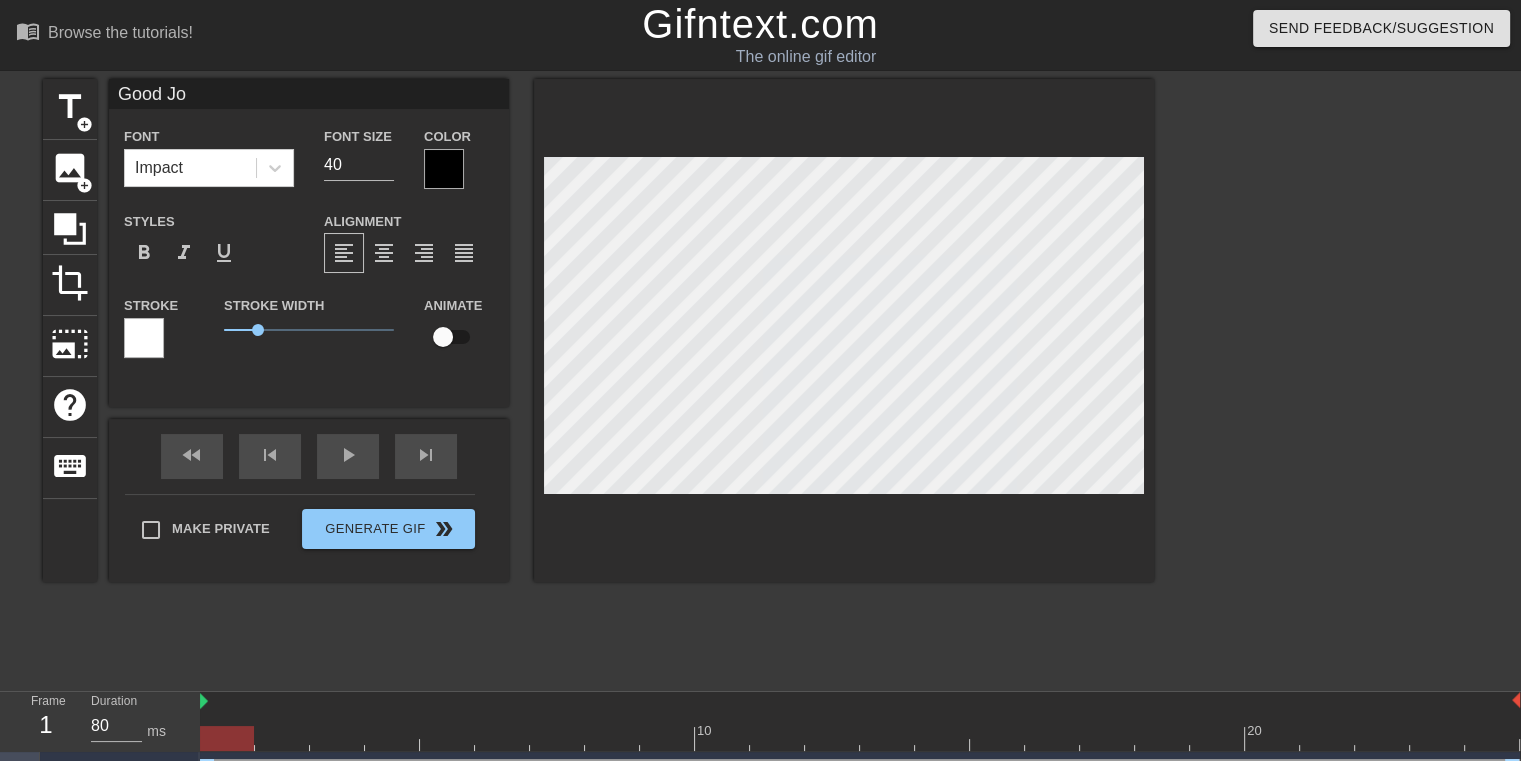 type on "Good Job" 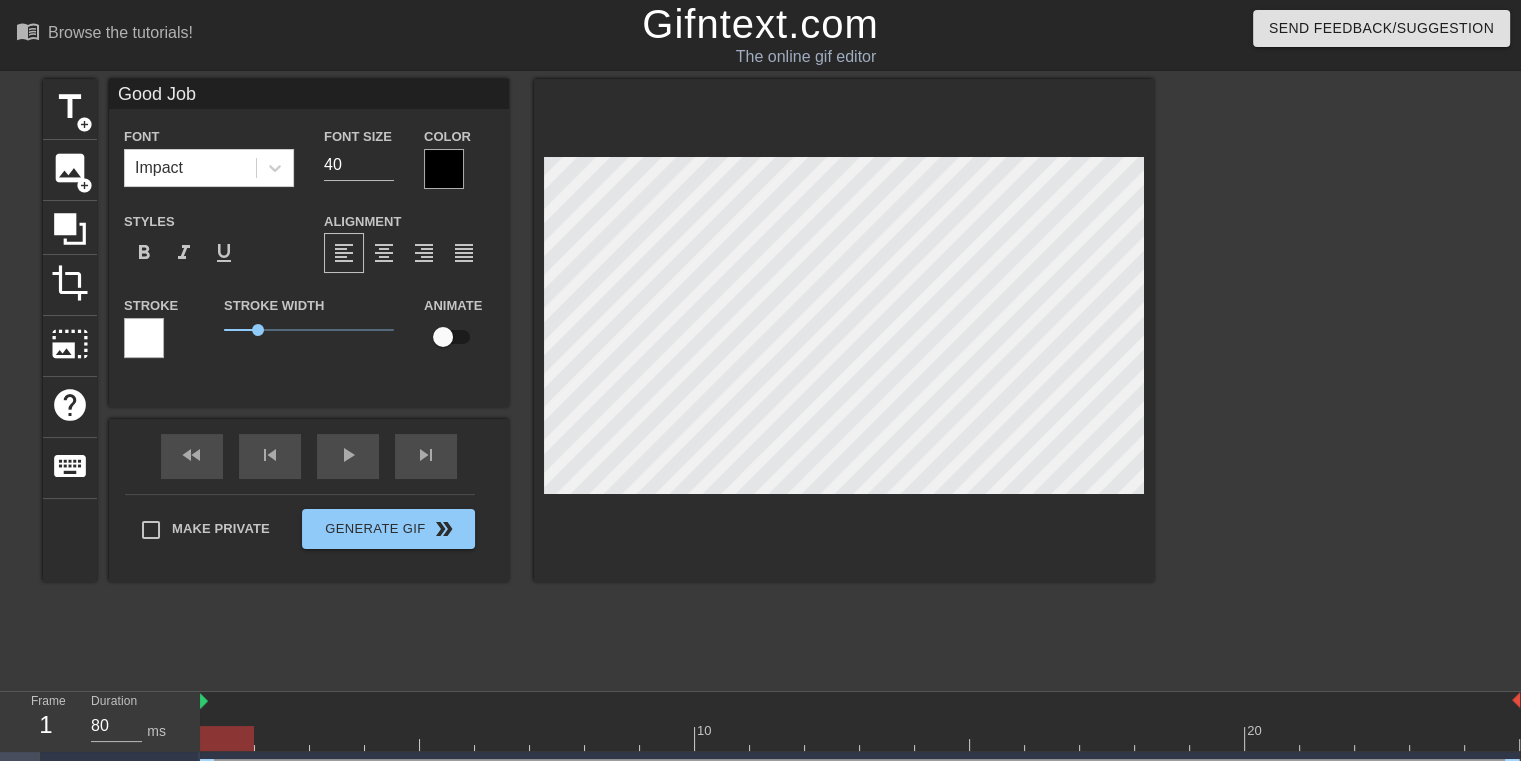scroll, scrollTop: 2, scrollLeft: 4, axis: both 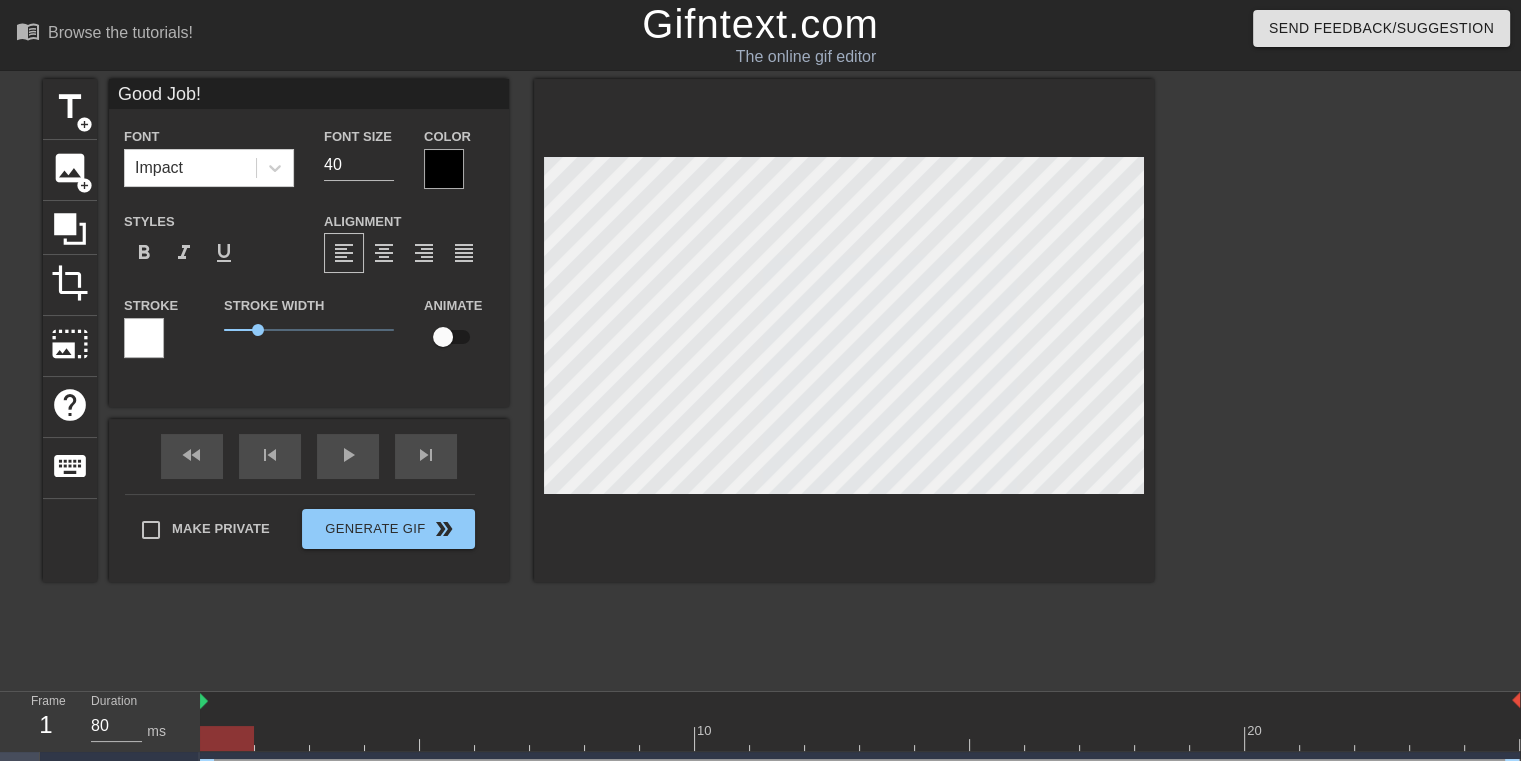 type on "Good Job!" 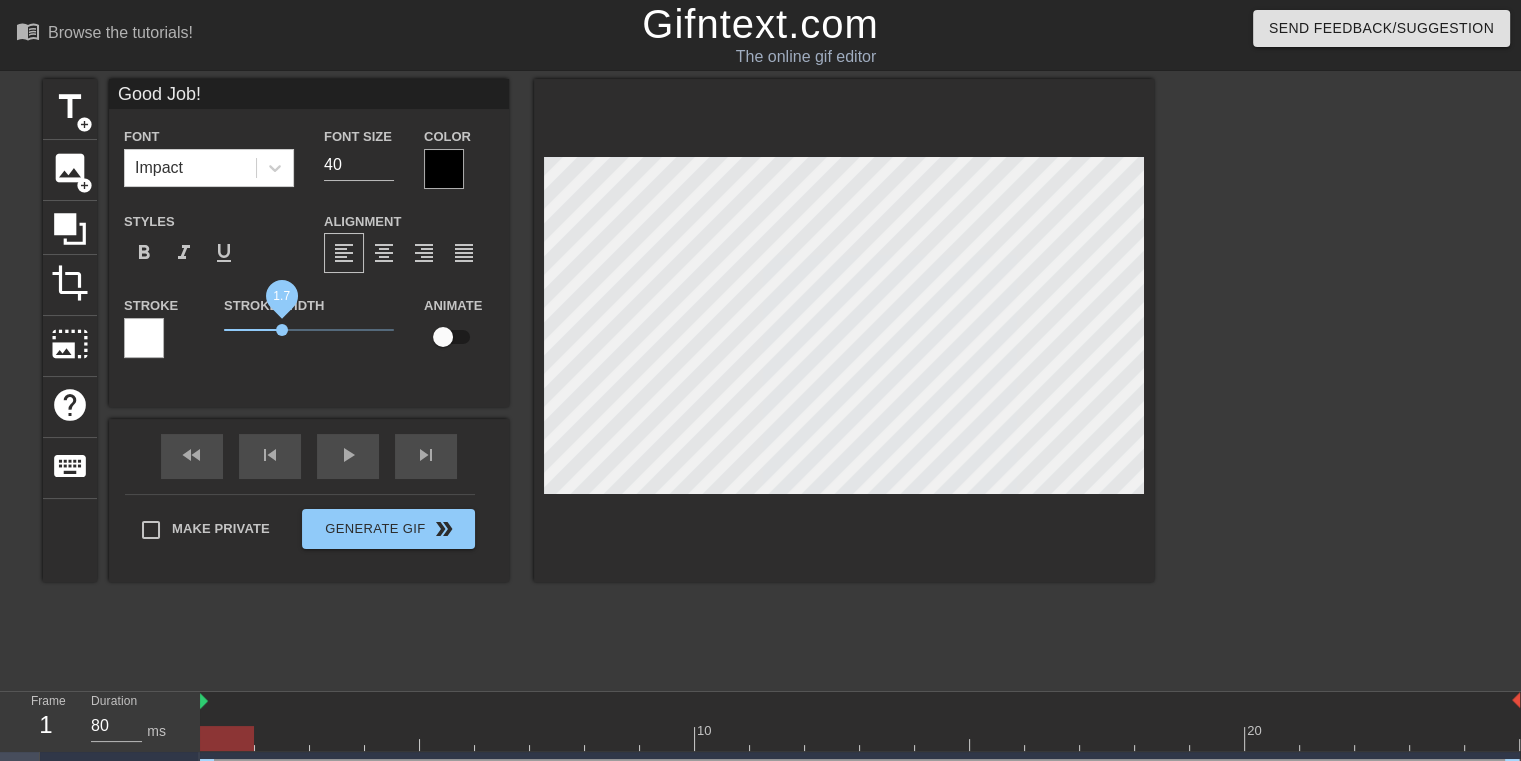 drag, startPoint x: 269, startPoint y: 331, endPoint x: 281, endPoint y: 331, distance: 12 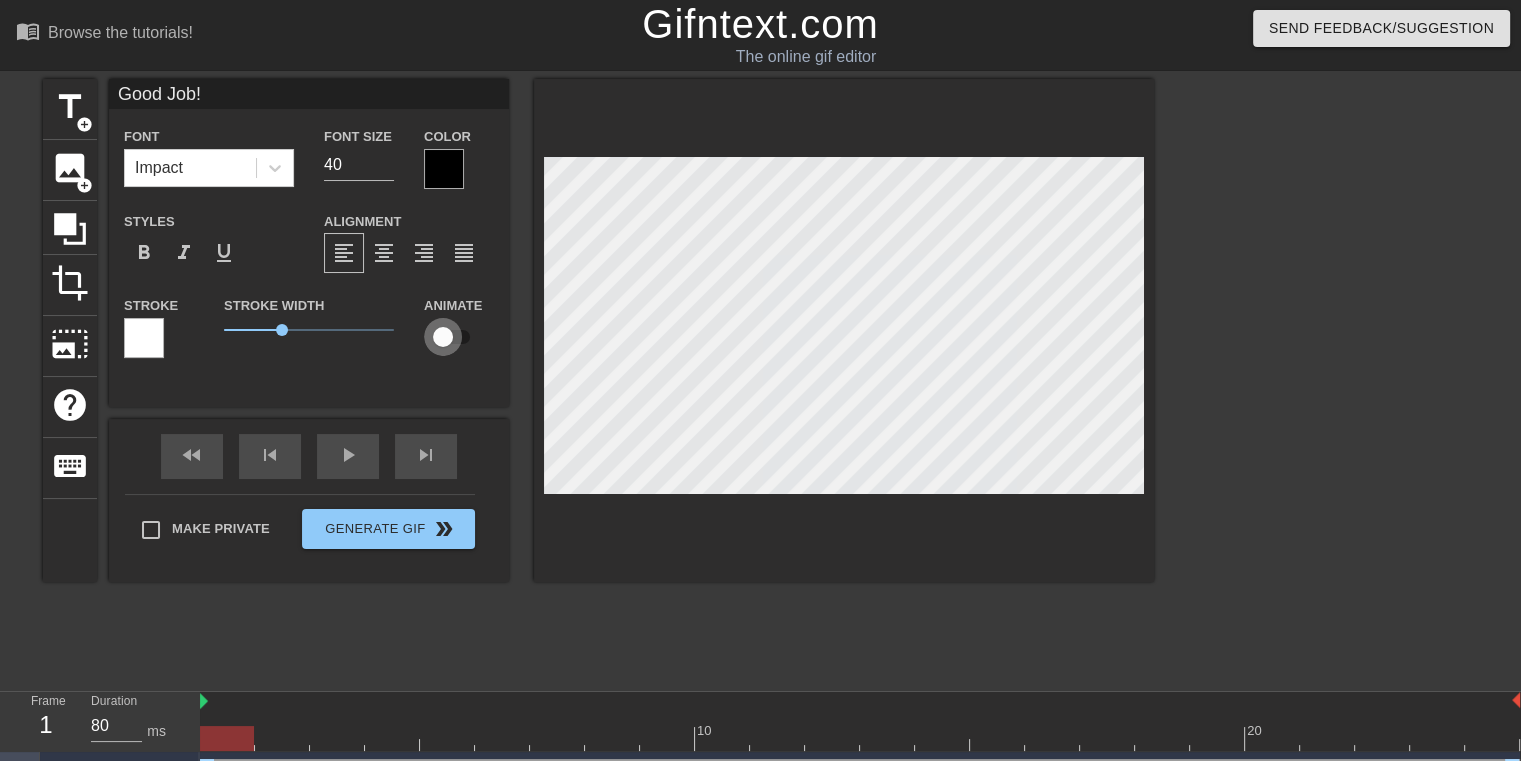 click at bounding box center (443, 337) 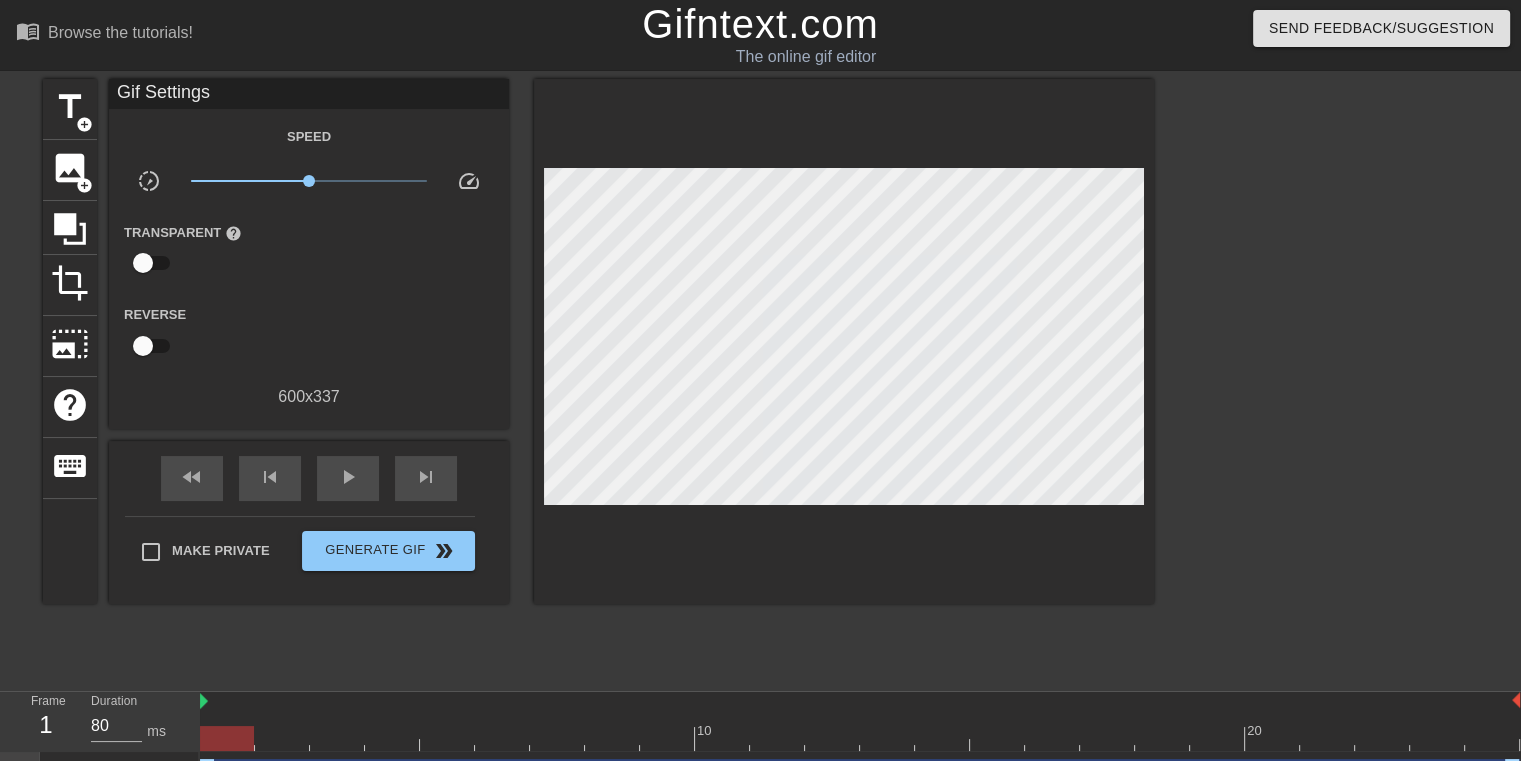 scroll, scrollTop: 40, scrollLeft: 0, axis: vertical 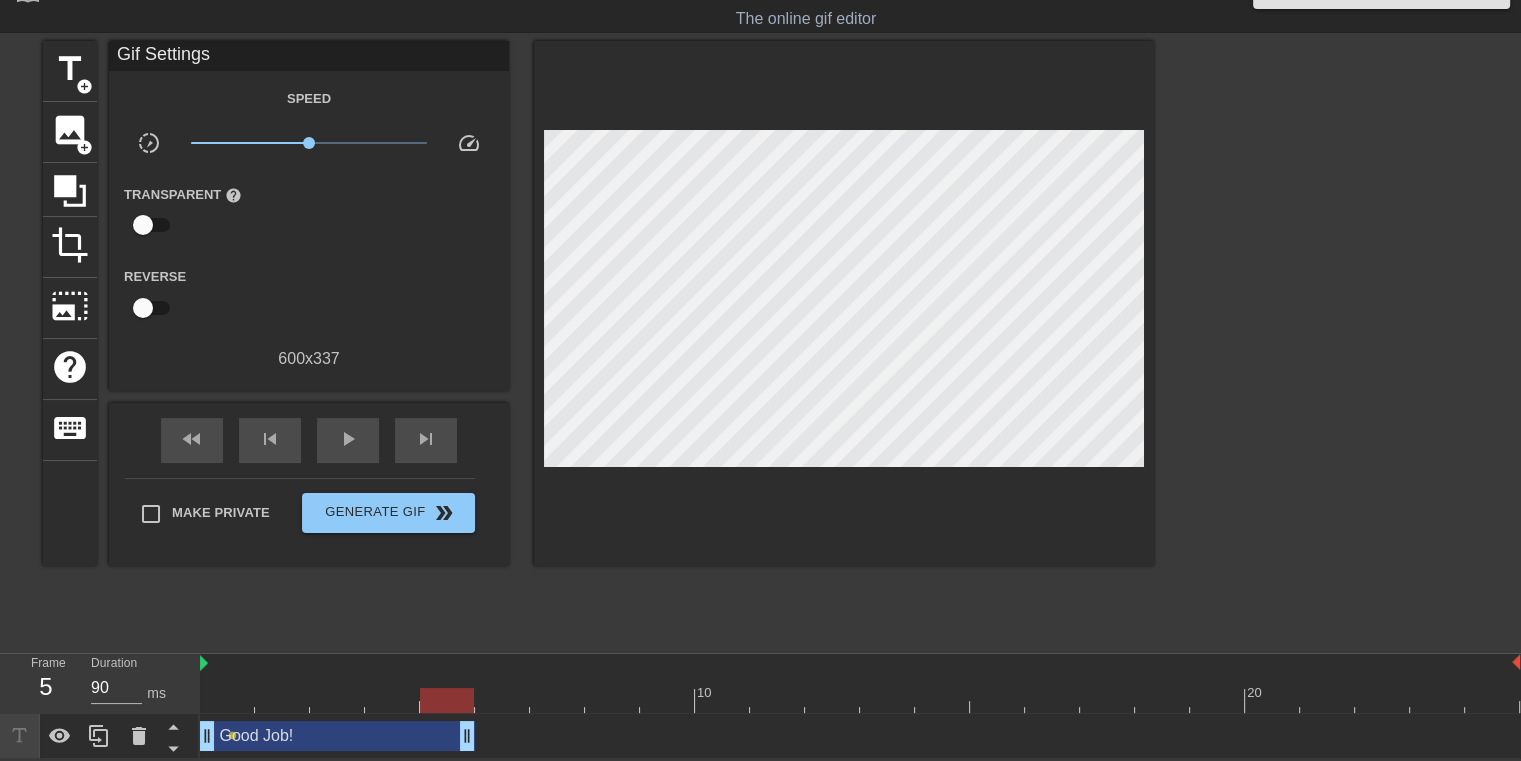 drag, startPoint x: 1514, startPoint y: 736, endPoint x: 461, endPoint y: 709, distance: 1053.3461 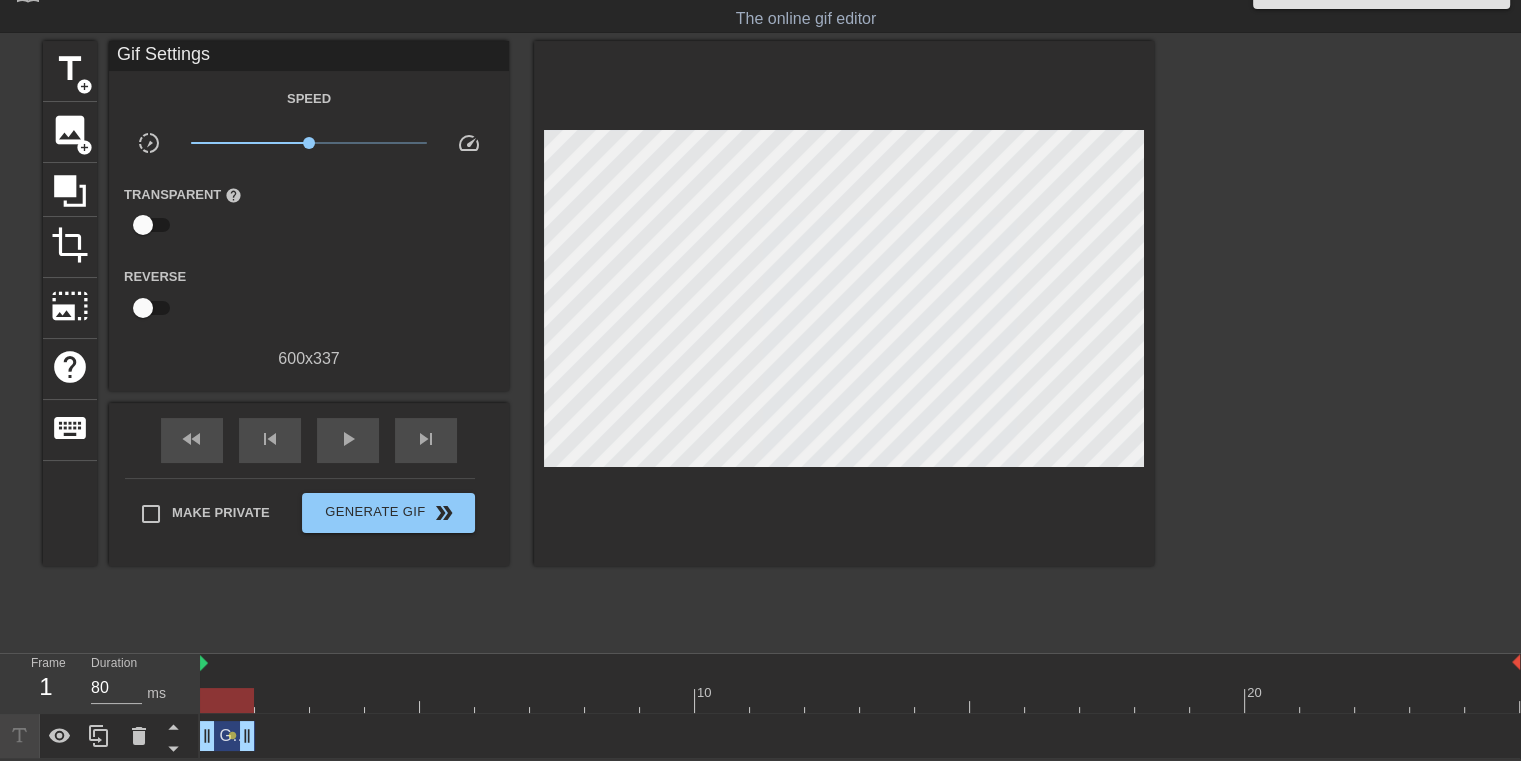 drag, startPoint x: 465, startPoint y: 738, endPoint x: 180, endPoint y: 761, distance: 285.92657 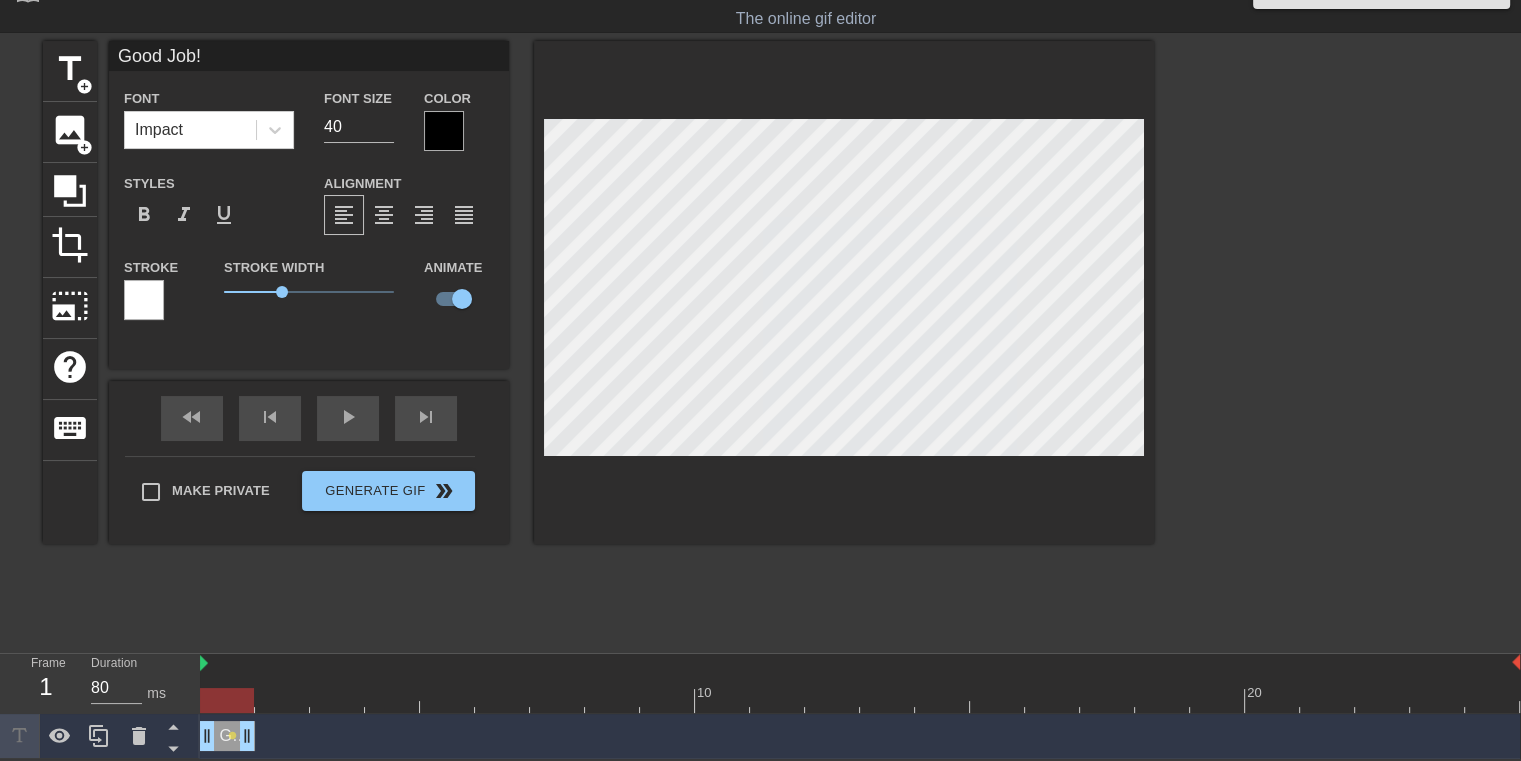 drag, startPoint x: 245, startPoint y: 738, endPoint x: 224, endPoint y: 737, distance: 21.023796 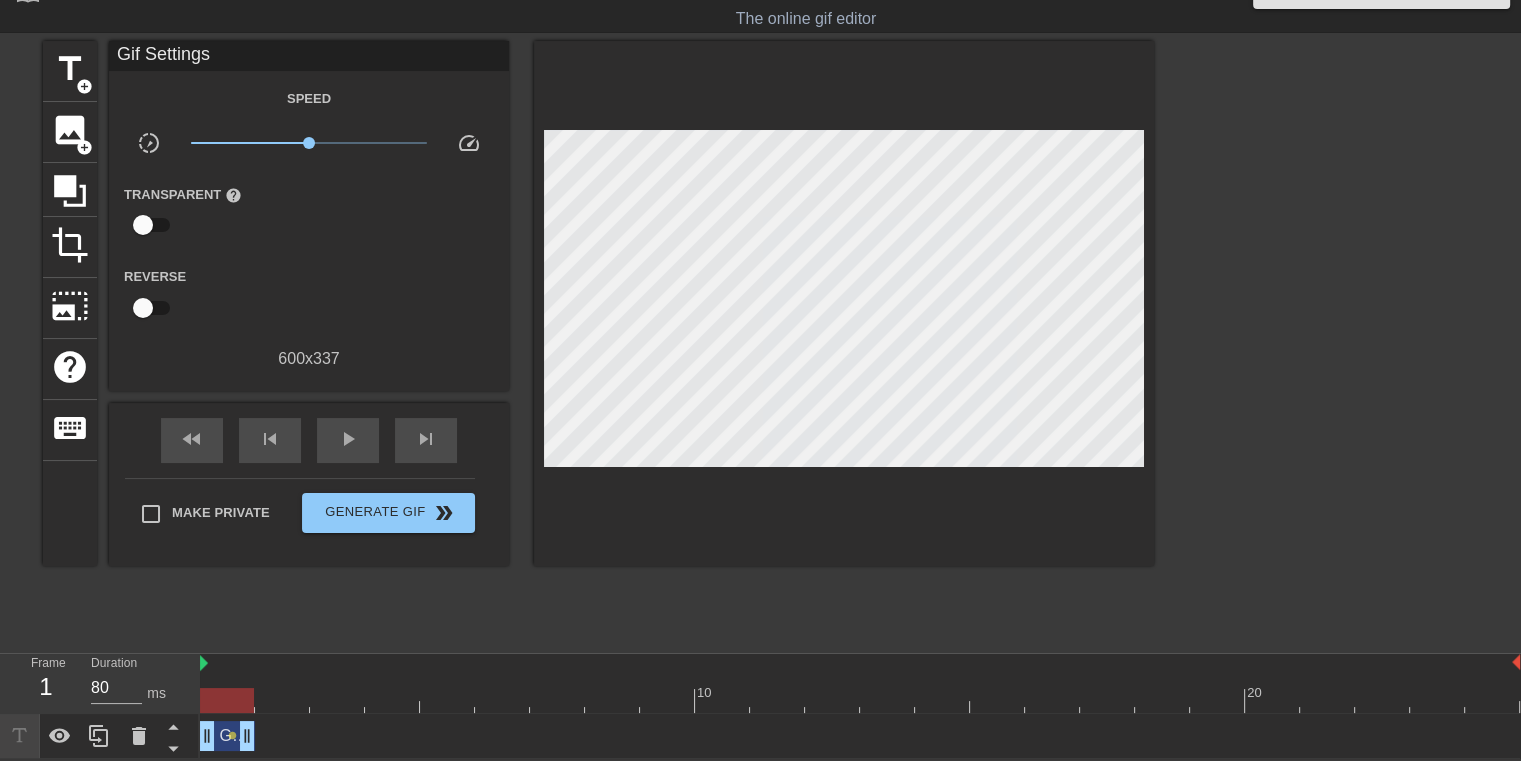 click on "Good Job! drag_handle drag_handle lens" at bounding box center (860, 736) 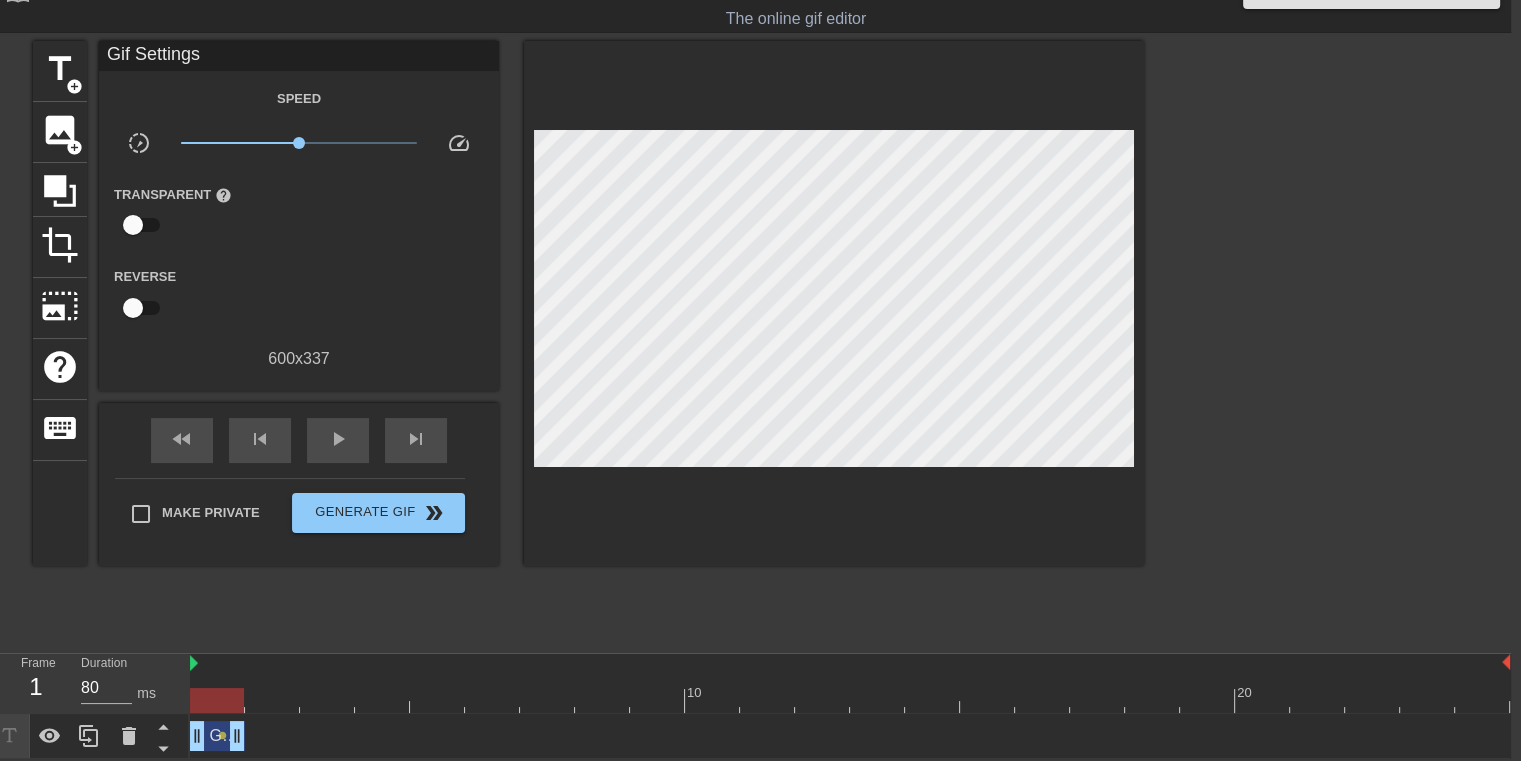 scroll, scrollTop: 40, scrollLeft: 0, axis: vertical 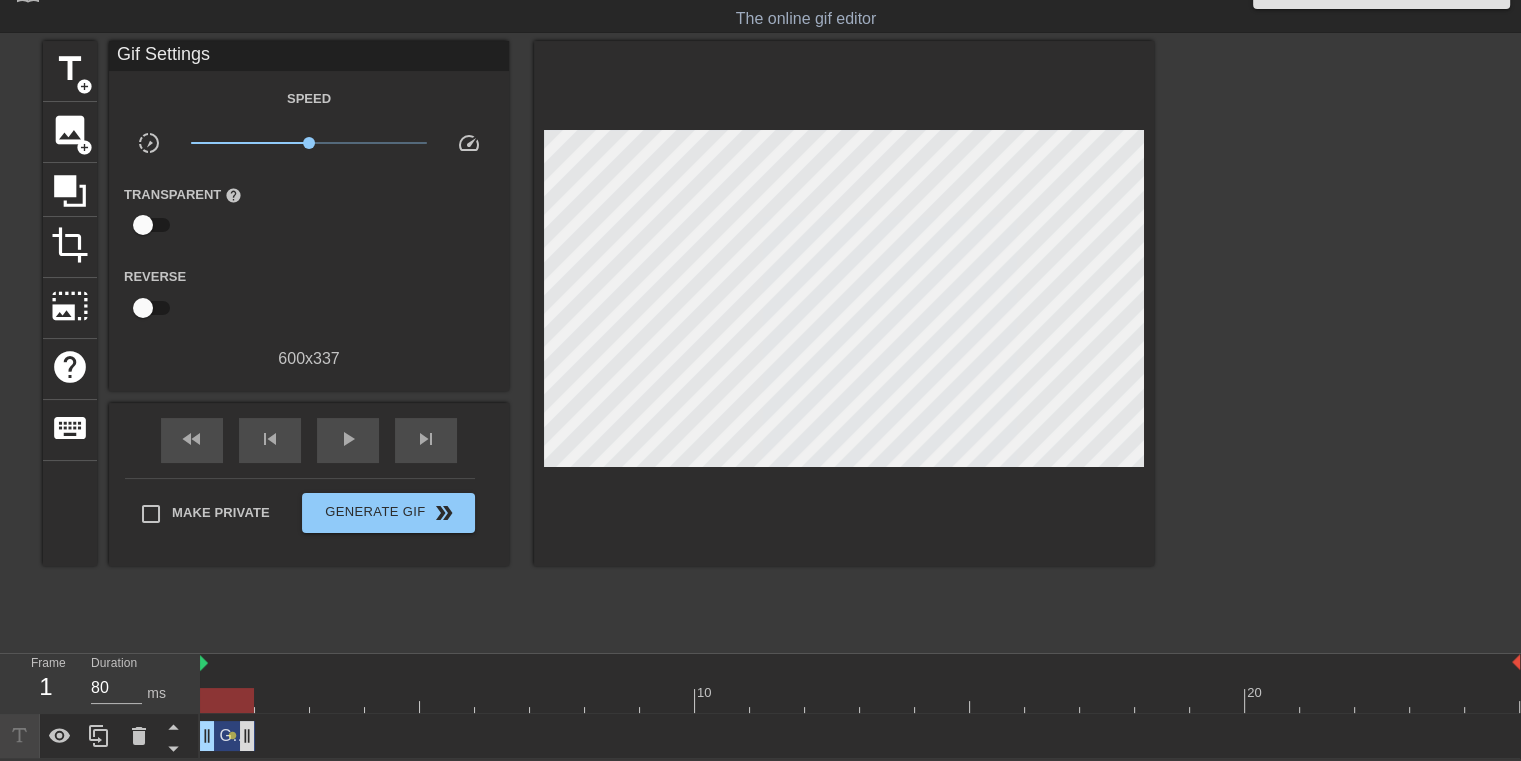 drag, startPoint x: 229, startPoint y: 735, endPoint x: 246, endPoint y: 736, distance: 17.029387 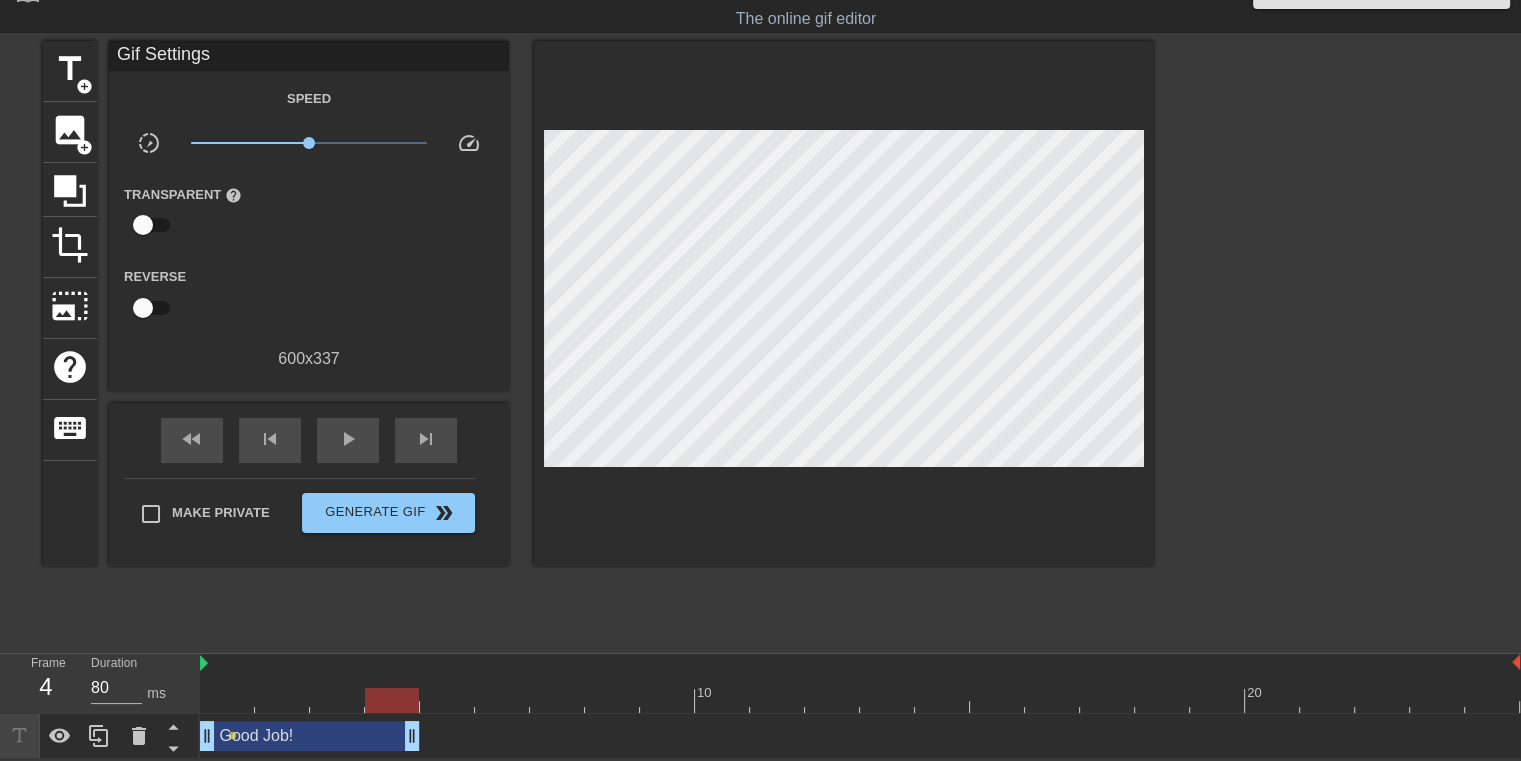 drag, startPoint x: 246, startPoint y: 736, endPoint x: 399, endPoint y: 745, distance: 153.26448 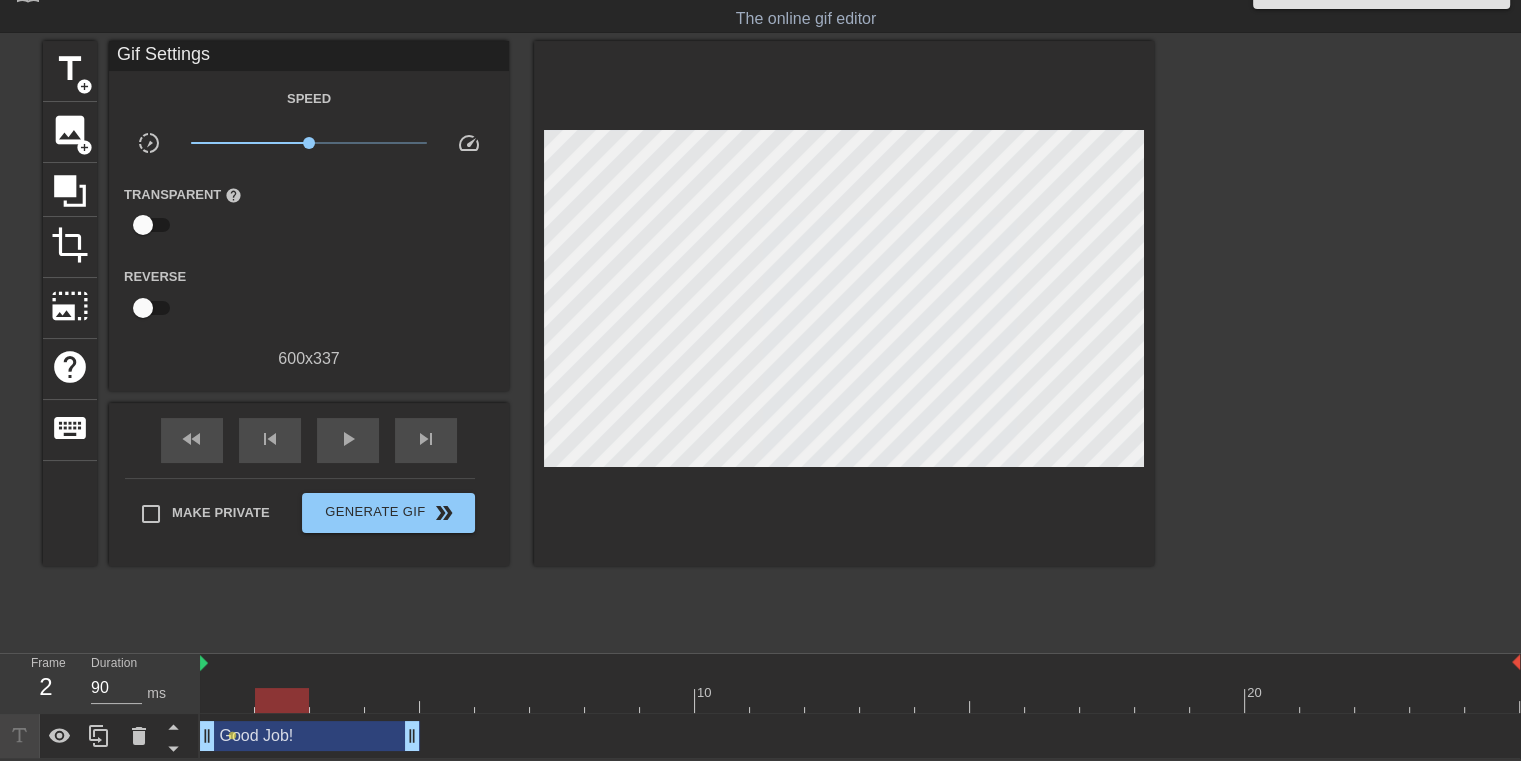 drag, startPoint x: 390, startPoint y: 684, endPoint x: 292, endPoint y: 700, distance: 99.29753 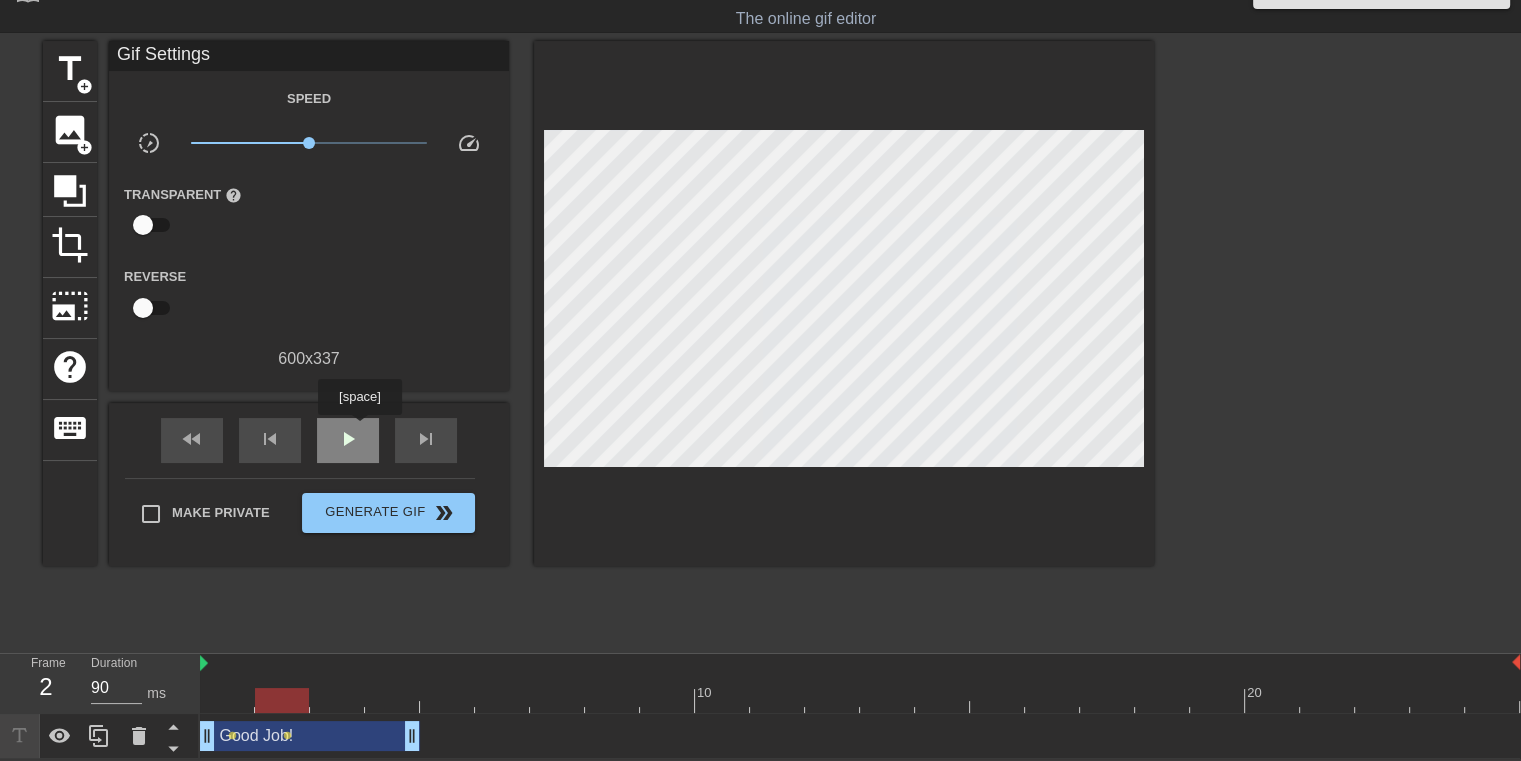 click on "play_arrow" at bounding box center [348, 440] 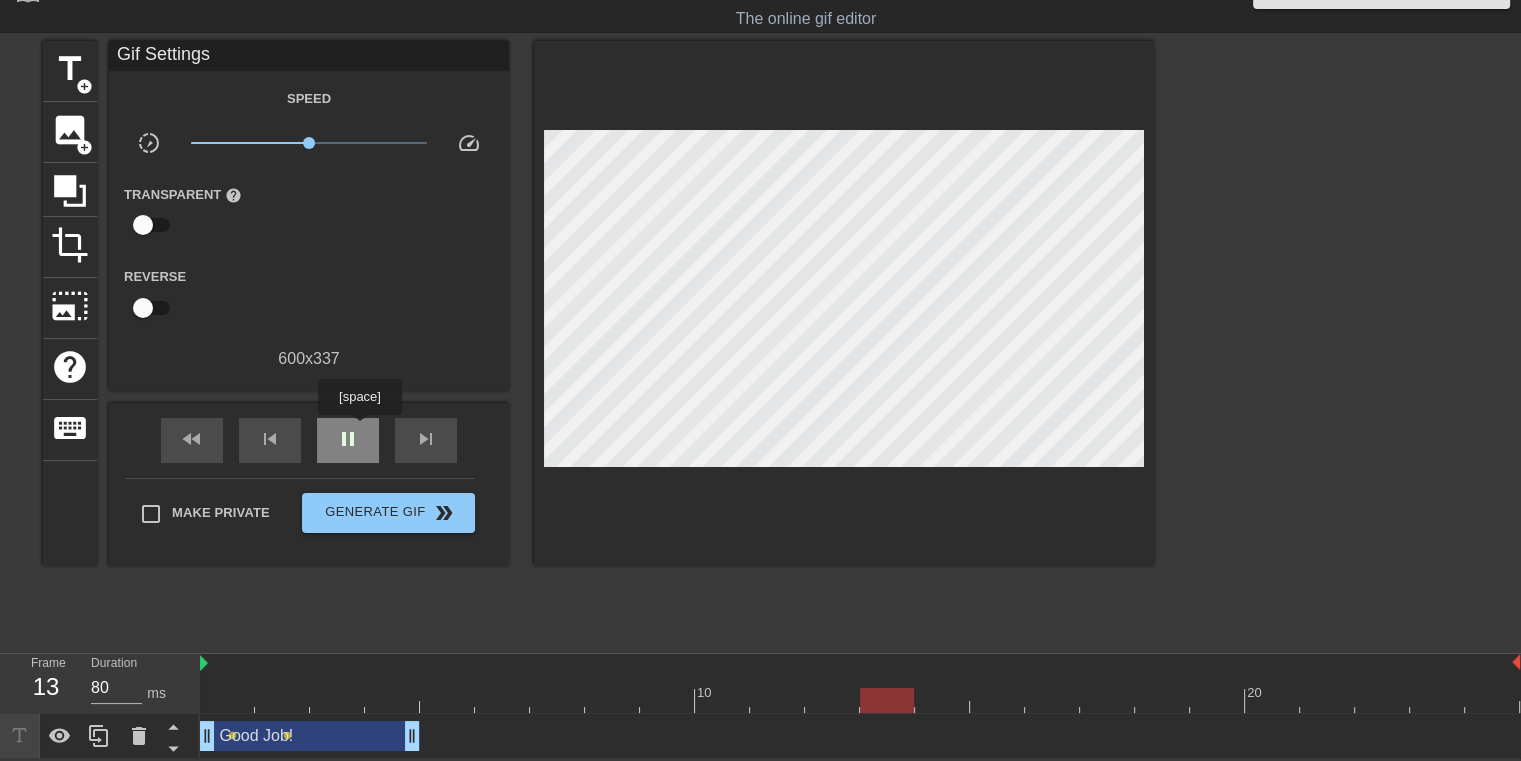 click on "pause" at bounding box center (348, 439) 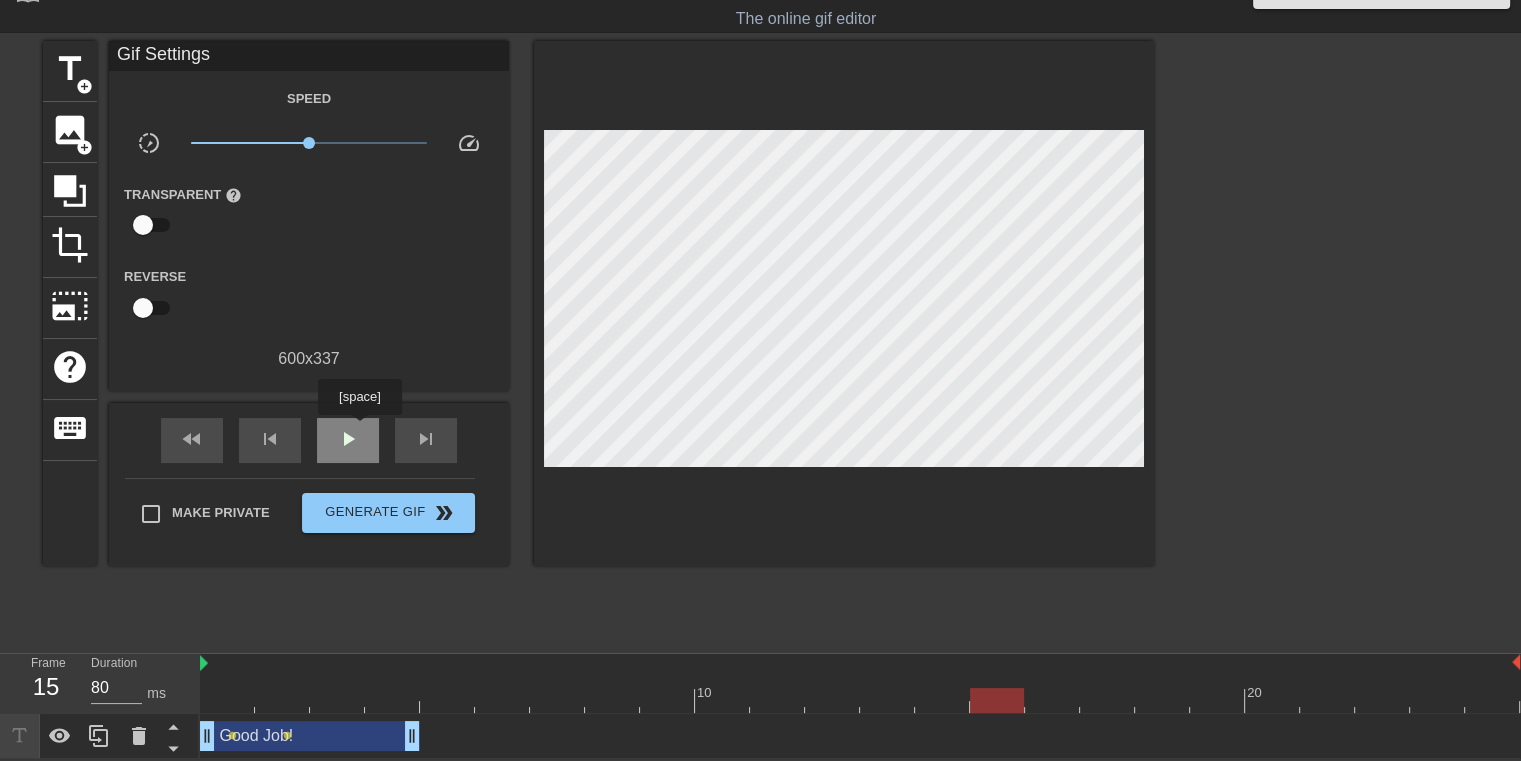 click on "play_arrow" at bounding box center (348, 439) 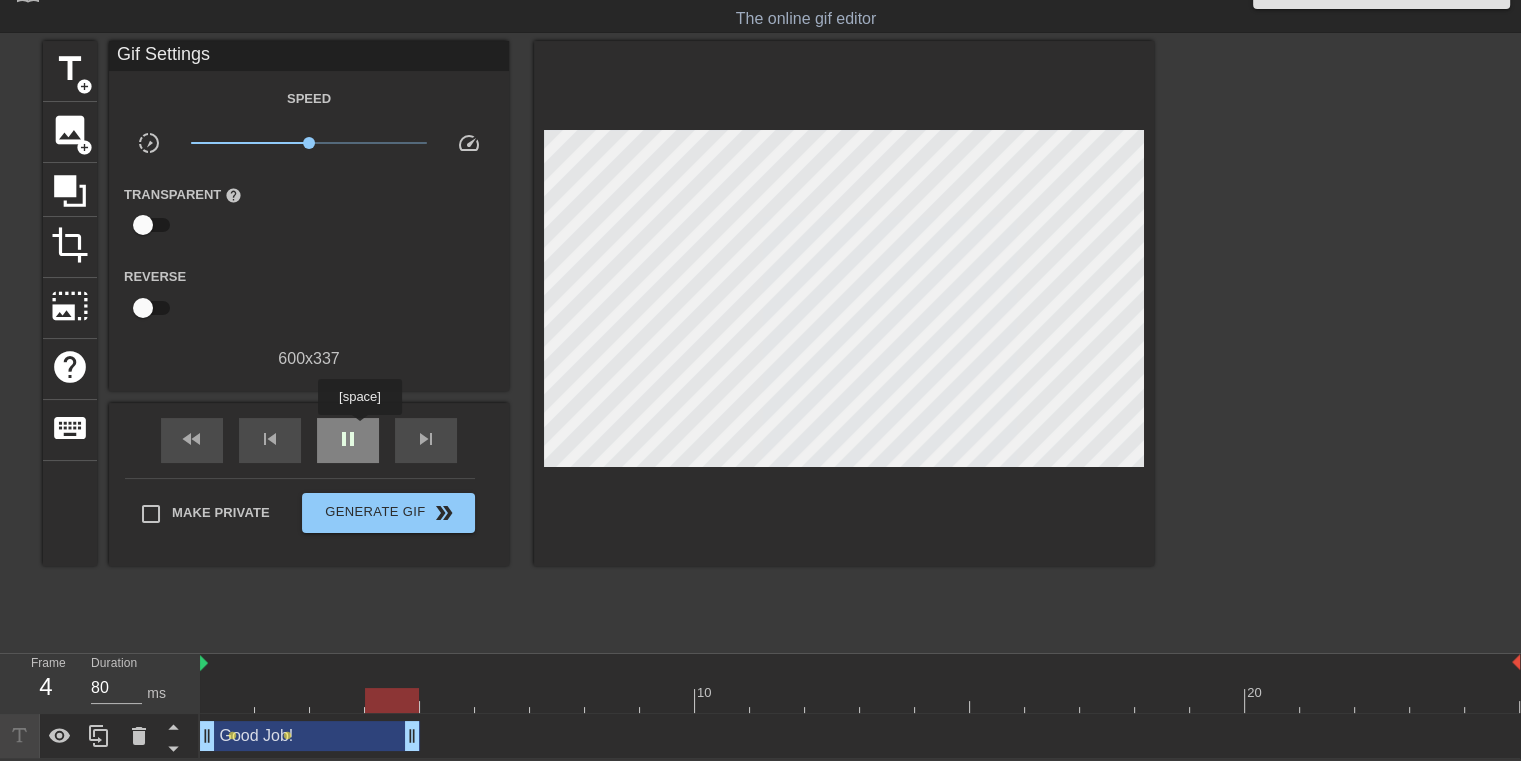 click on "pause" at bounding box center [348, 439] 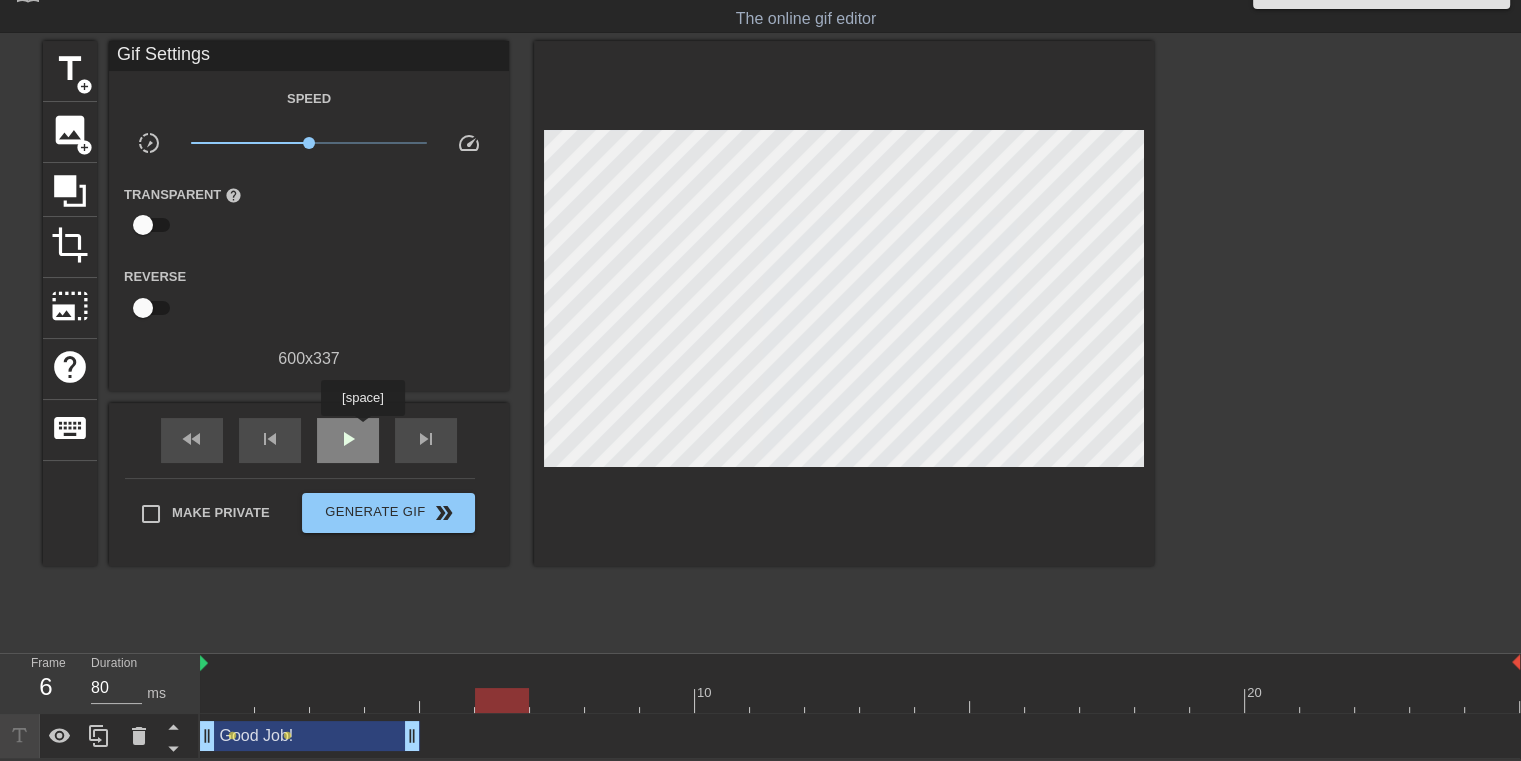 click on "play_arrow" at bounding box center [348, 440] 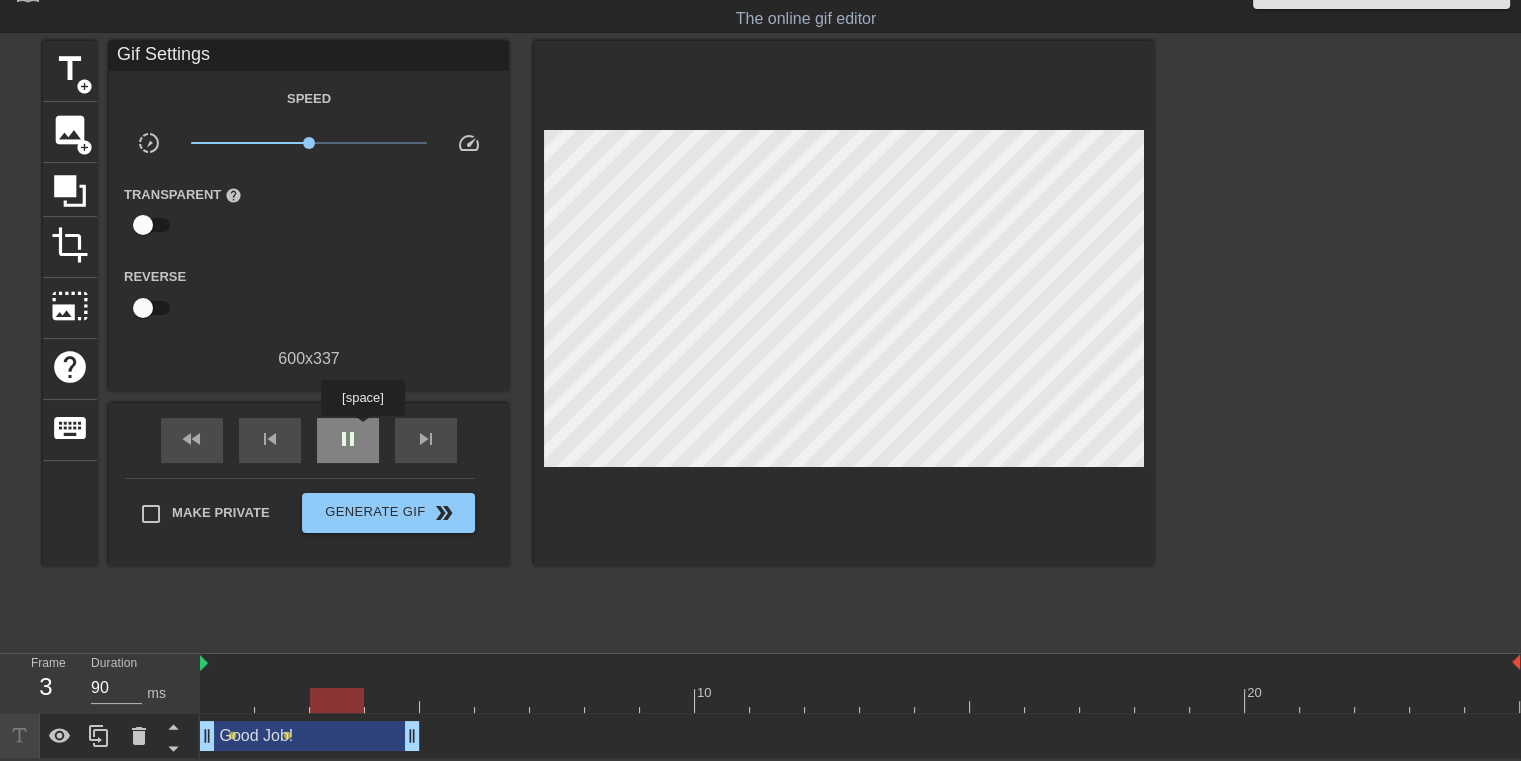 click on "pause" at bounding box center [348, 440] 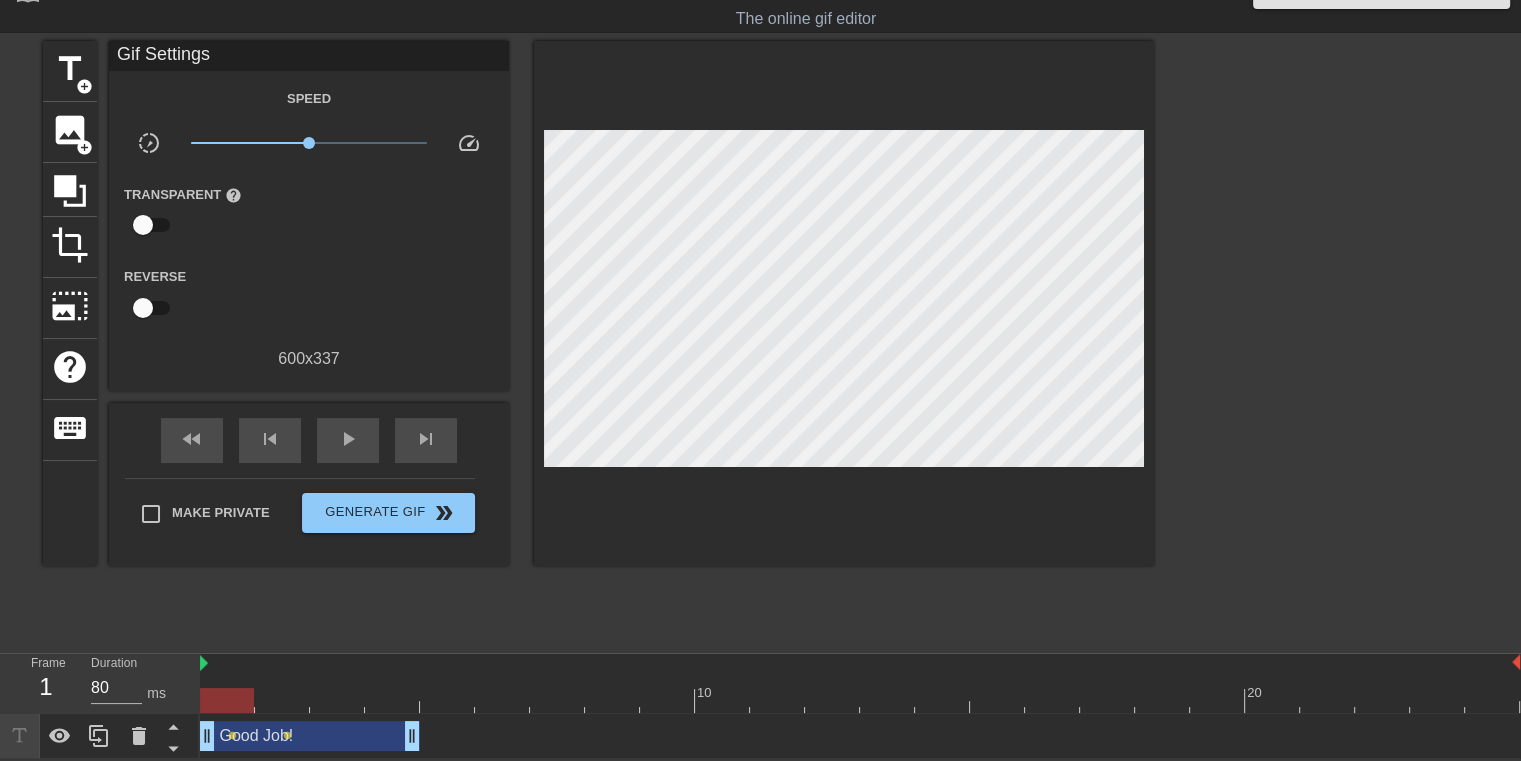 drag, startPoint x: 456, startPoint y: 701, endPoint x: 228, endPoint y: 696, distance: 228.05482 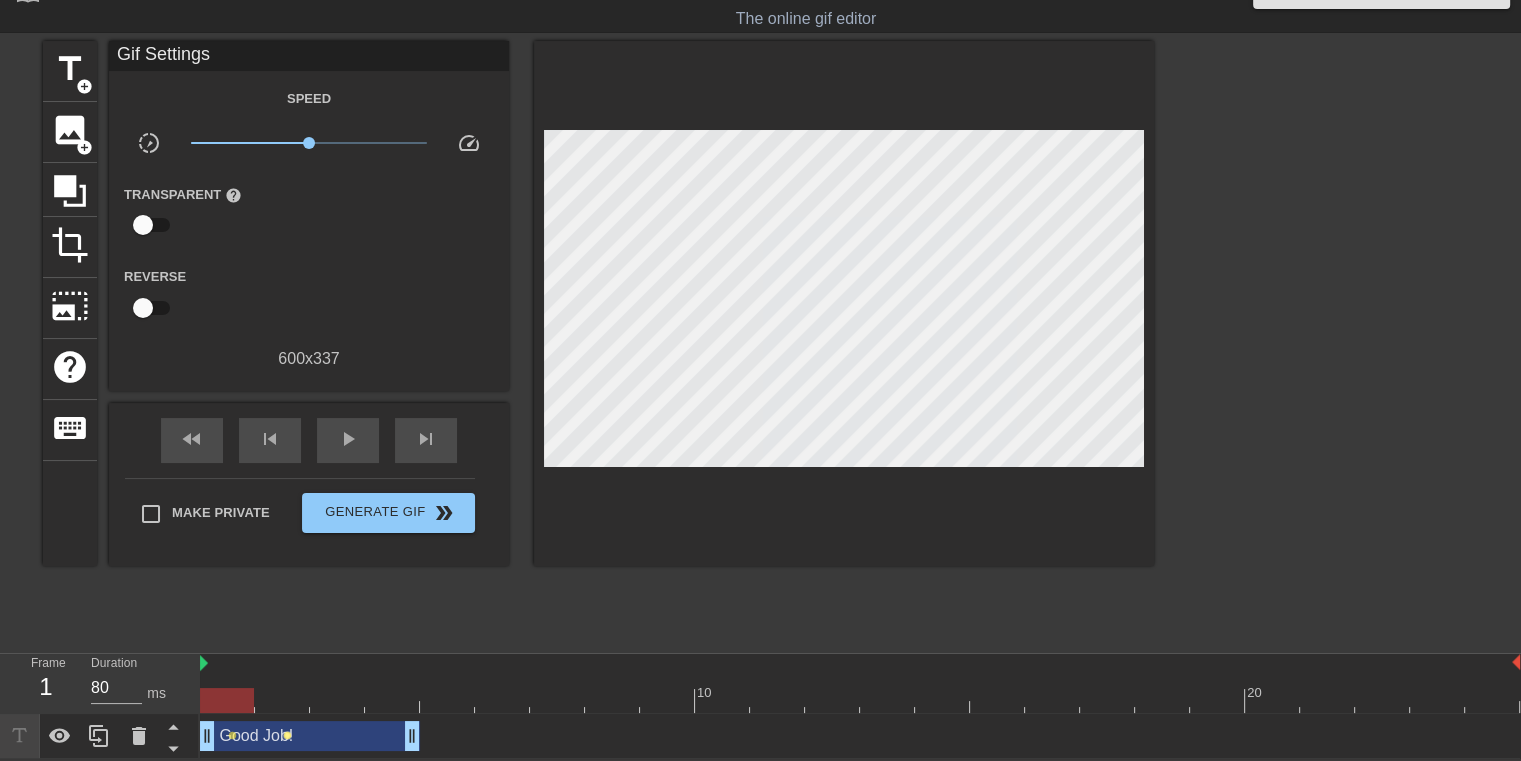 click on "lens" at bounding box center (287, 735) 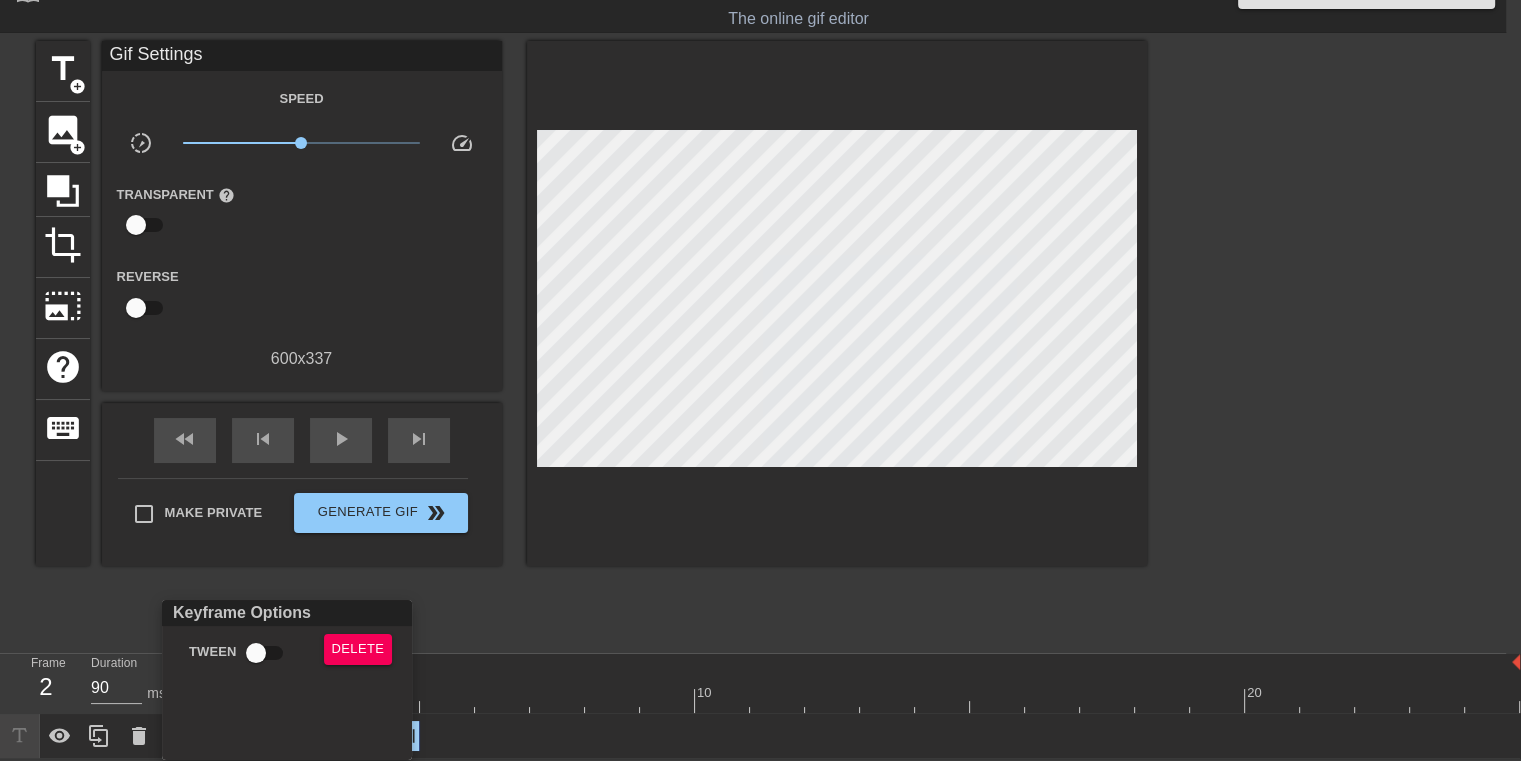 scroll, scrollTop: 24, scrollLeft: 0, axis: vertical 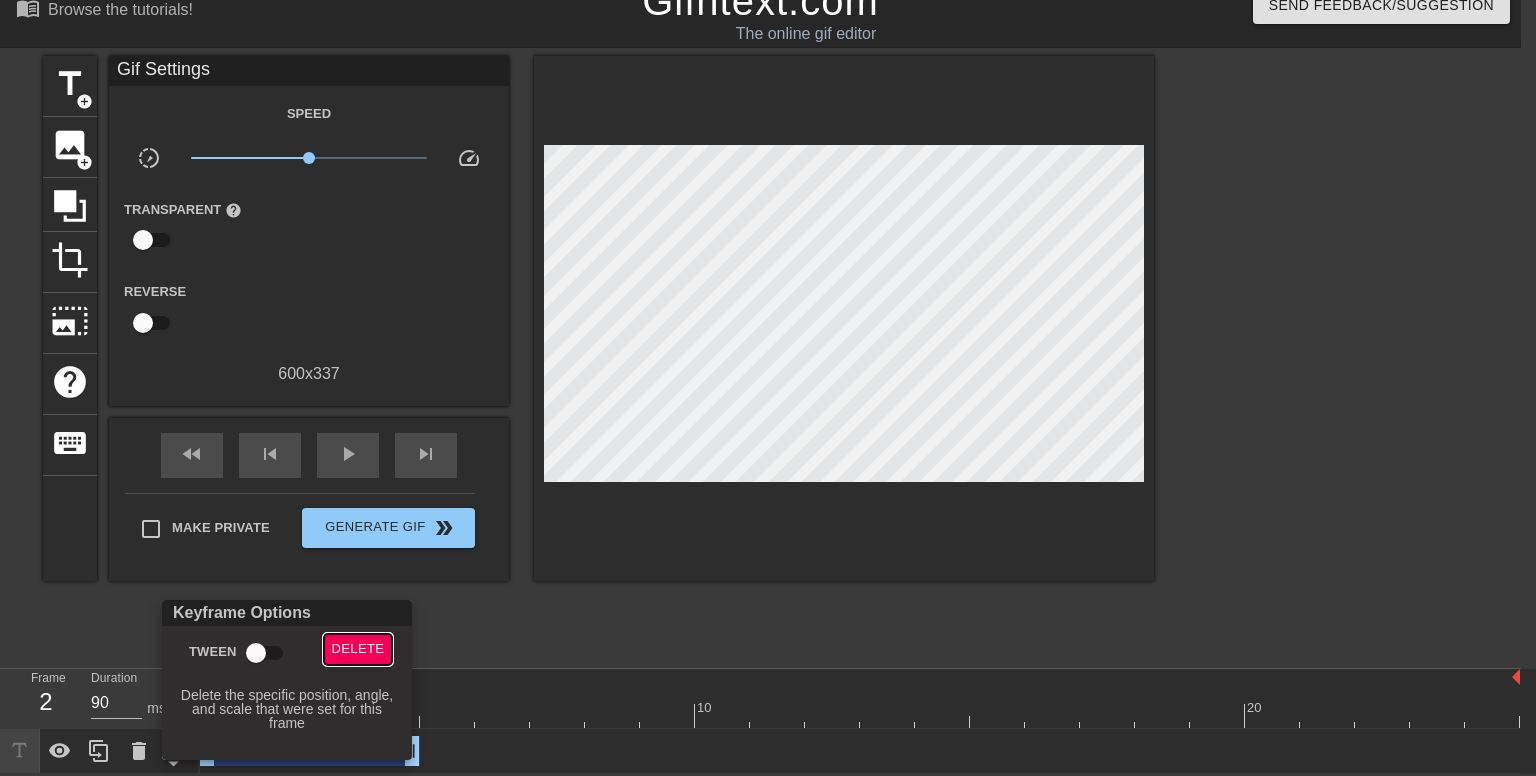 click on "Delete" at bounding box center [358, 649] 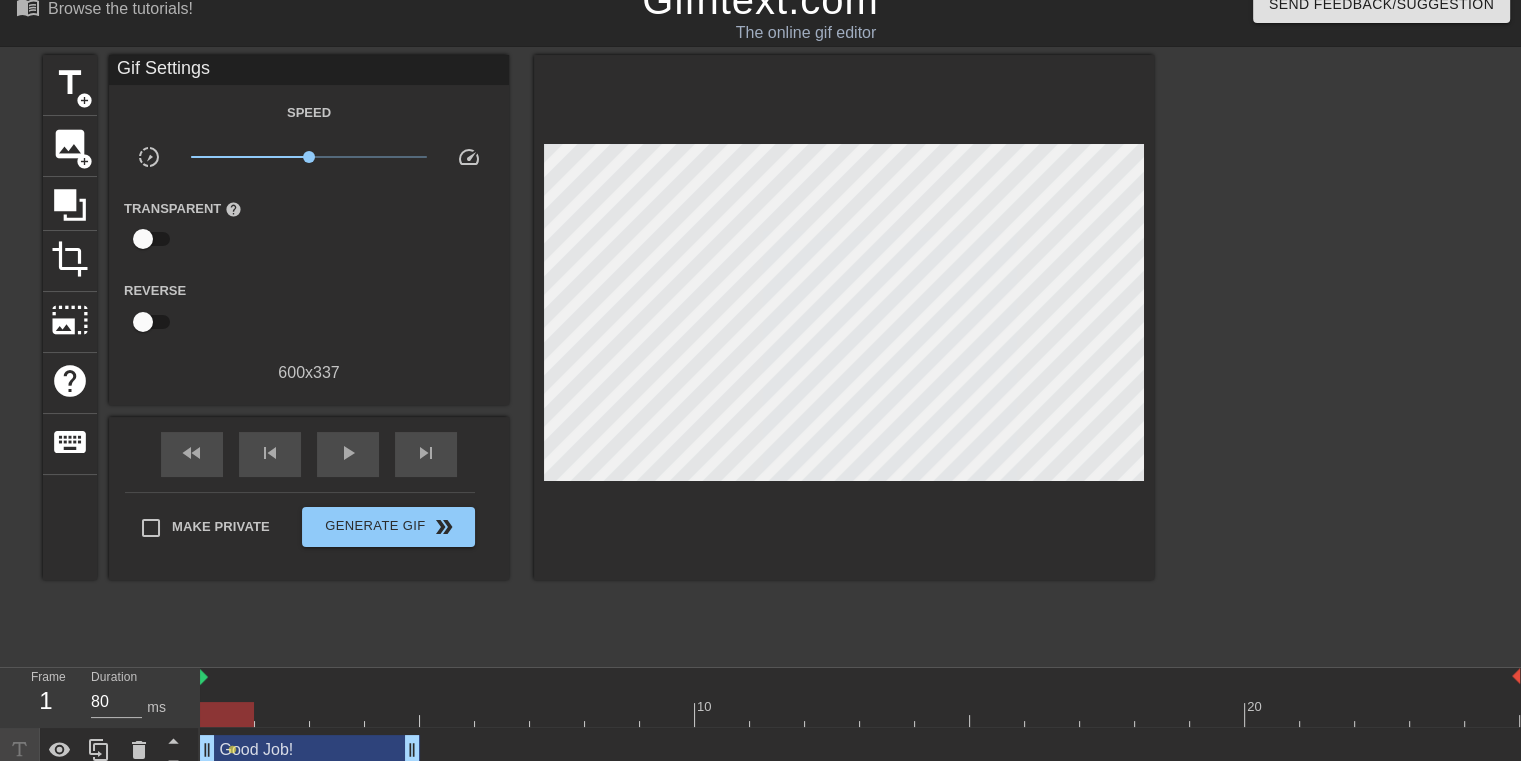 drag, startPoint x: 276, startPoint y: 717, endPoint x: 224, endPoint y: 716, distance: 52.009613 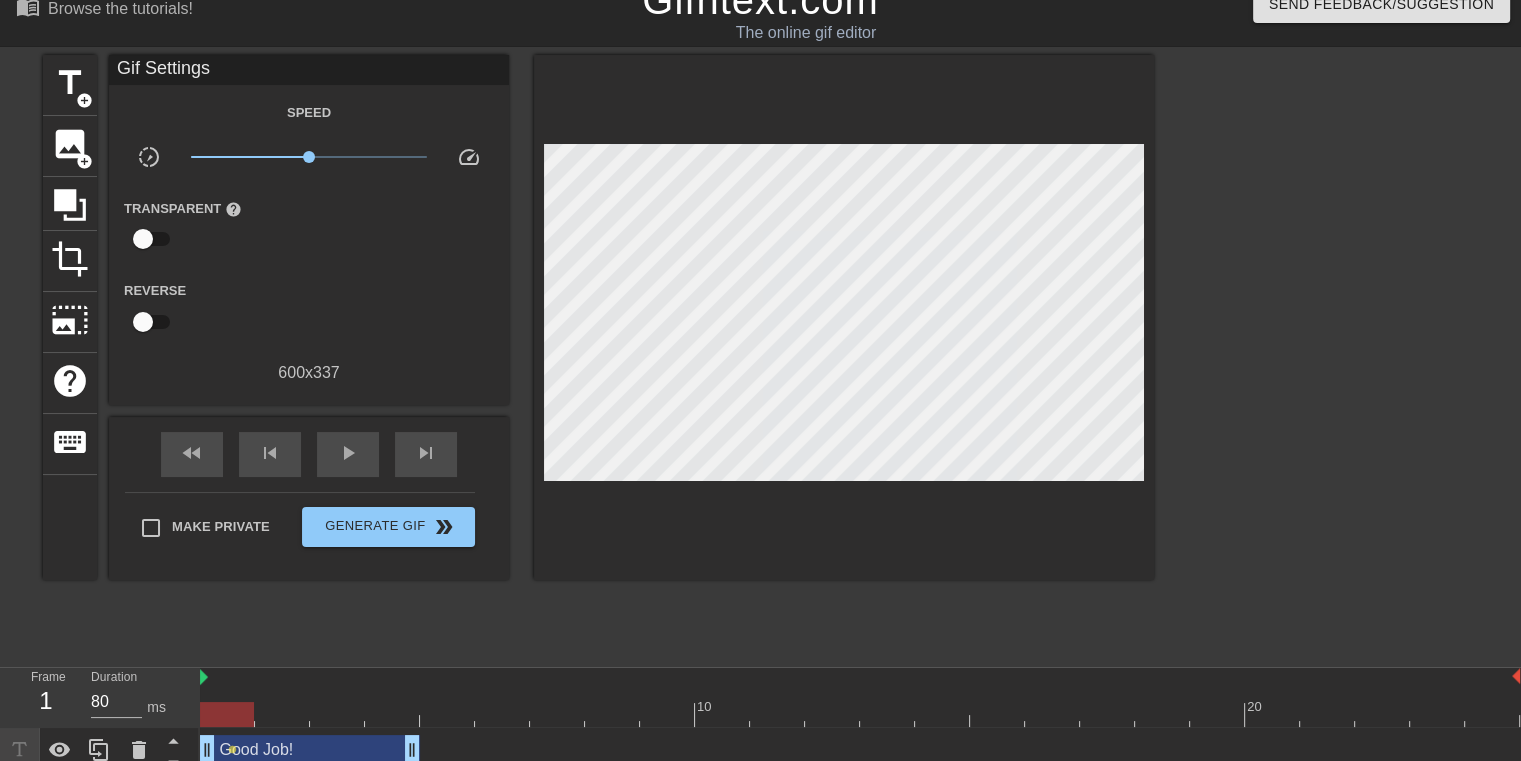 click at bounding box center (227, 714) 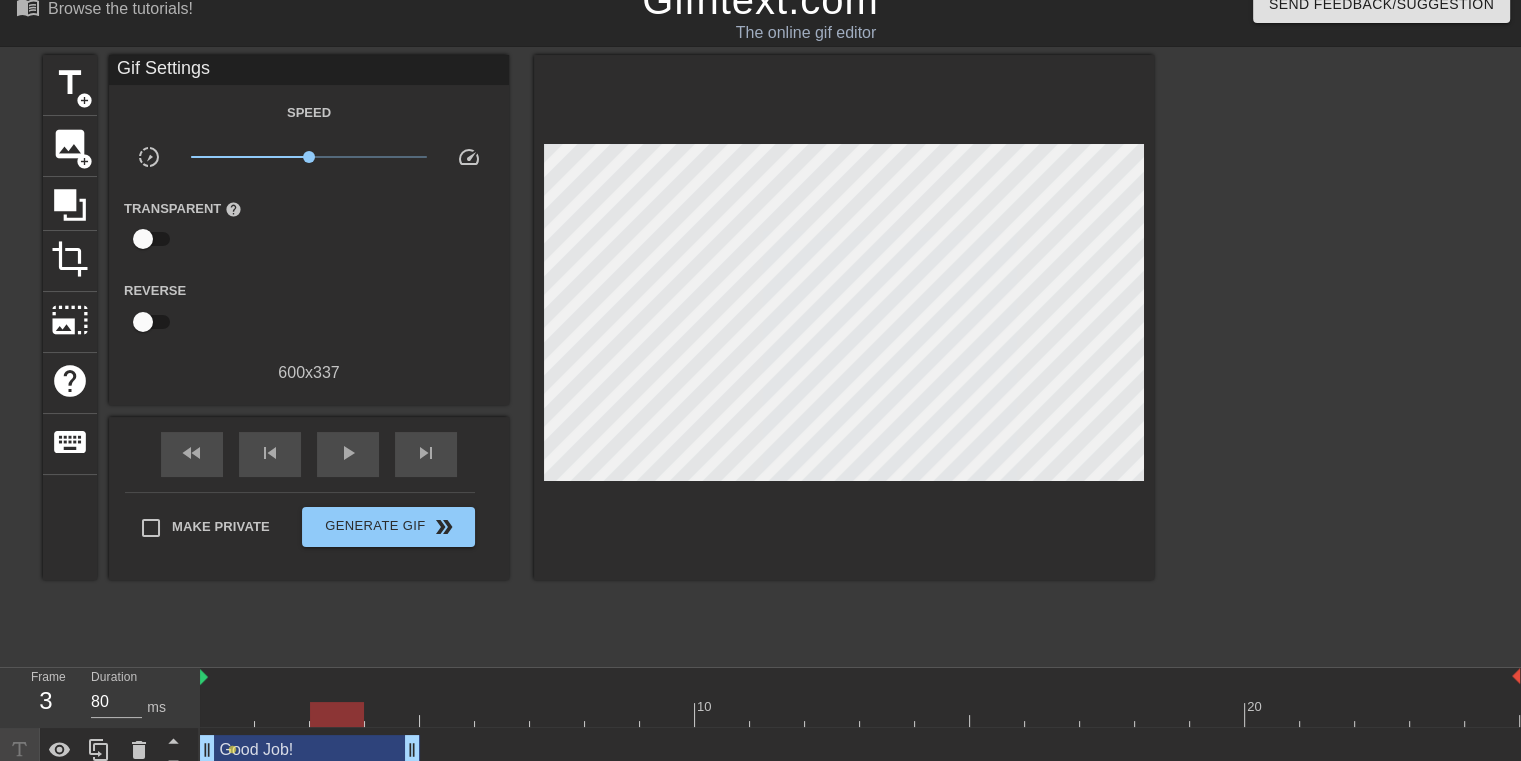 drag, startPoint x: 224, startPoint y: 716, endPoint x: 325, endPoint y: 710, distance: 101.17806 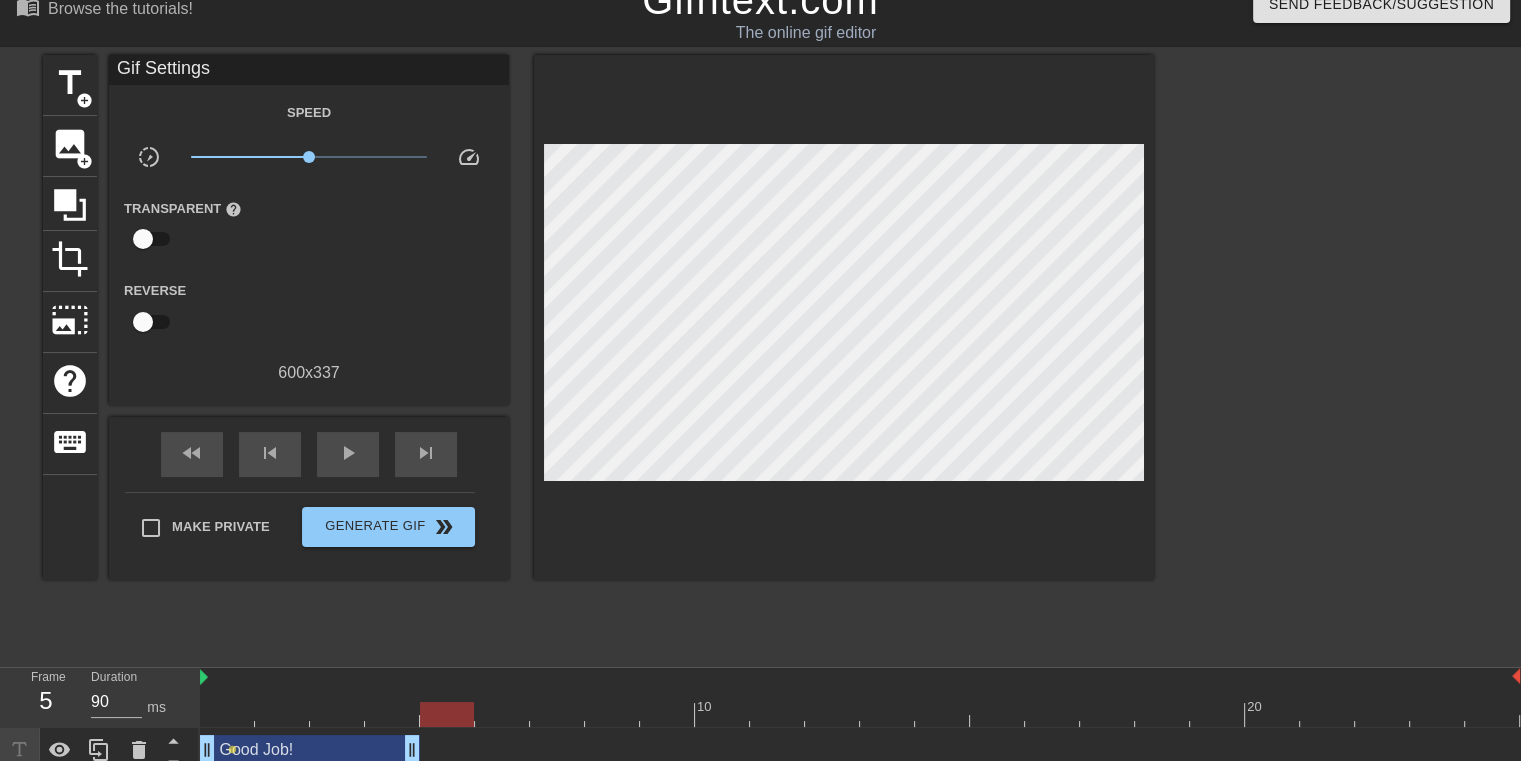 drag, startPoint x: 325, startPoint y: 710, endPoint x: 442, endPoint y: 711, distance: 117.00427 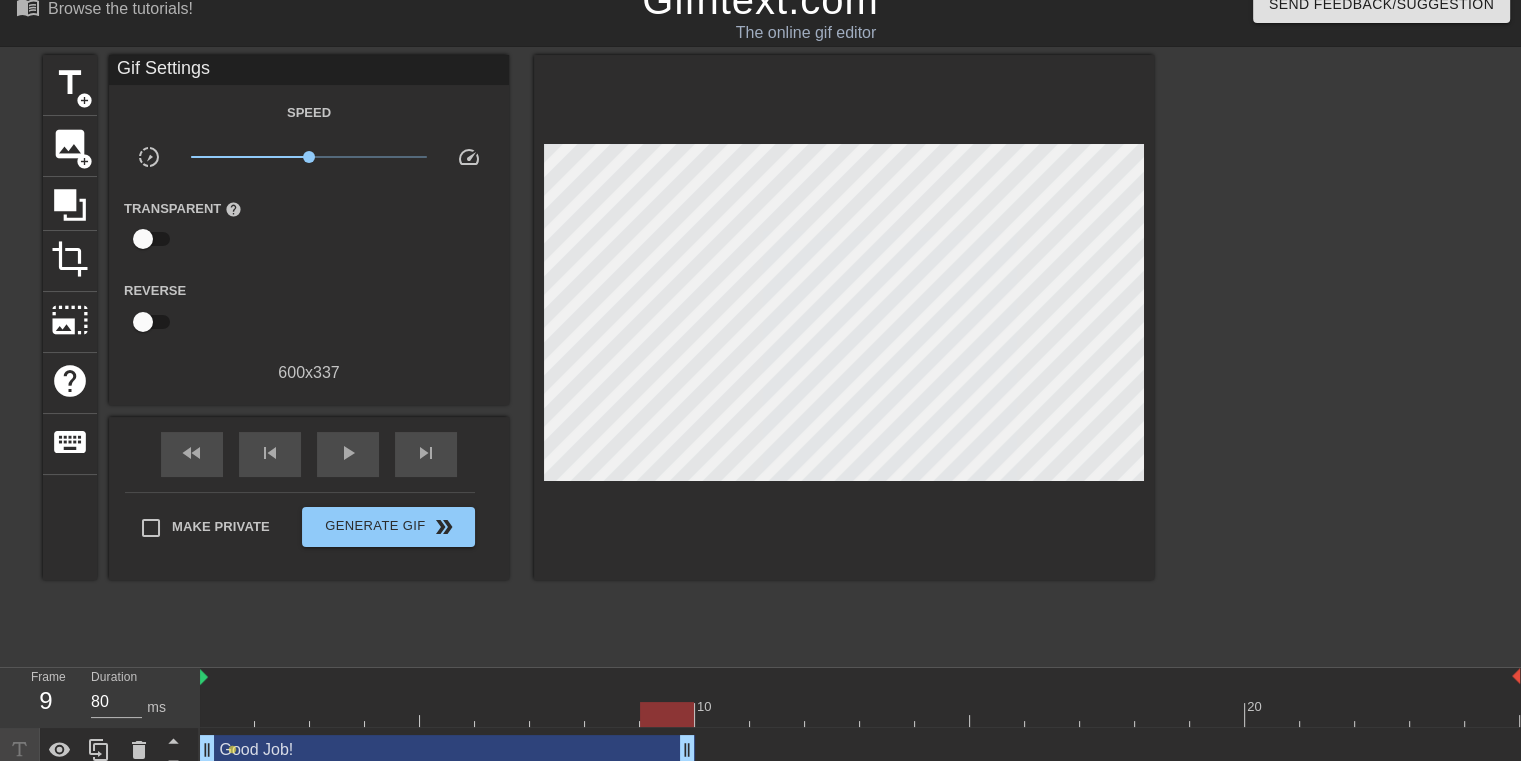 drag, startPoint x: 411, startPoint y: 754, endPoint x: 686, endPoint y: 745, distance: 275.14725 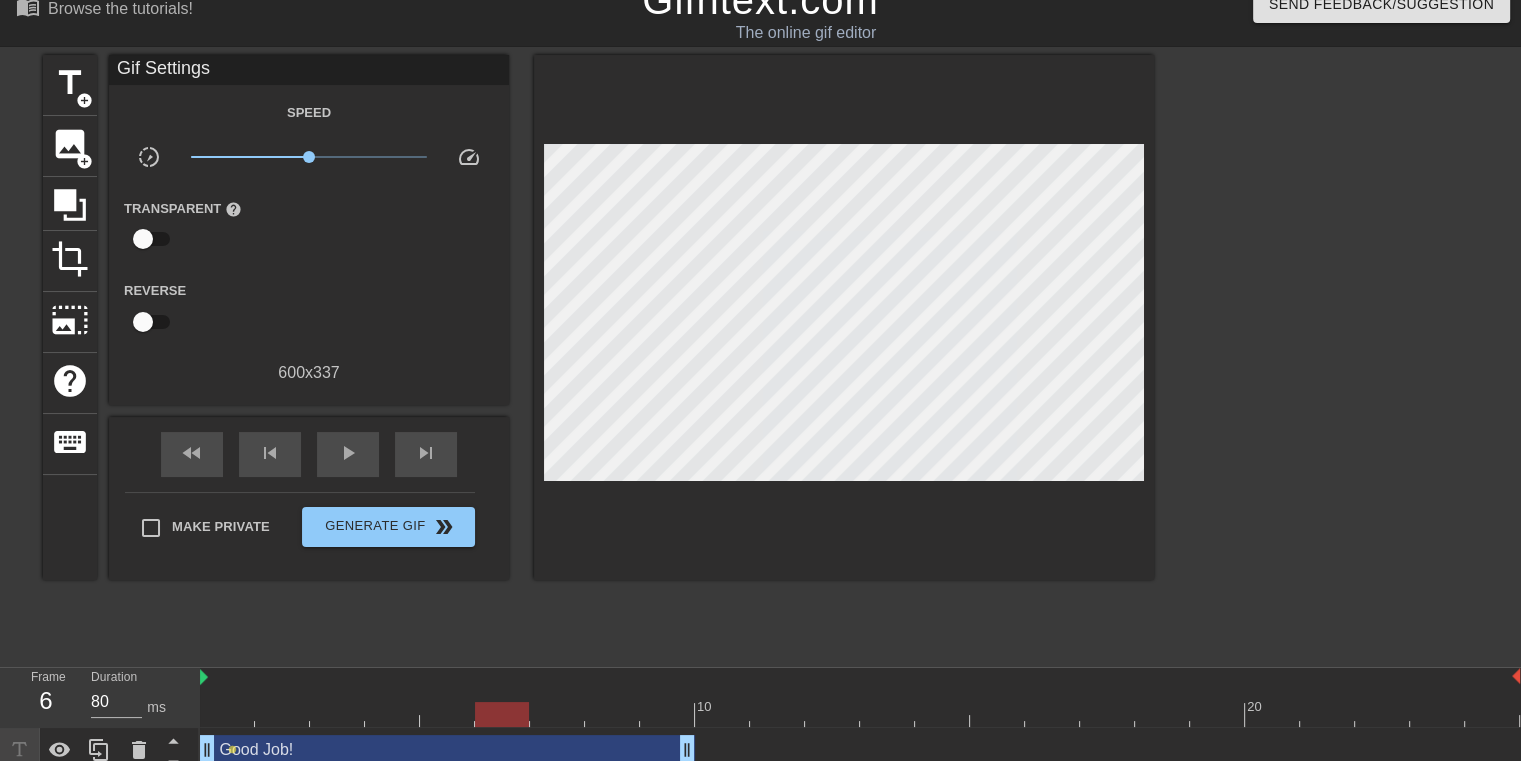 drag, startPoint x: 674, startPoint y: 704, endPoint x: 512, endPoint y: 716, distance: 162.44383 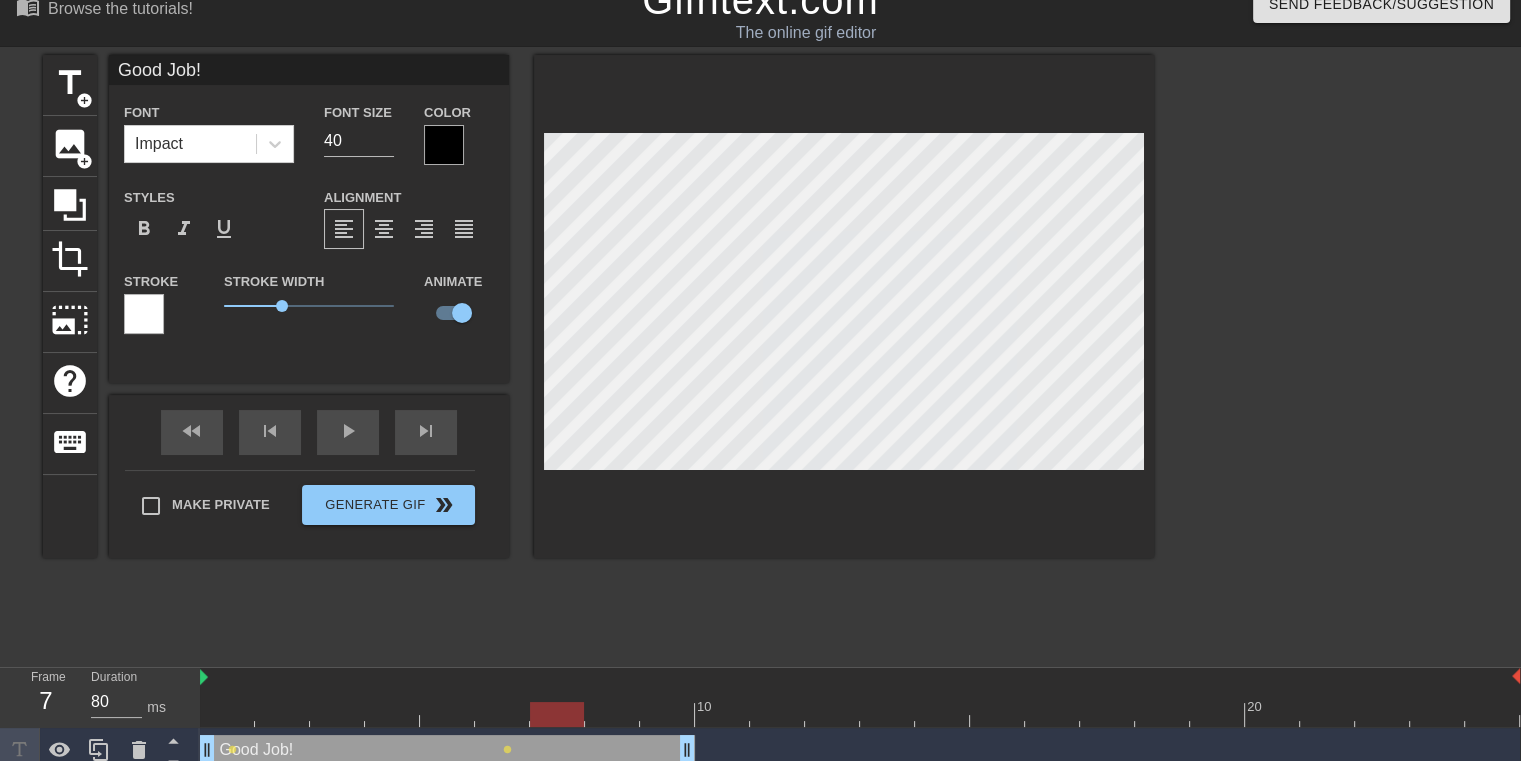 drag, startPoint x: 498, startPoint y: 716, endPoint x: 548, endPoint y: 711, distance: 50.24938 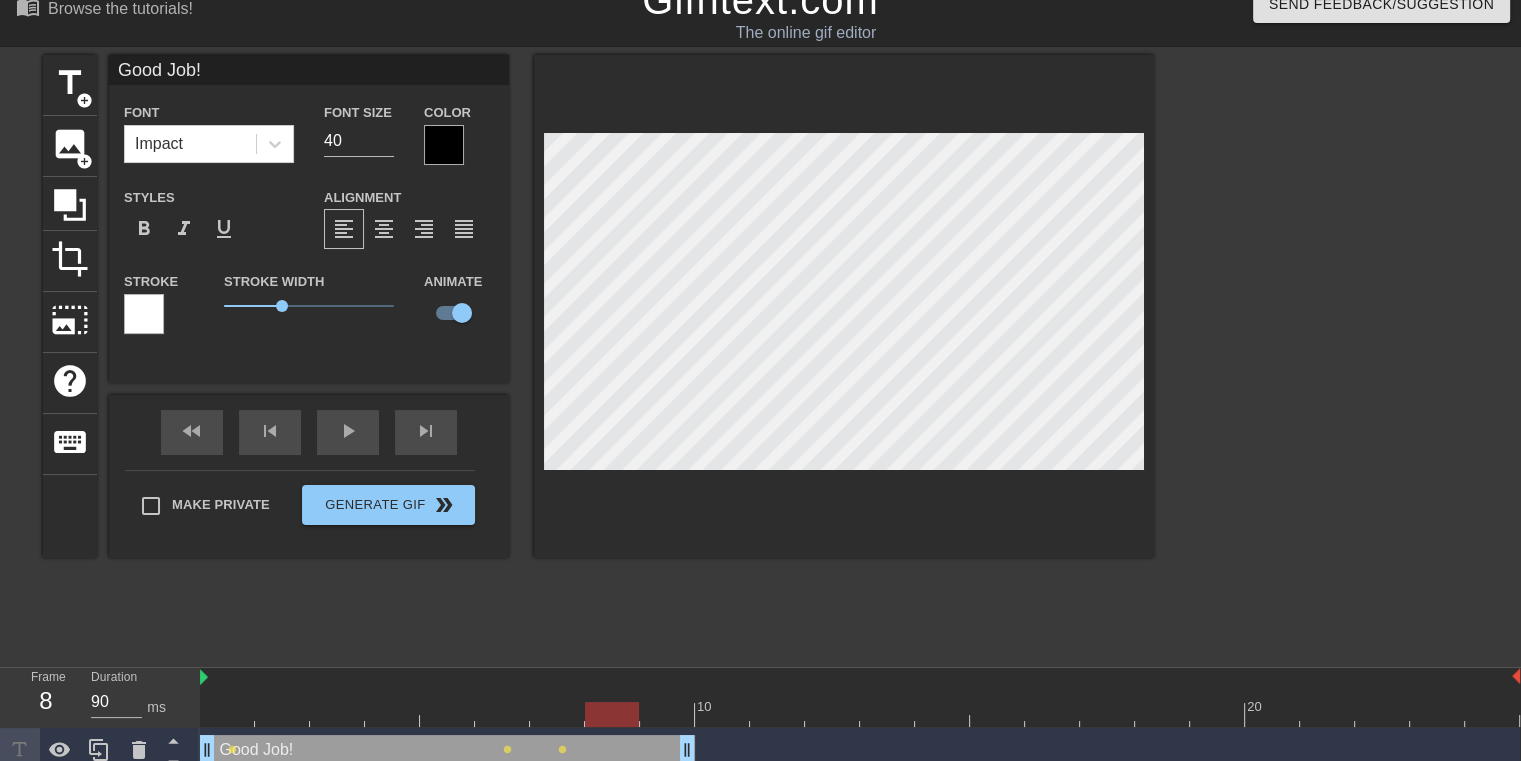 drag, startPoint x: 559, startPoint y: 709, endPoint x: 602, endPoint y: 709, distance: 43 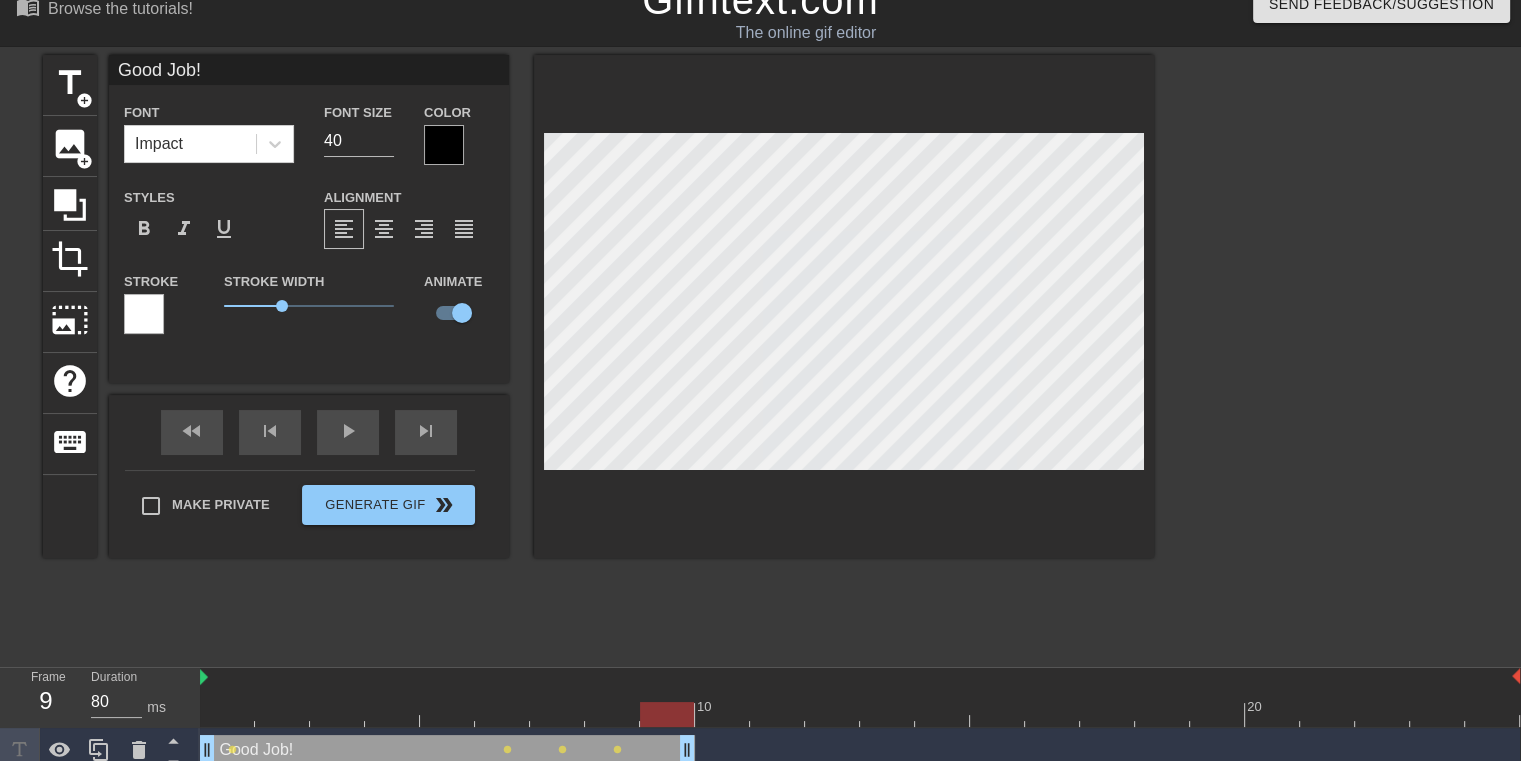 drag, startPoint x: 613, startPoint y: 710, endPoint x: 648, endPoint y: 710, distance: 35 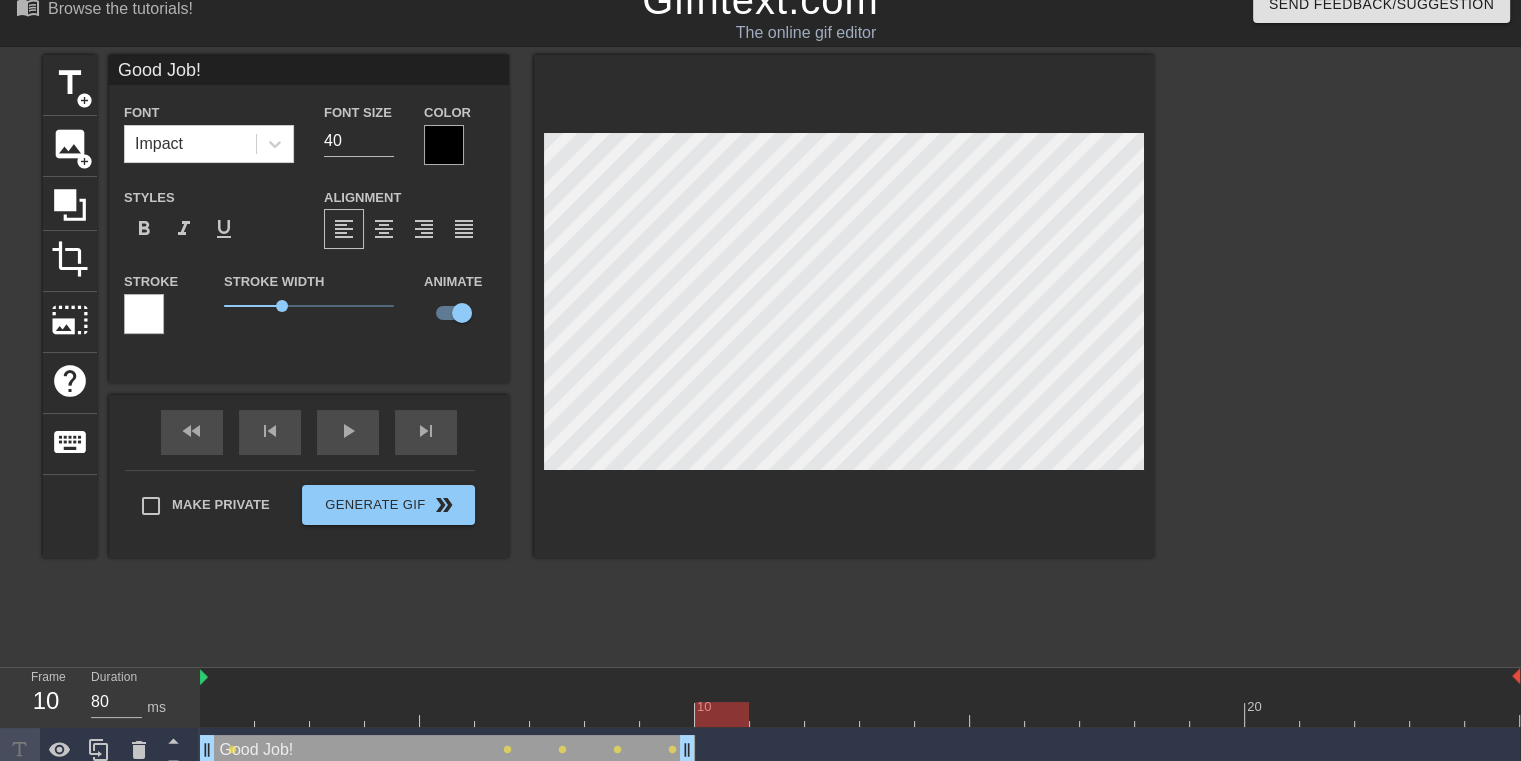 drag, startPoint x: 667, startPoint y: 712, endPoint x: 702, endPoint y: 711, distance: 35.014282 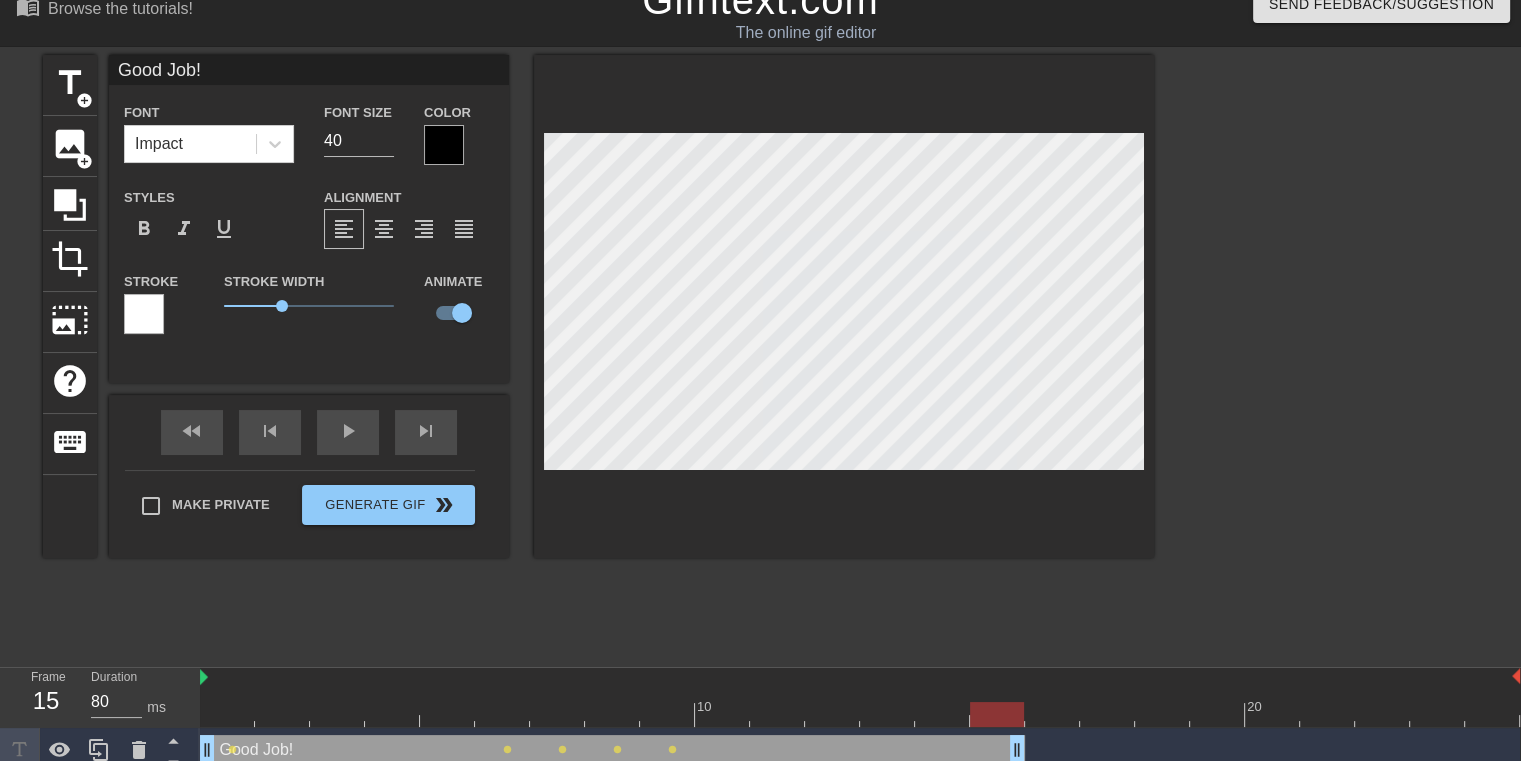 drag, startPoint x: 691, startPoint y: 745, endPoint x: 1024, endPoint y: 753, distance: 333.09607 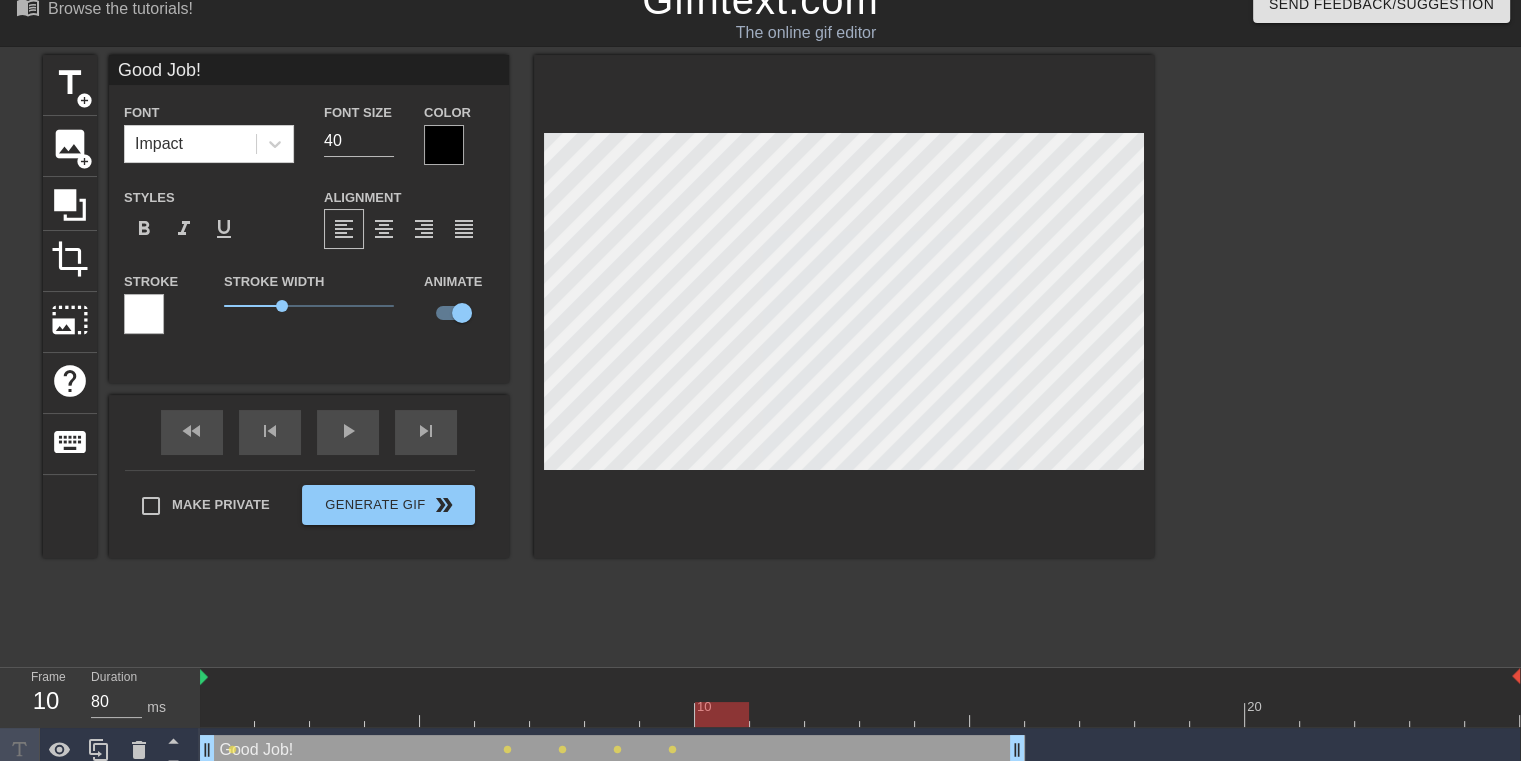 drag, startPoint x: 992, startPoint y: 711, endPoint x: 712, endPoint y: 705, distance: 280.06427 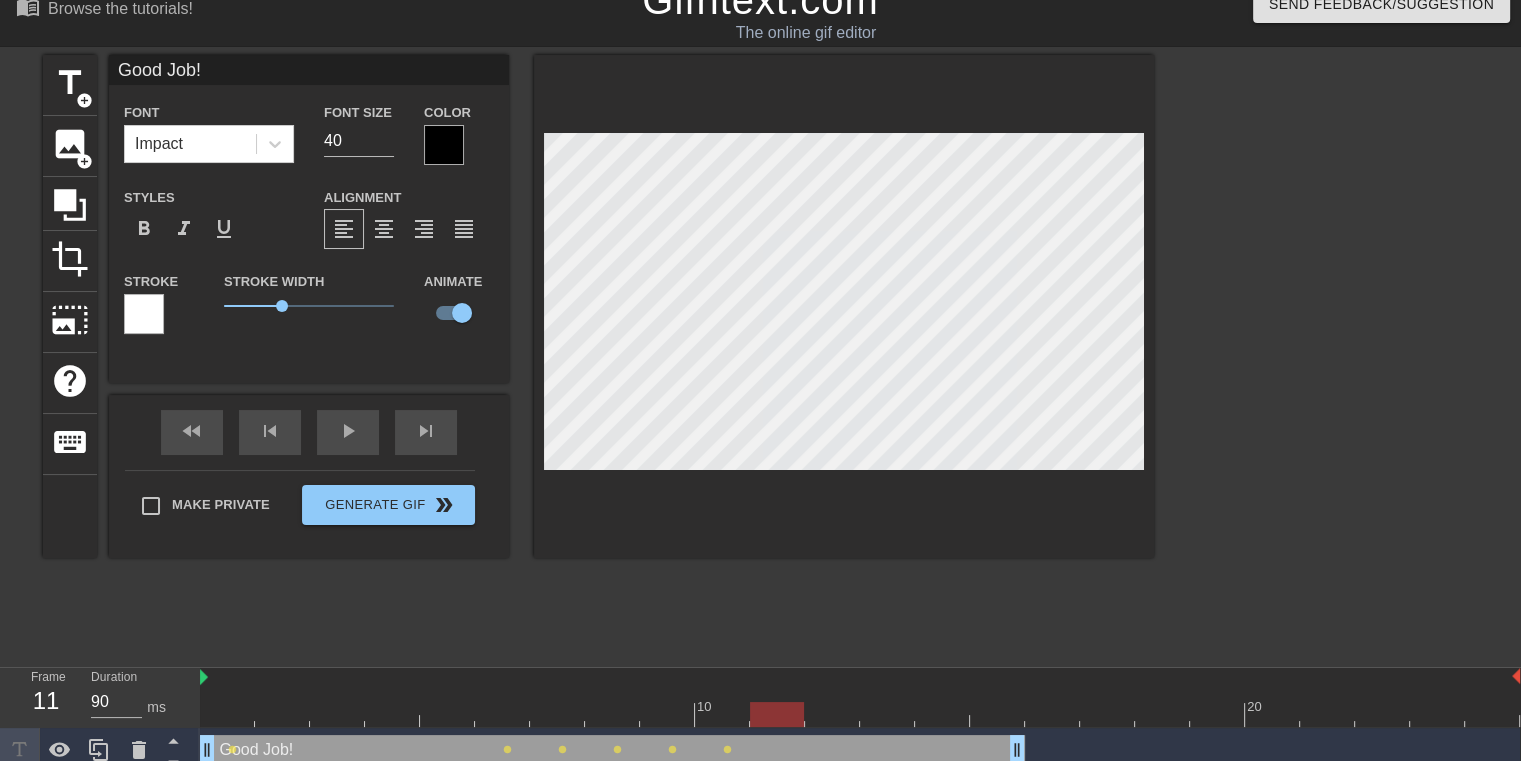 drag, startPoint x: 725, startPoint y: 714, endPoint x: 765, endPoint y: 709, distance: 40.311287 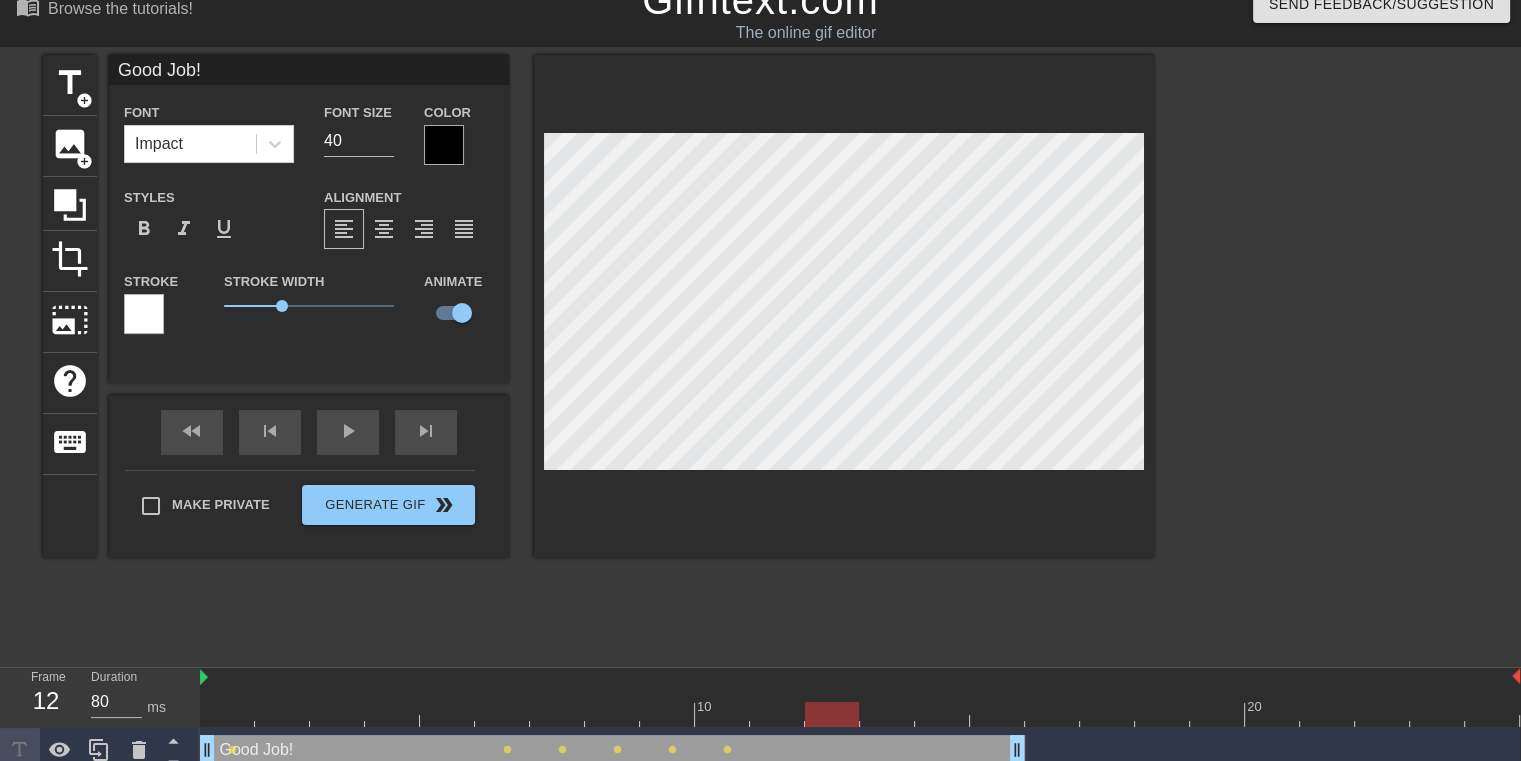 drag, startPoint x: 765, startPoint y: 709, endPoint x: 810, endPoint y: 709, distance: 45 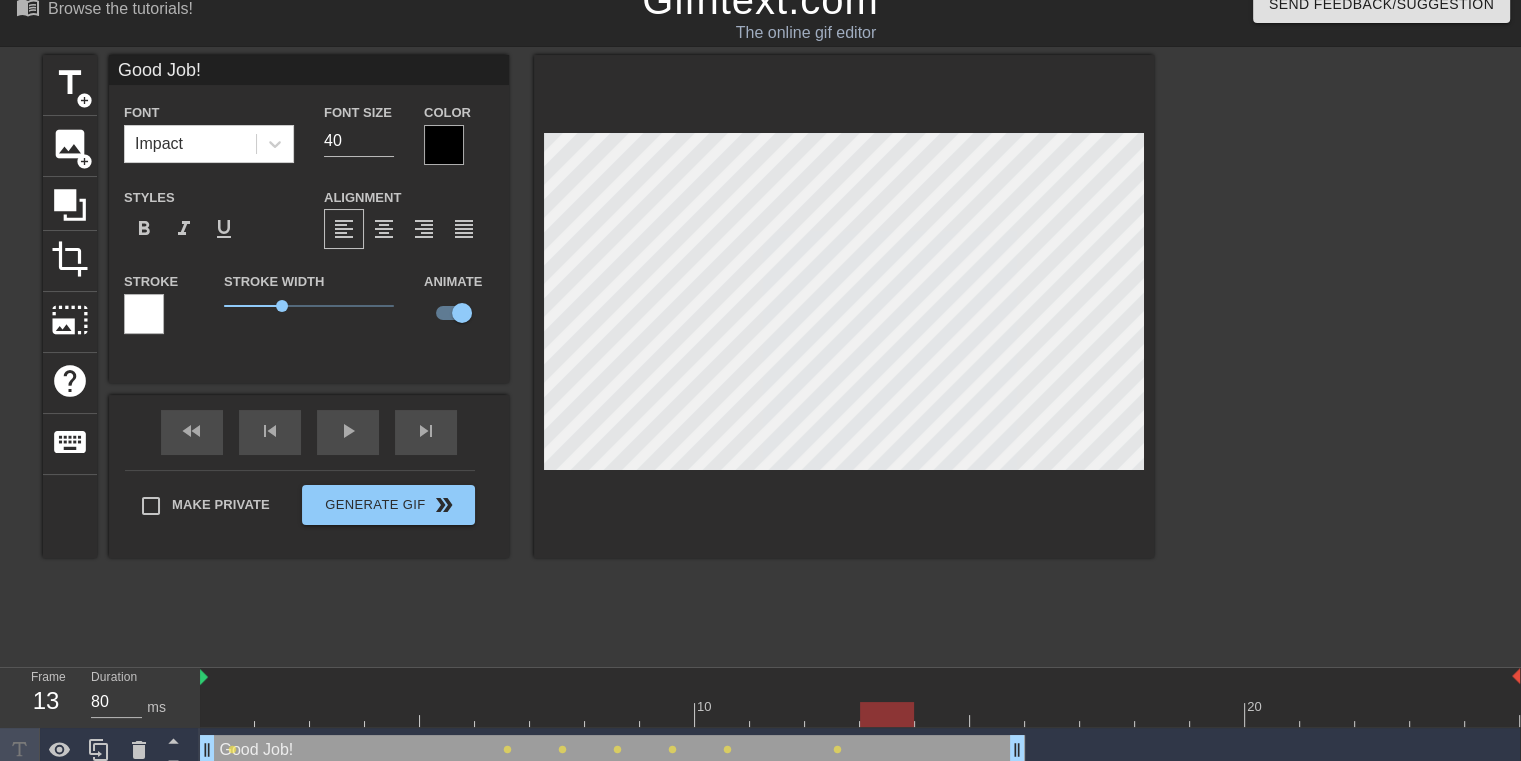 drag, startPoint x: 820, startPoint y: 724, endPoint x: 899, endPoint y: 729, distance: 79.15807 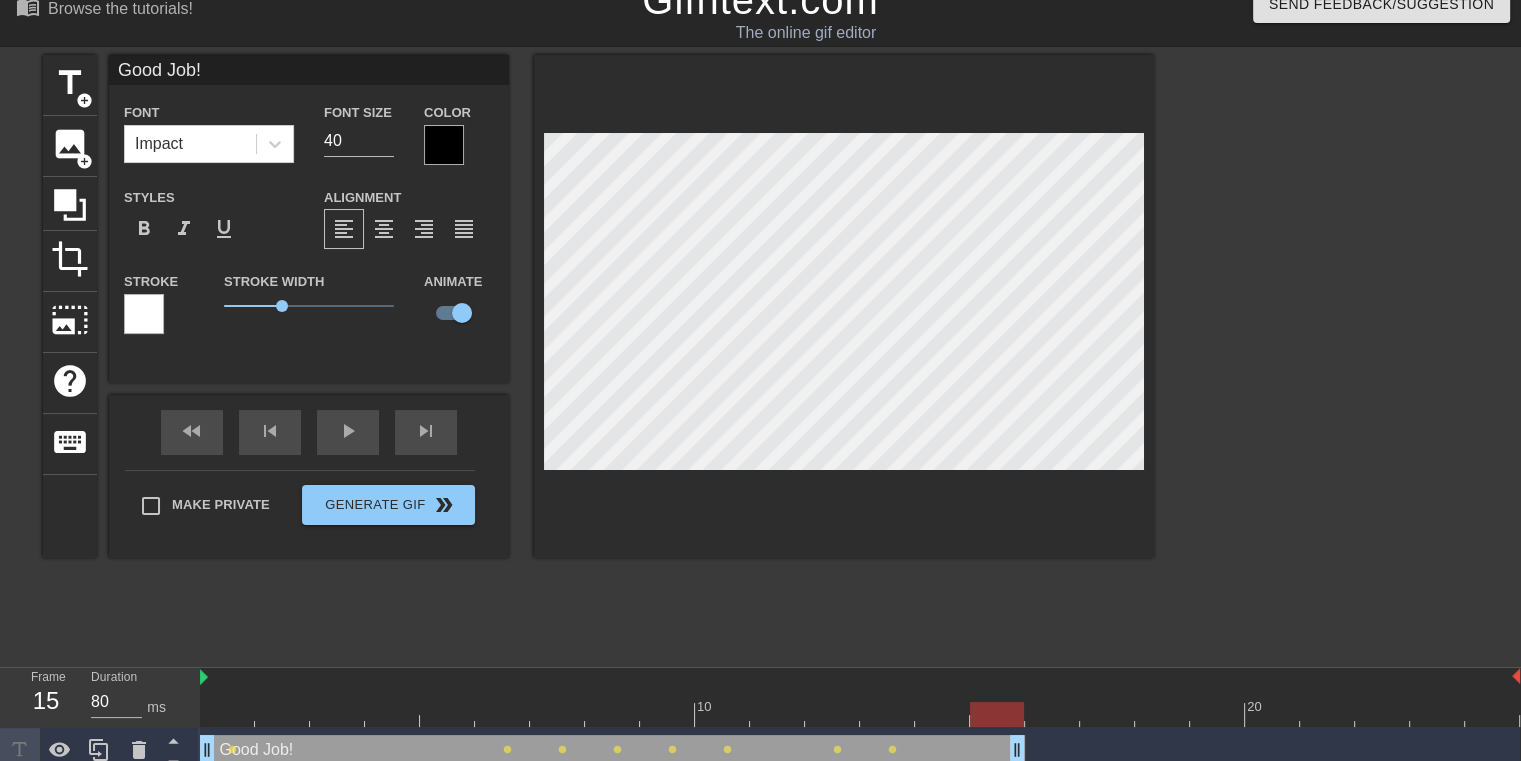 drag, startPoint x: 892, startPoint y: 708, endPoint x: 992, endPoint y: 708, distance: 100 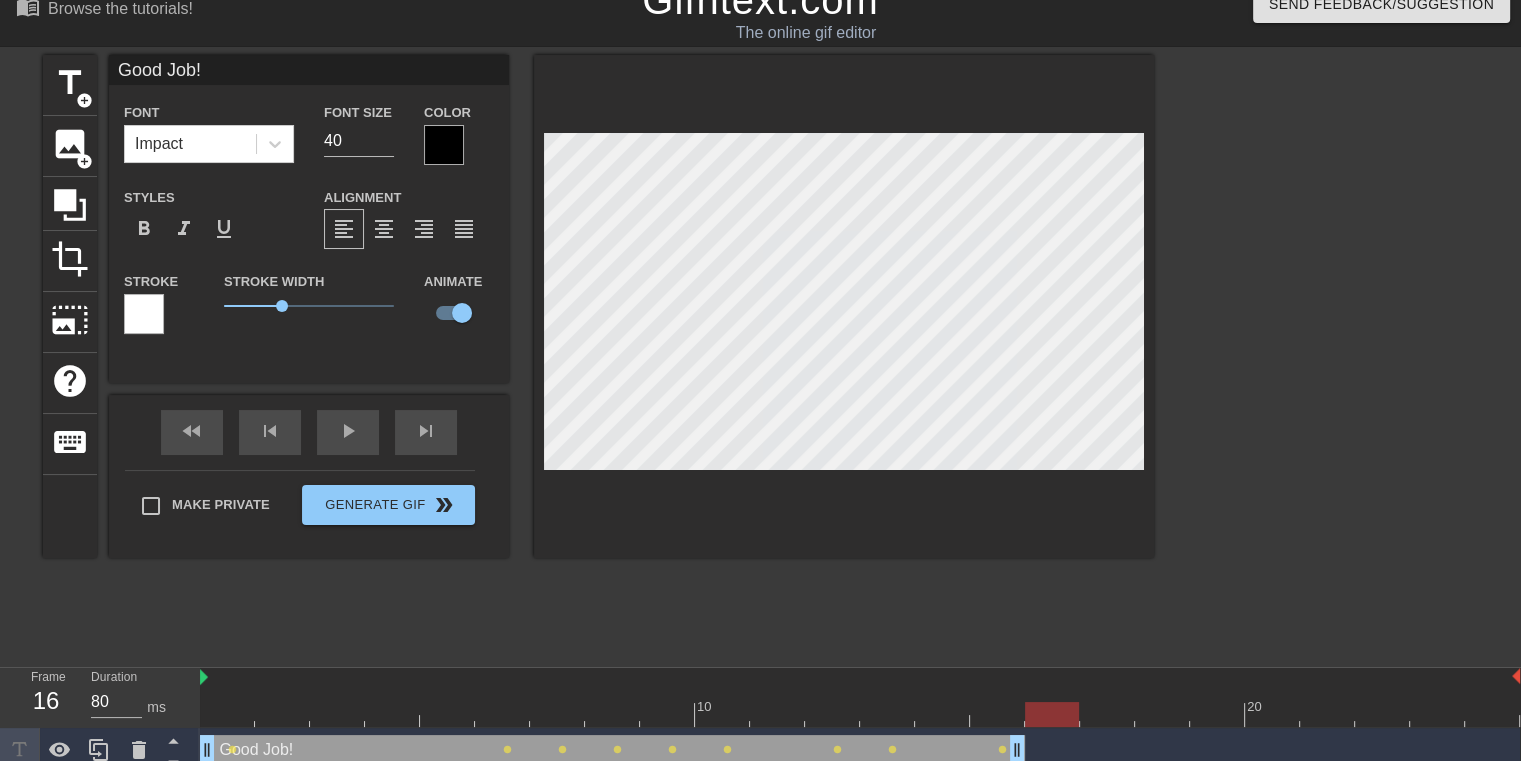 drag, startPoint x: 1009, startPoint y: 719, endPoint x: 1052, endPoint y: 715, distance: 43.185646 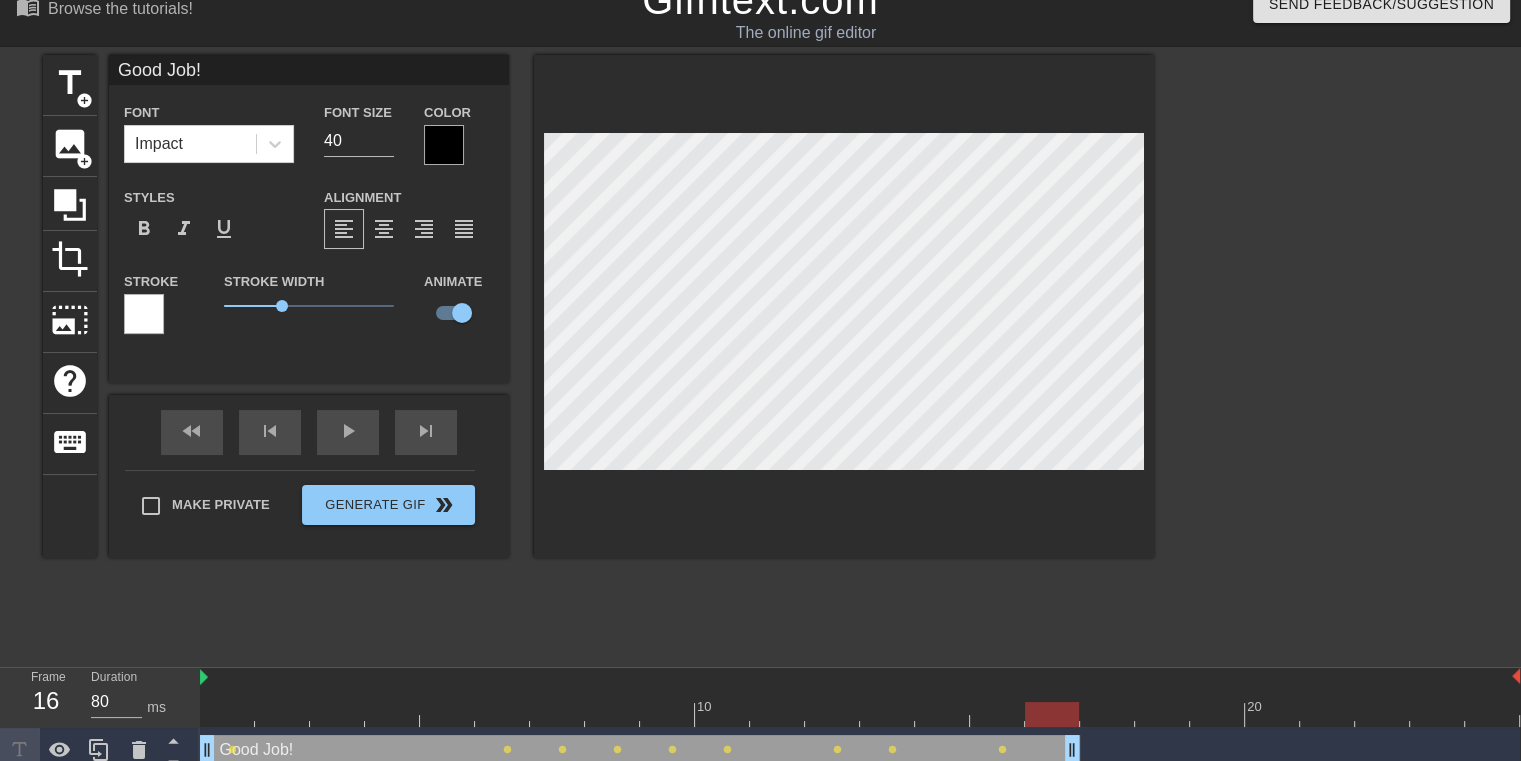 drag, startPoint x: 1021, startPoint y: 749, endPoint x: 1075, endPoint y: 749, distance: 54 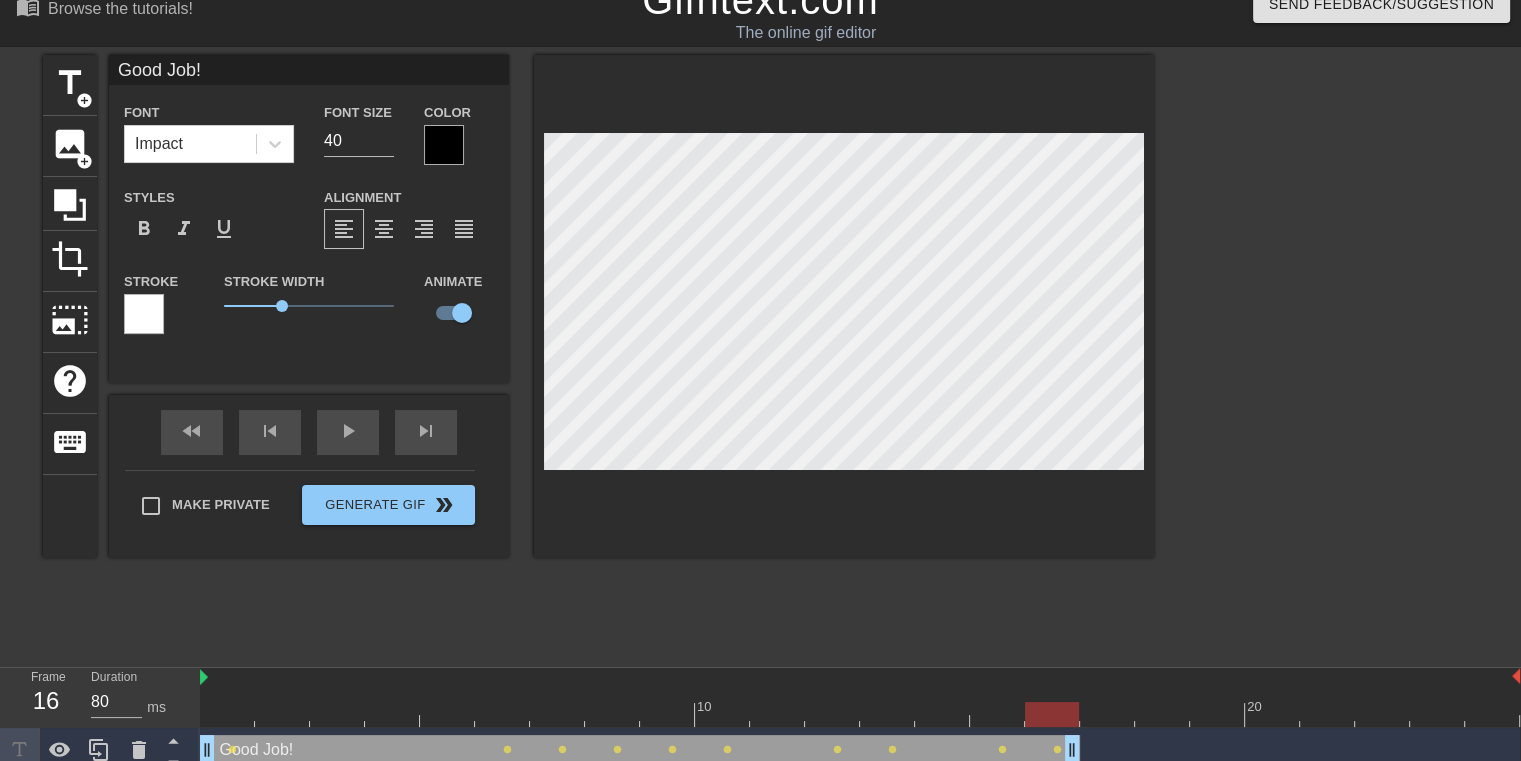 click on "title add_circle image add_circle crop photo_size_select_large help keyboard Good Job! Font Impact Font Size 40 Color Styles format_bold format_italic format_underline Alignment format_align_left format_align_center format_align_right format_align_justify Stroke Stroke Width 1.7 Animate fast_rewind skip_previous play_arrow skip_next Make Private Generate Gif double_arrow" at bounding box center (598, 355) 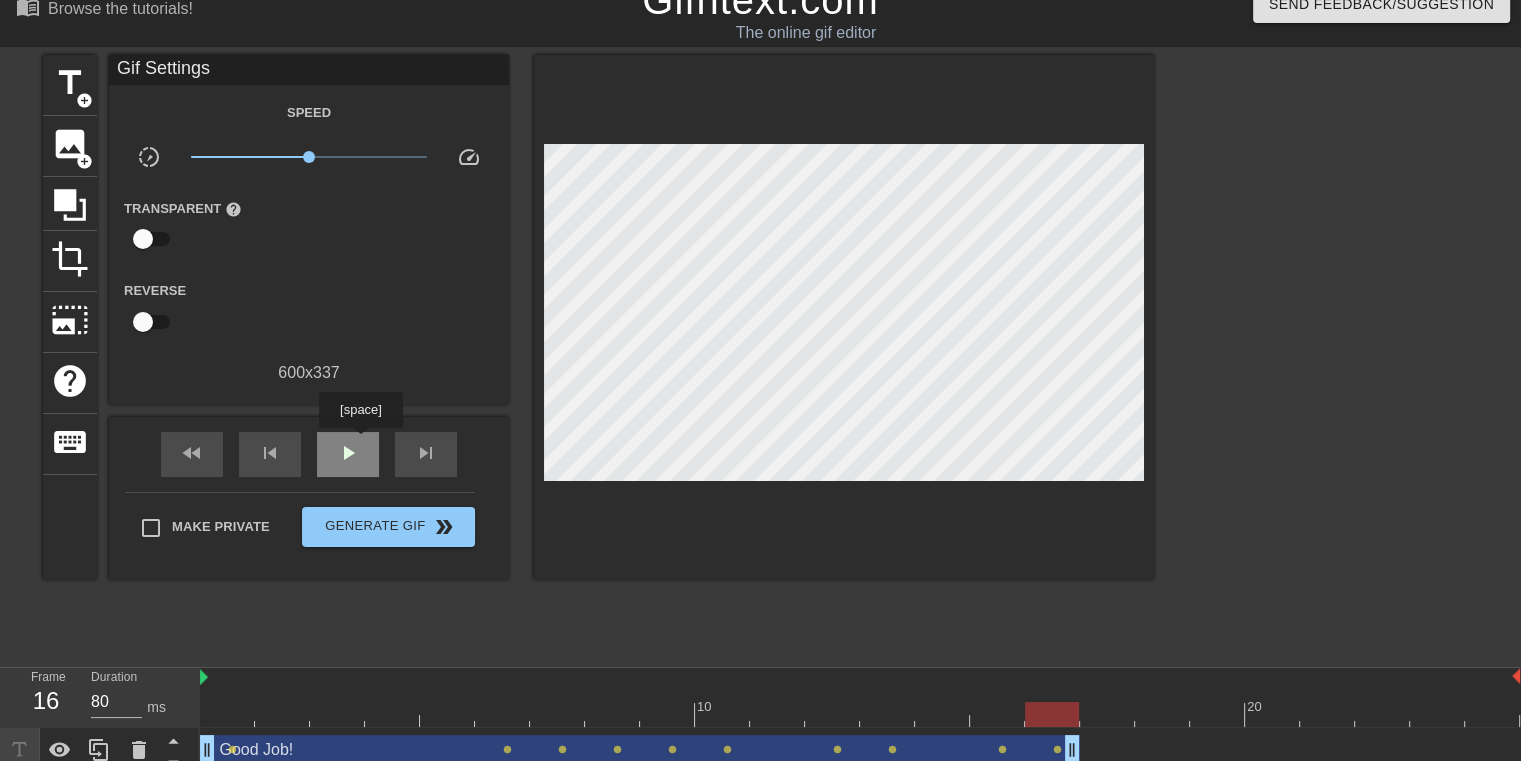 click on "play_arrow" at bounding box center [348, 454] 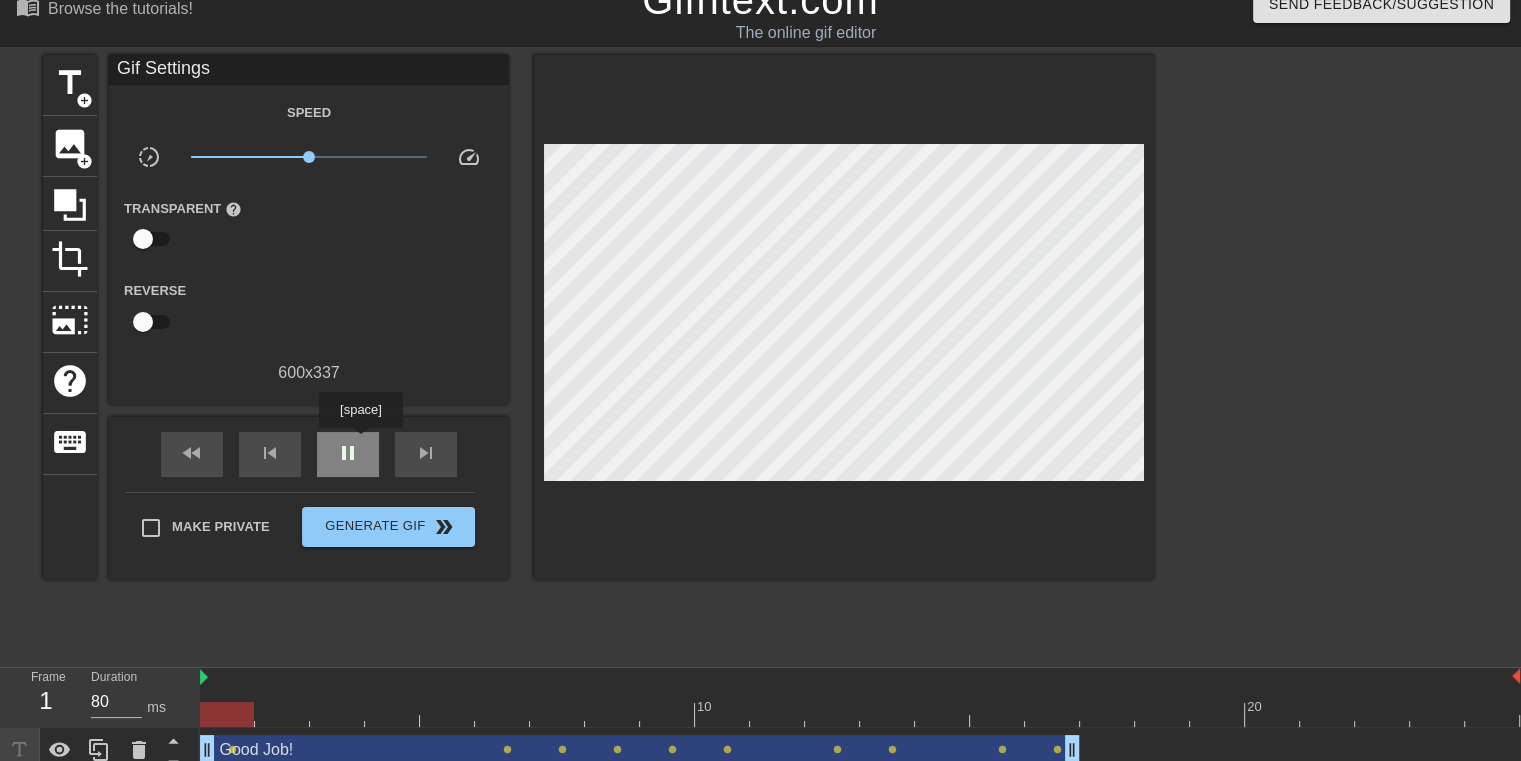 click on "pause" at bounding box center (348, 454) 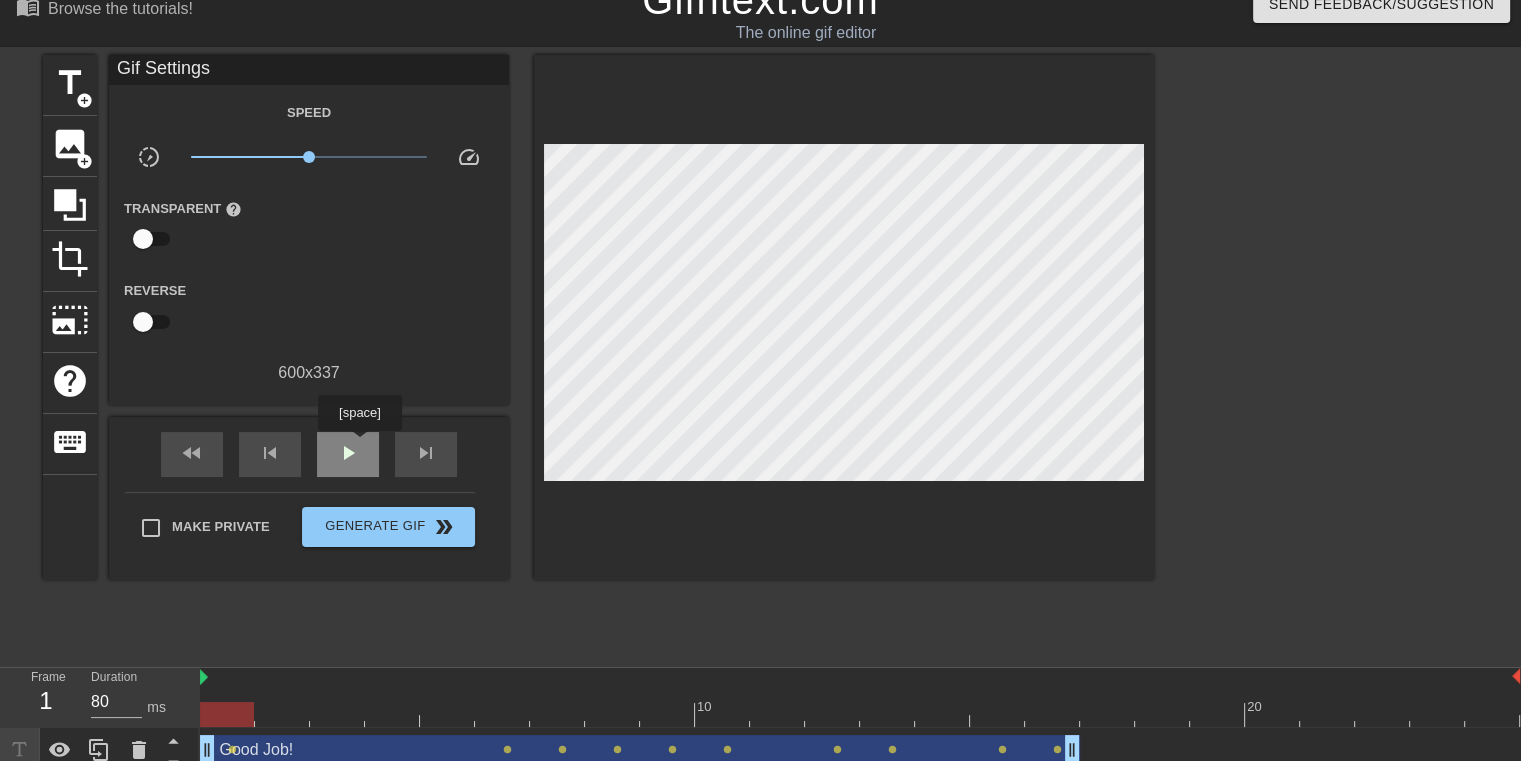click on "play_arrow" at bounding box center (348, 453) 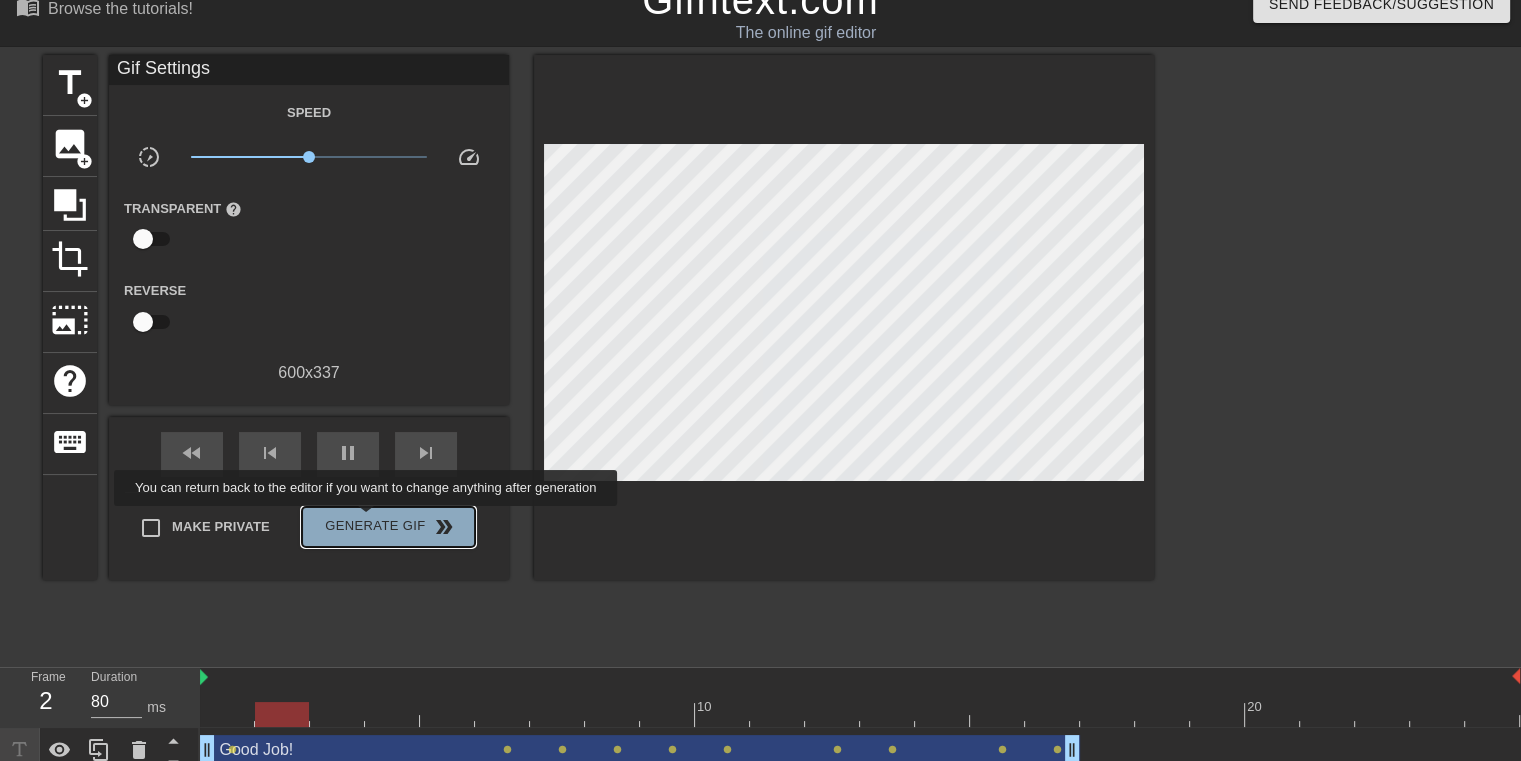 type on "90" 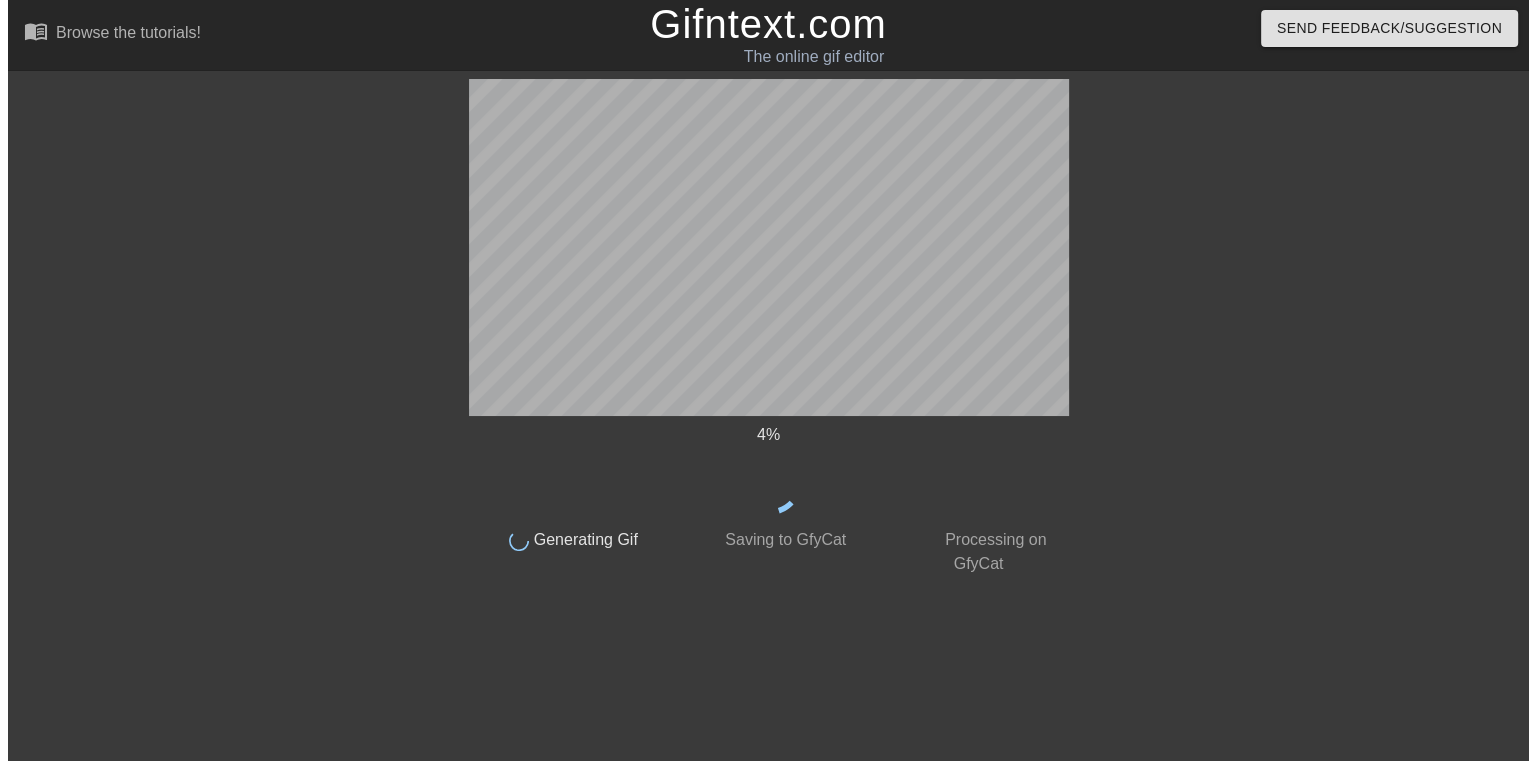 scroll, scrollTop: 0, scrollLeft: 0, axis: both 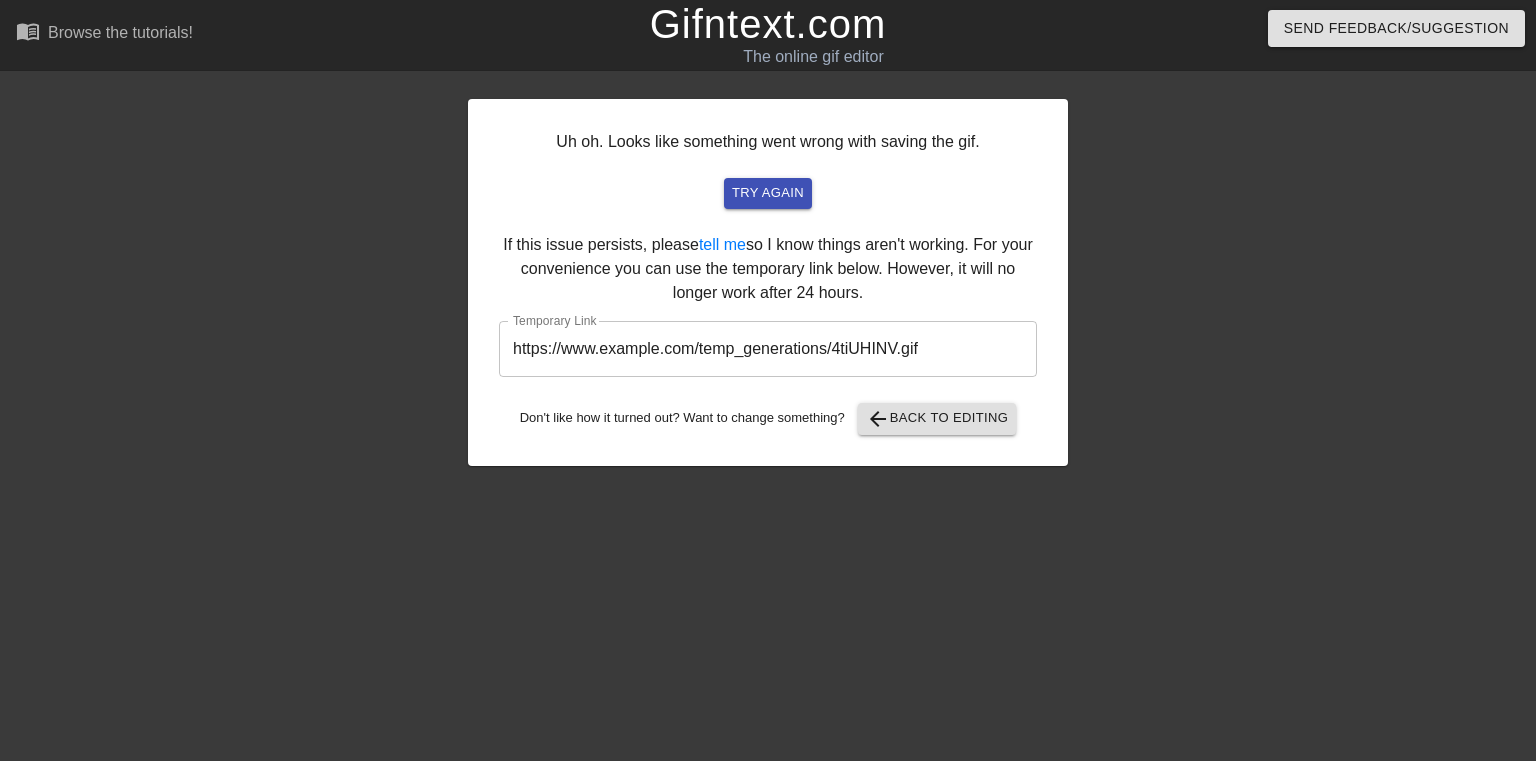 click on "https://www.example.com/temp_generations/4tiUHINV.gif" at bounding box center [768, 349] 